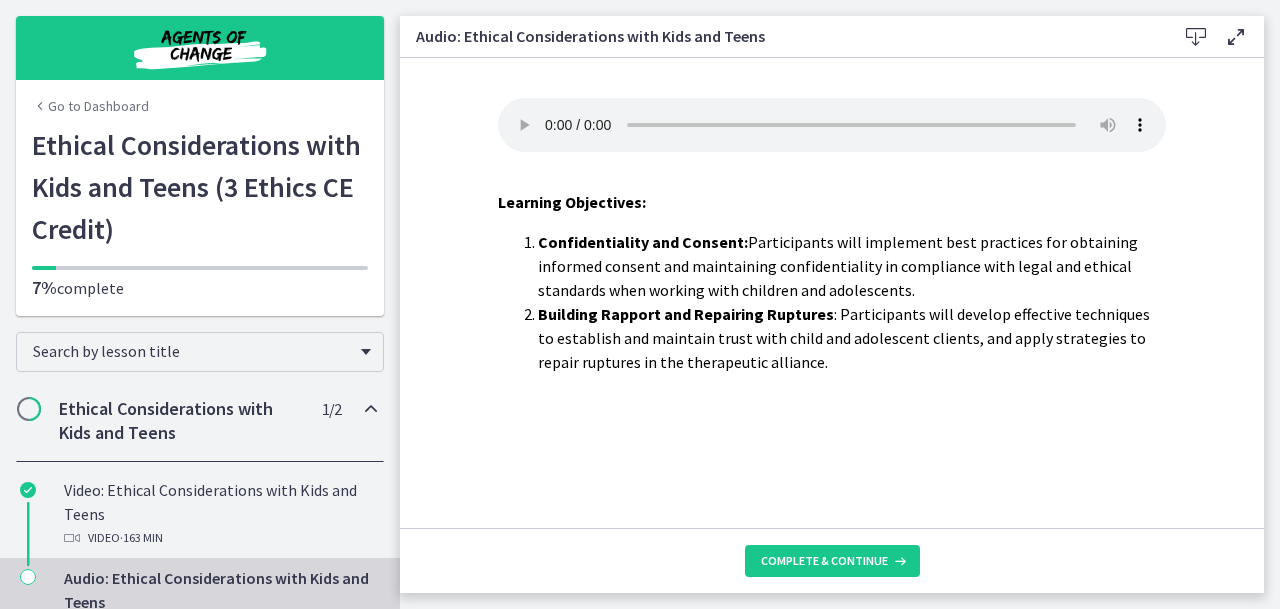 scroll, scrollTop: 0, scrollLeft: 0, axis: both 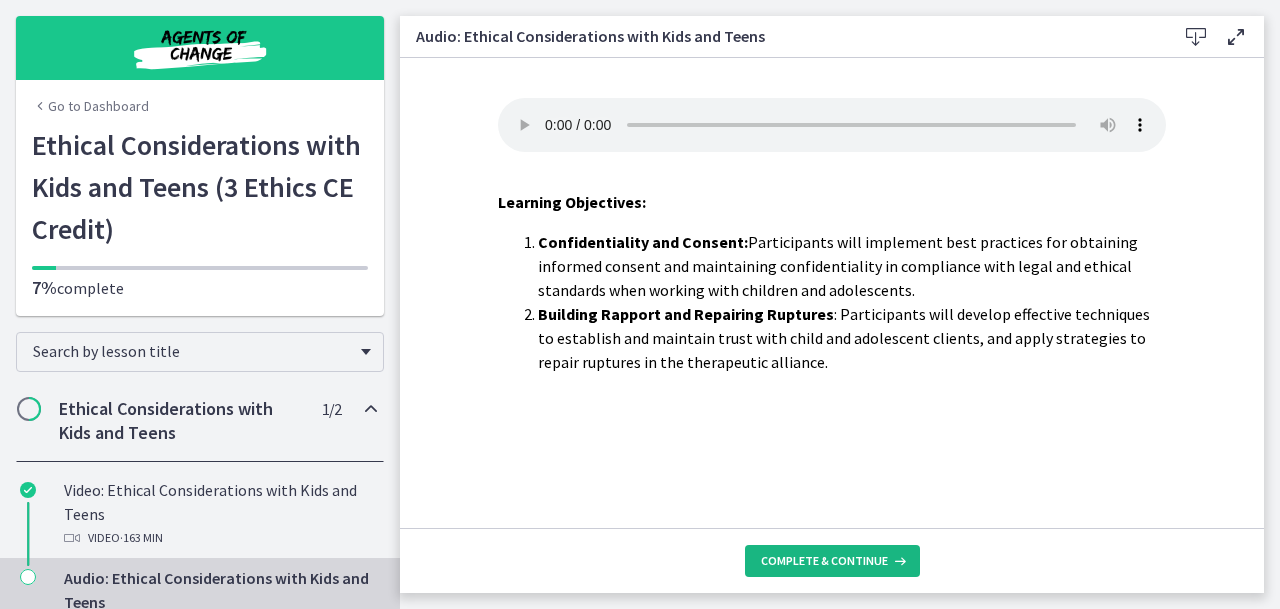 click on "Complete & continue" at bounding box center (824, 561) 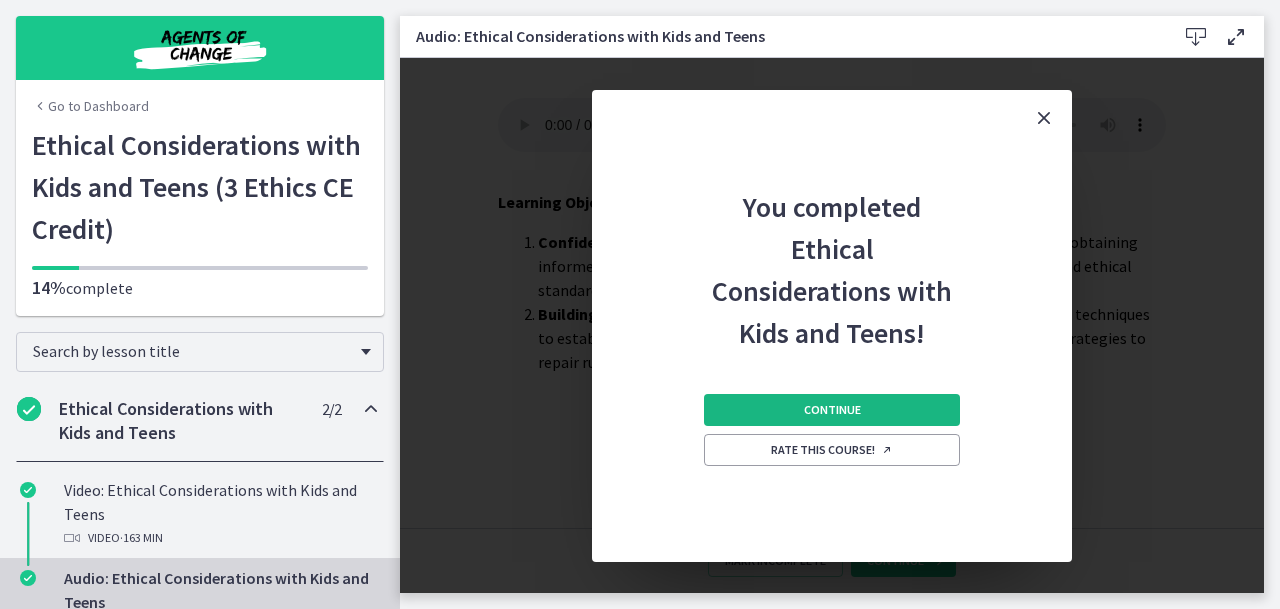click on "Continue" at bounding box center (832, 410) 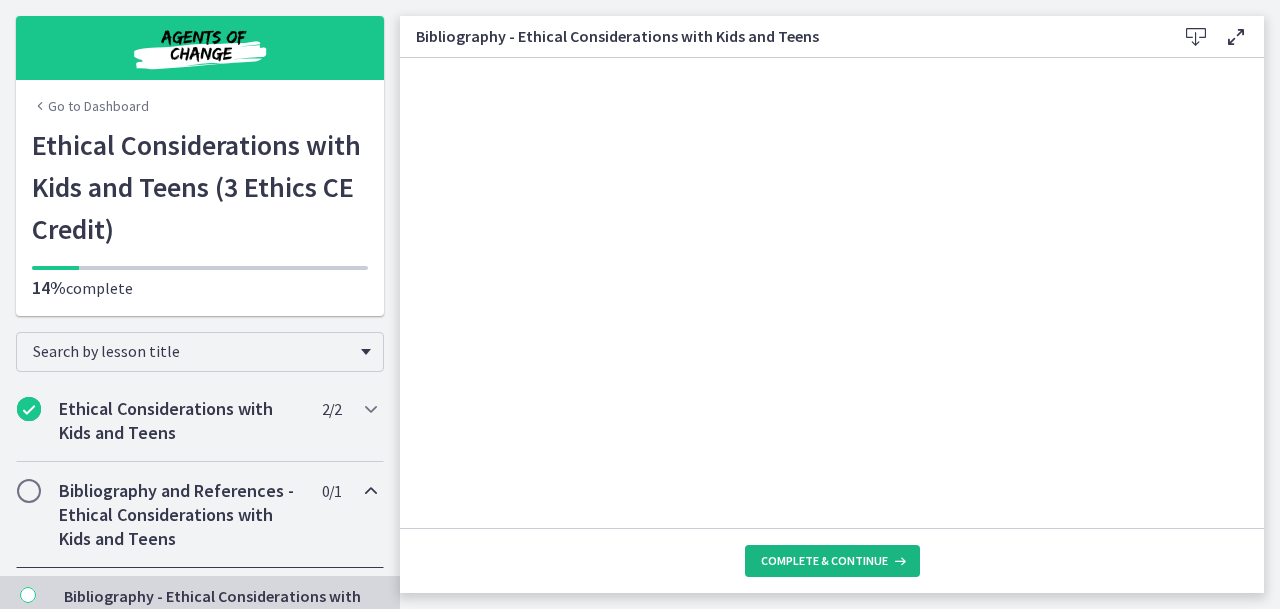click on "Complete & continue" at bounding box center (824, 561) 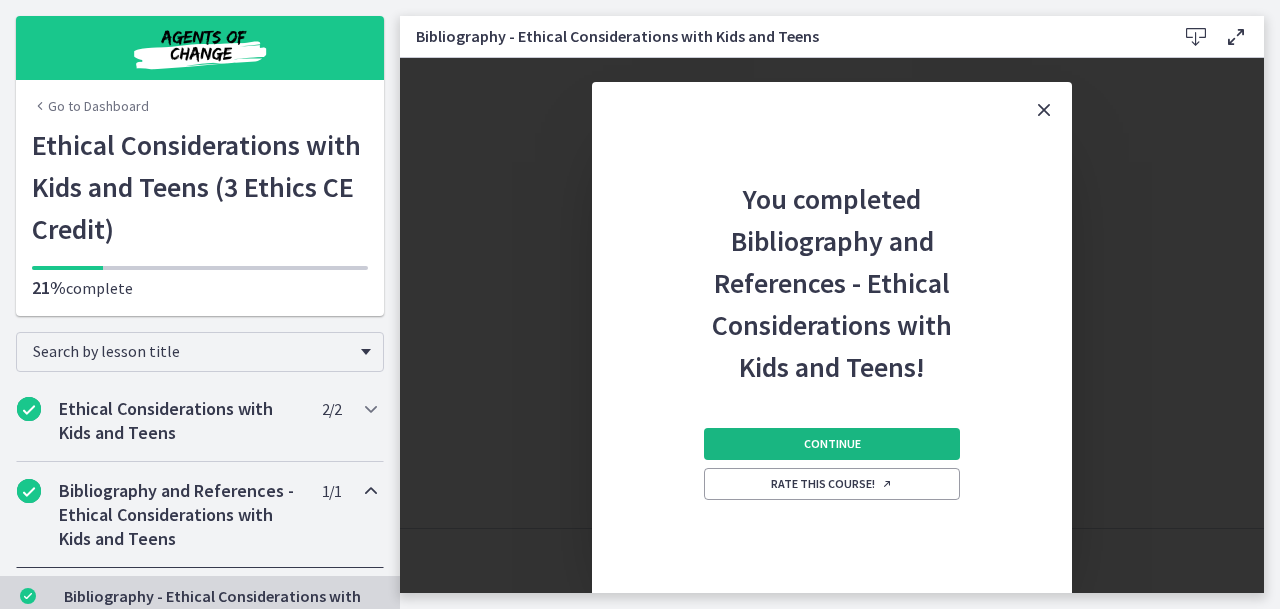 click on "Continue" at bounding box center (832, 444) 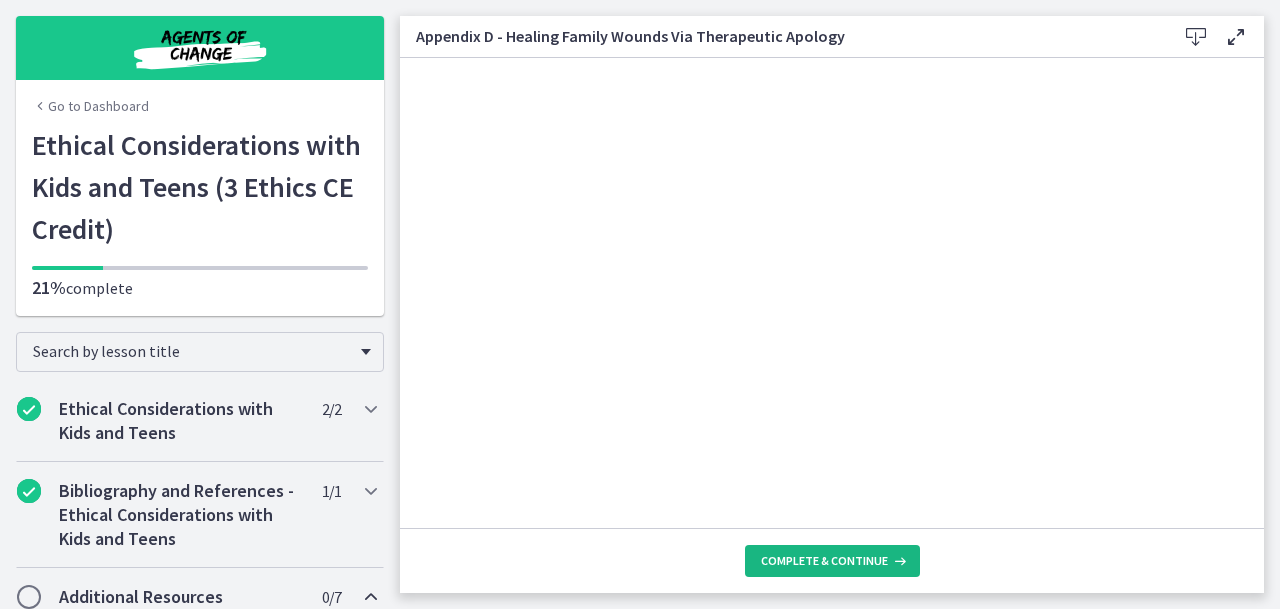 click on "Complete & continue" at bounding box center (824, 561) 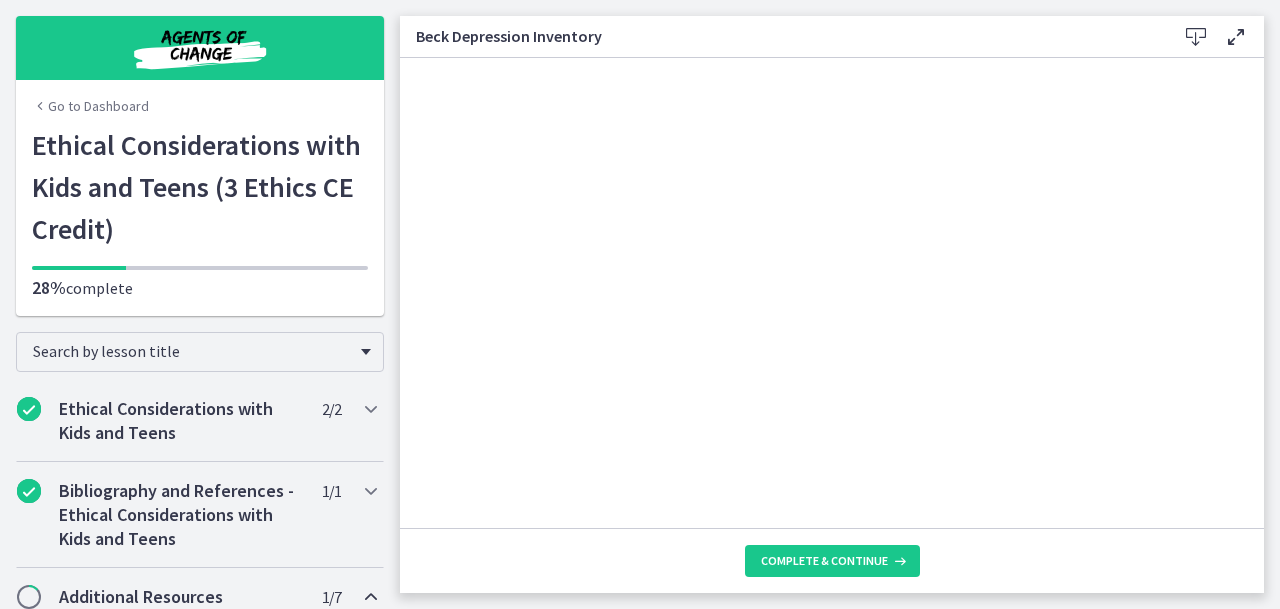 click at bounding box center (1196, 37) 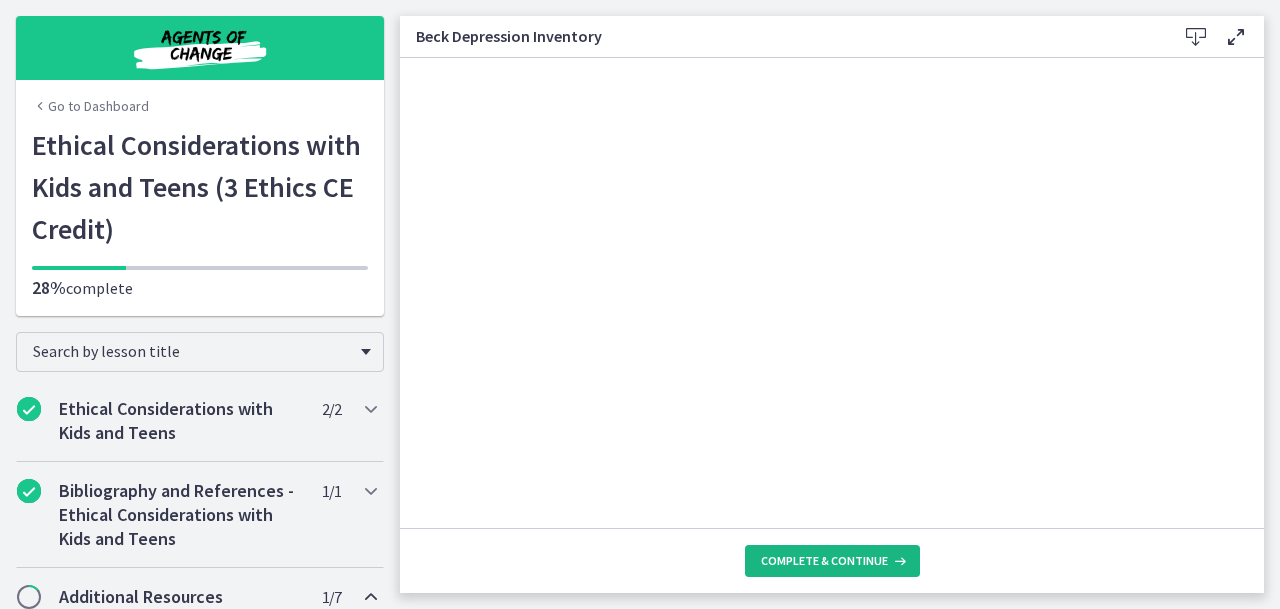 click on "Complete & continue" at bounding box center [832, 561] 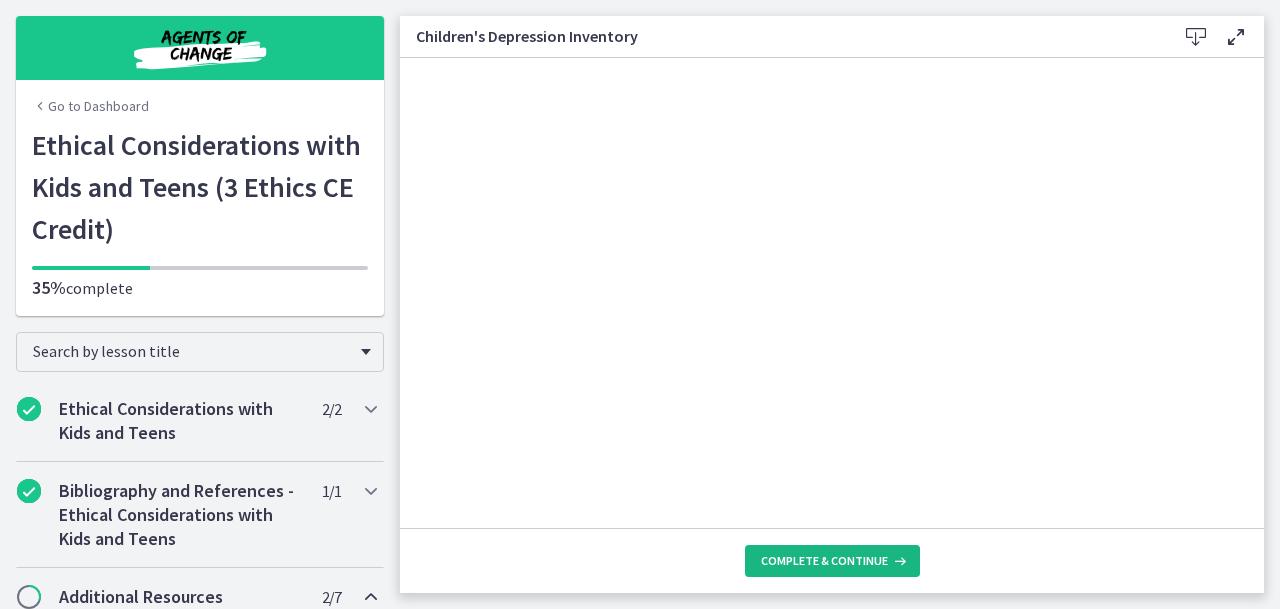 scroll, scrollTop: 0, scrollLeft: 0, axis: both 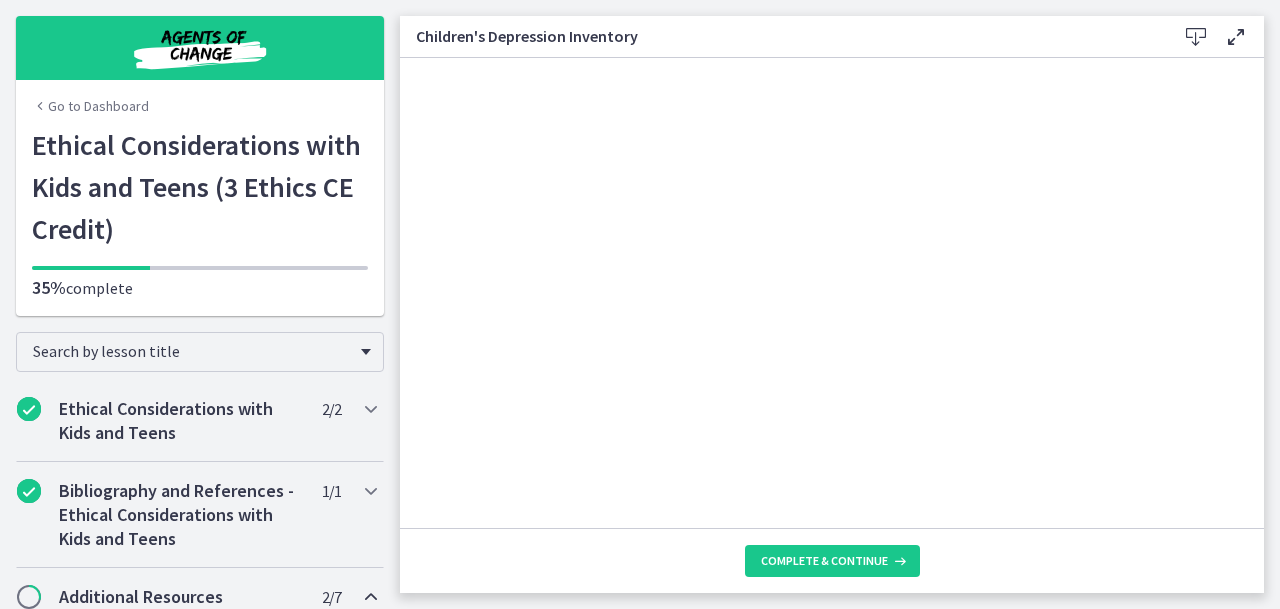 click at bounding box center [1196, 37] 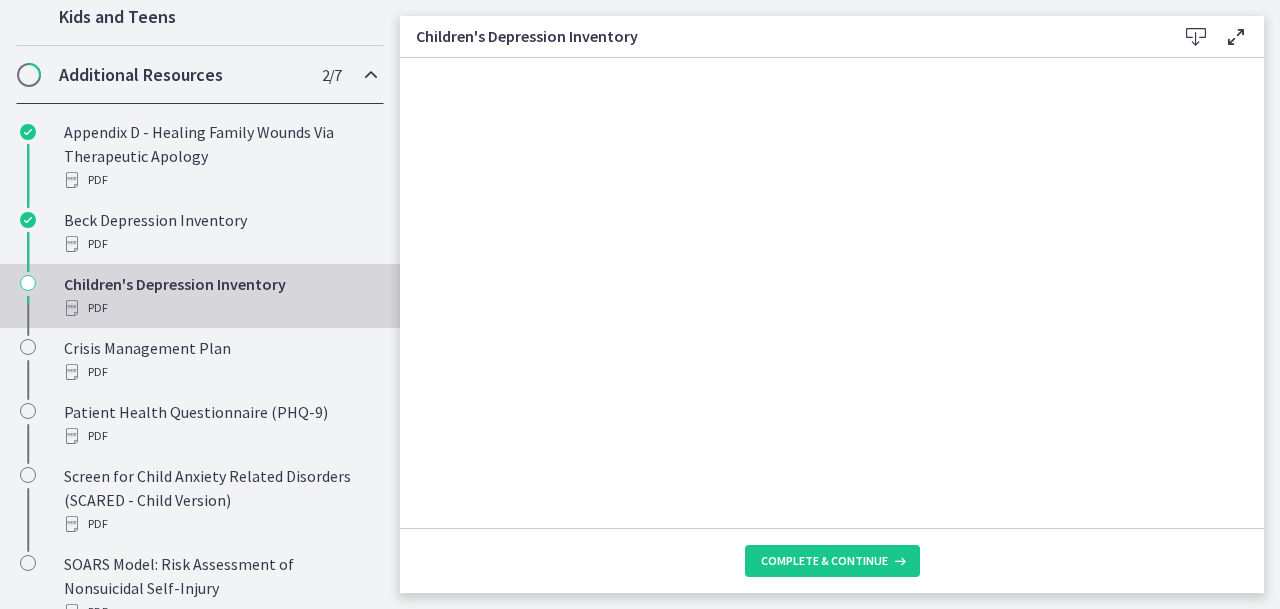 scroll, scrollTop: 524, scrollLeft: 0, axis: vertical 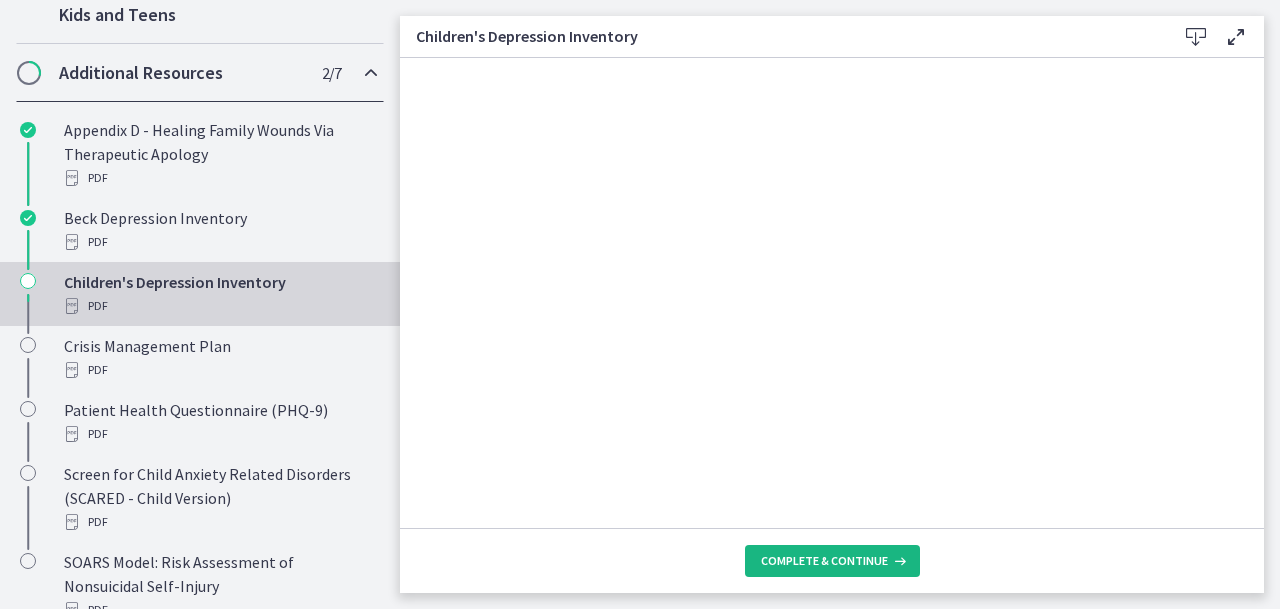 click on "Complete & continue" at bounding box center [824, 561] 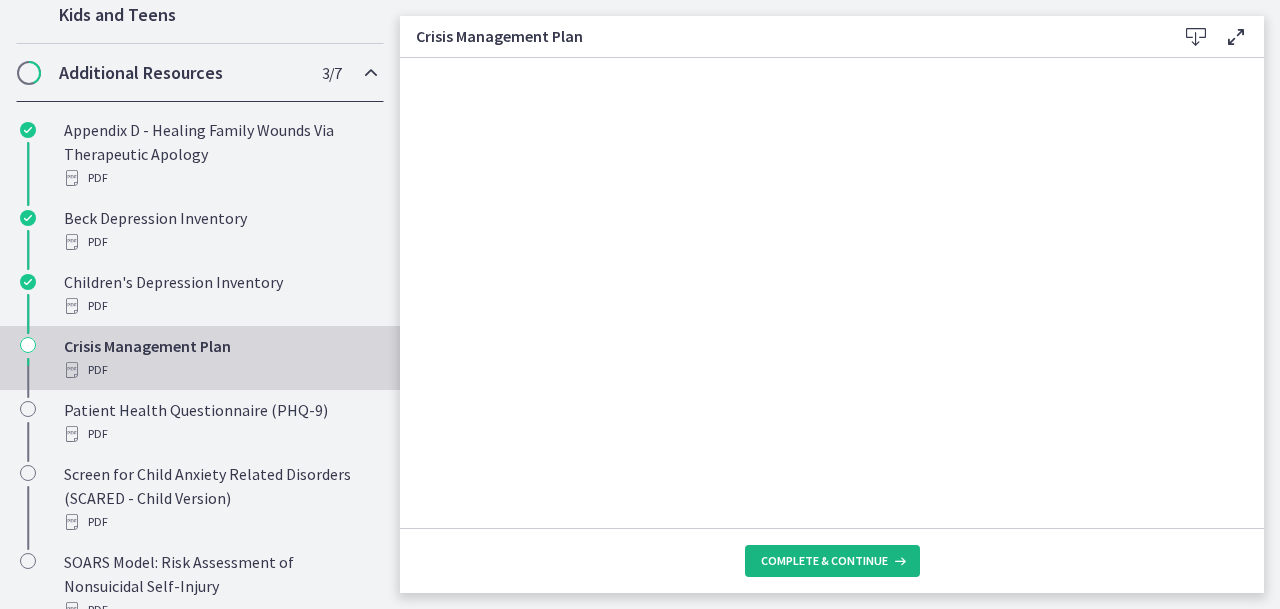 click on "Complete & continue" at bounding box center [824, 561] 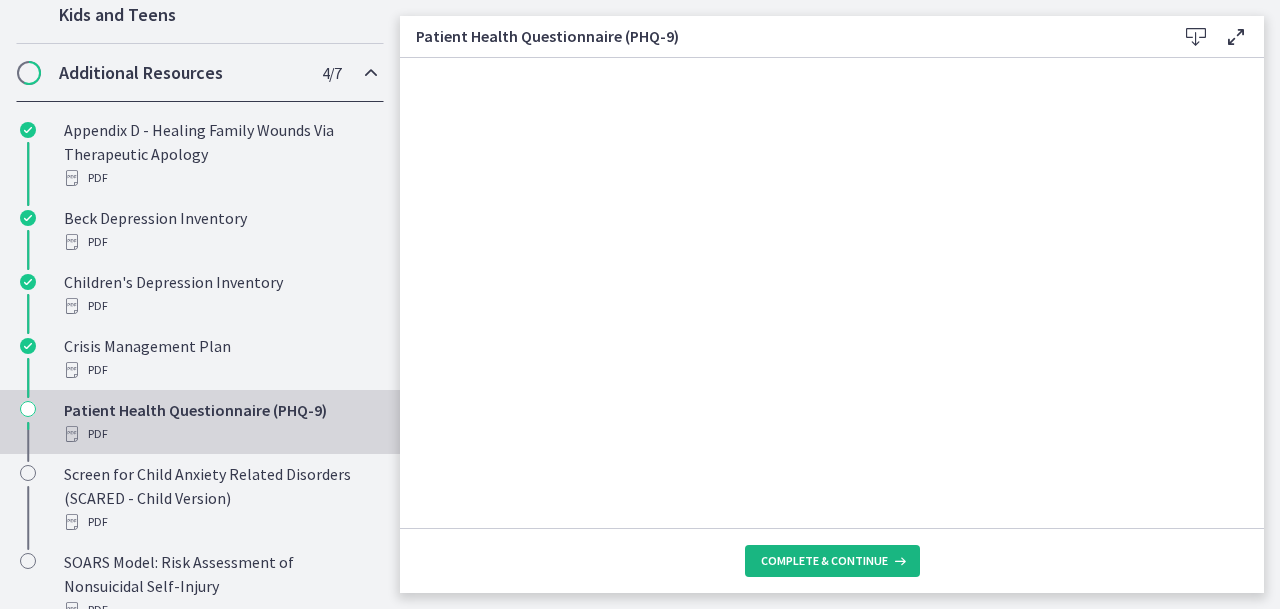 click on "Complete & continue" at bounding box center (824, 561) 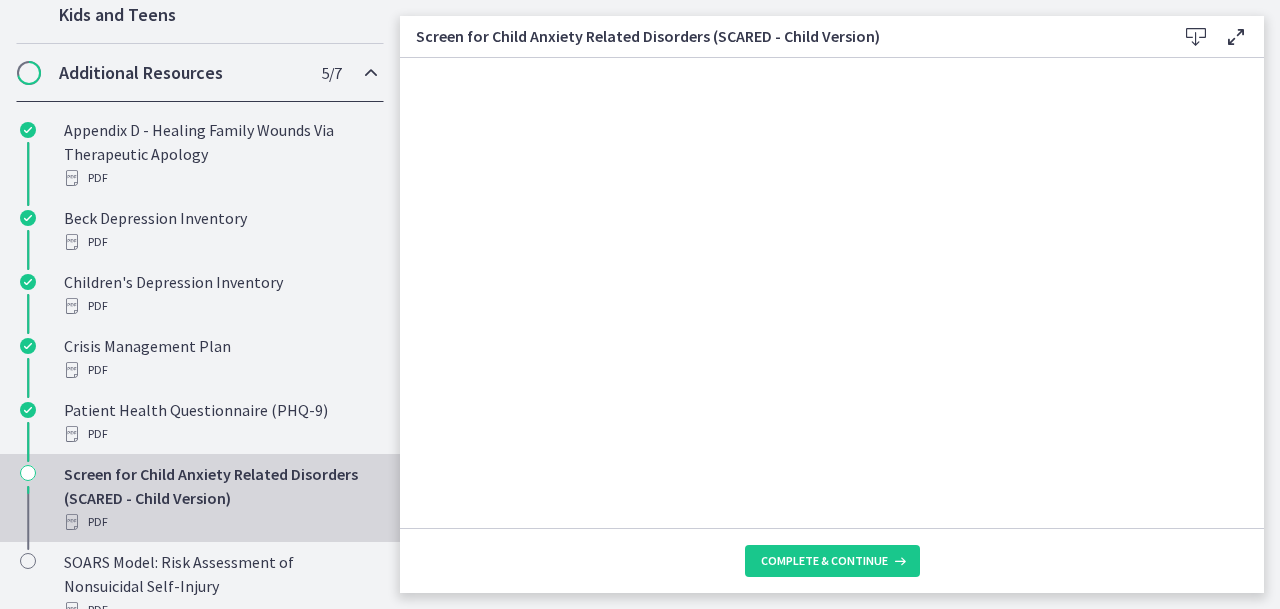 click at bounding box center (1196, 37) 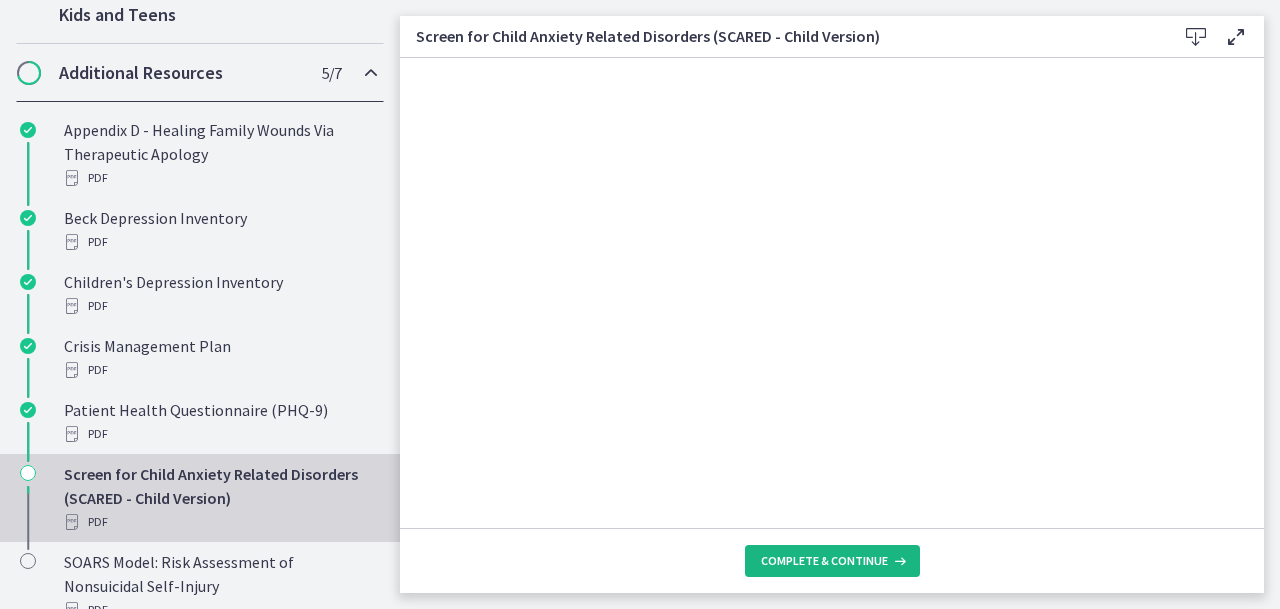 click on "Complete & continue" at bounding box center [824, 561] 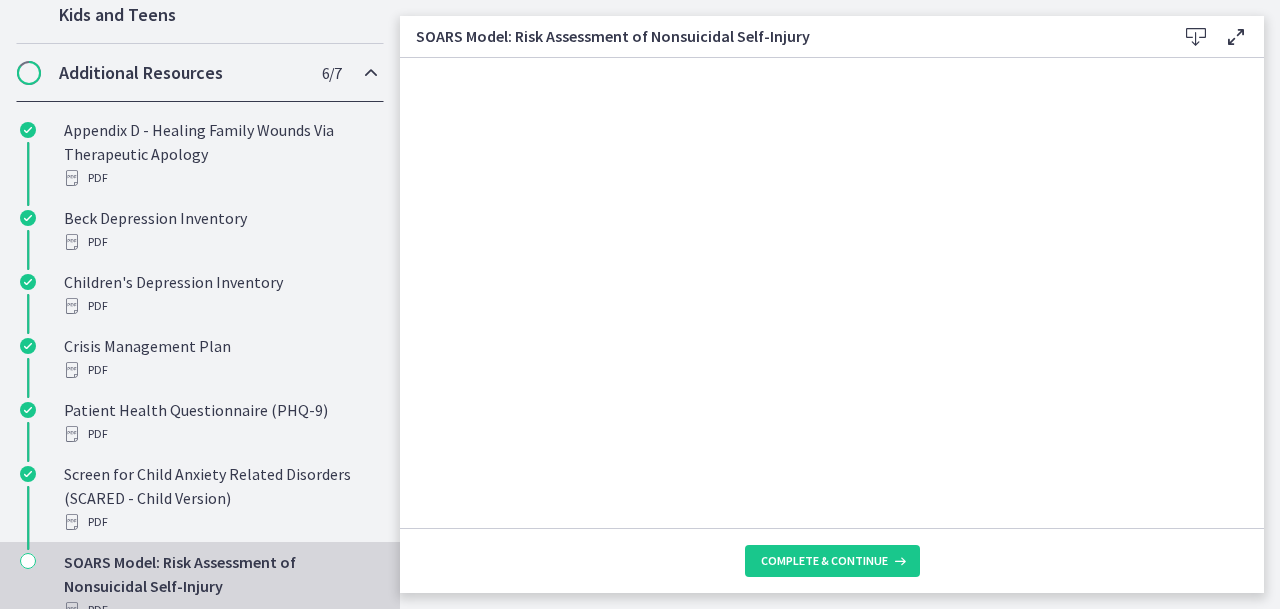 scroll, scrollTop: 0, scrollLeft: 0, axis: both 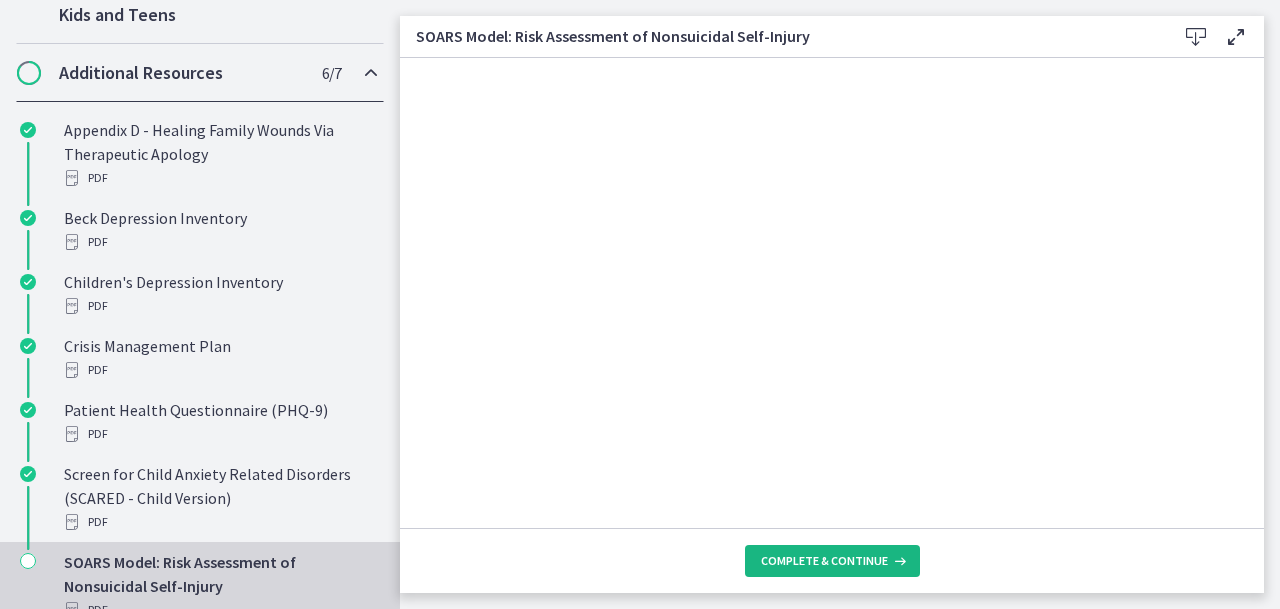 click on "Complete & continue" at bounding box center [824, 561] 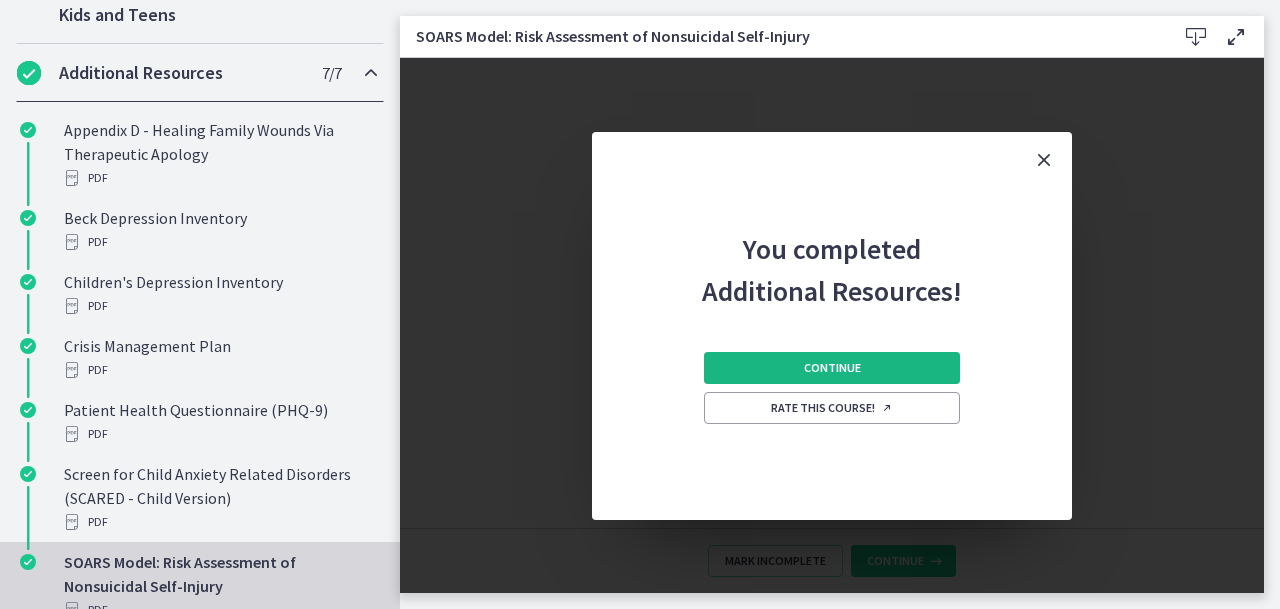 click on "Continue" at bounding box center (832, 368) 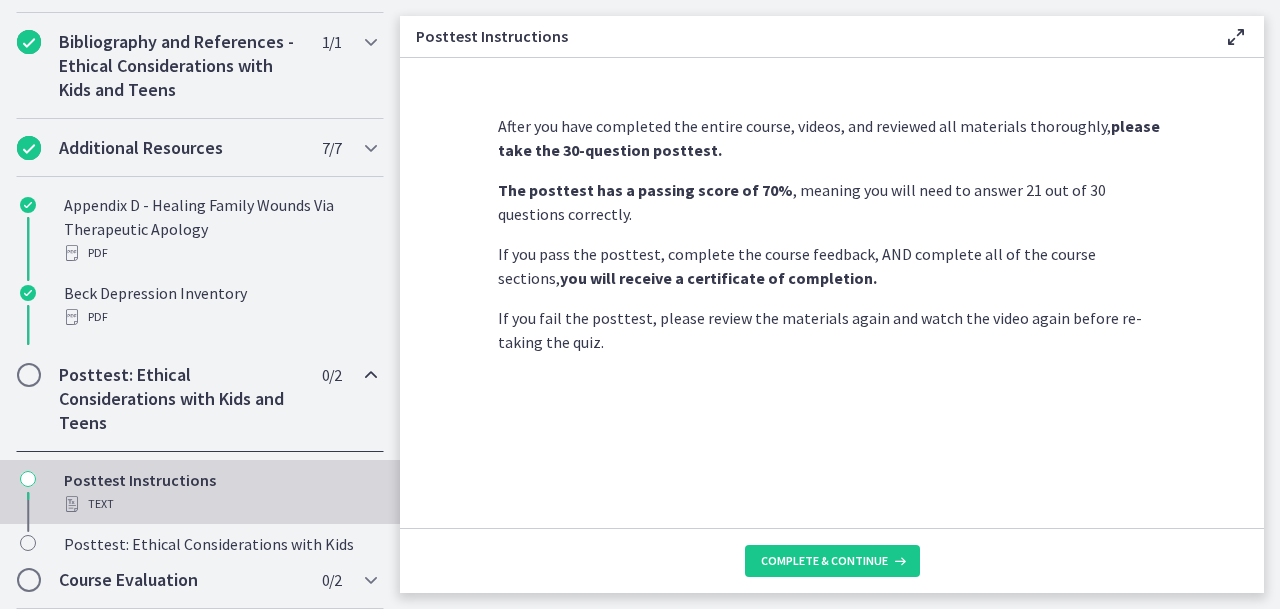 scroll, scrollTop: 323, scrollLeft: 0, axis: vertical 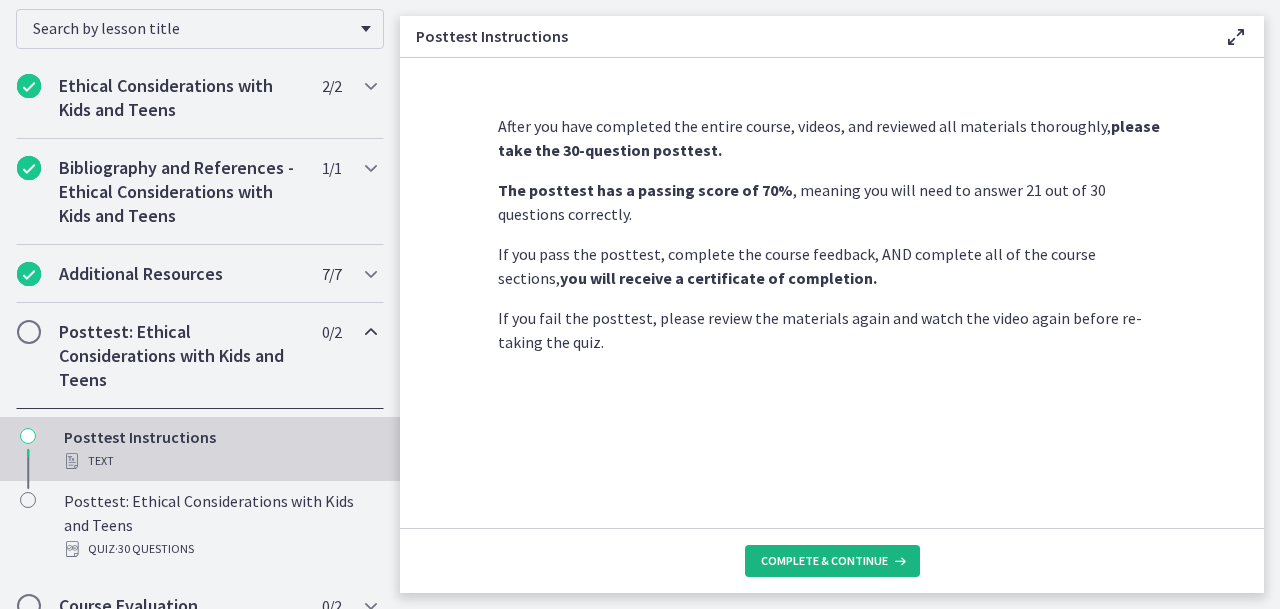 click on "Complete & continue" at bounding box center [824, 561] 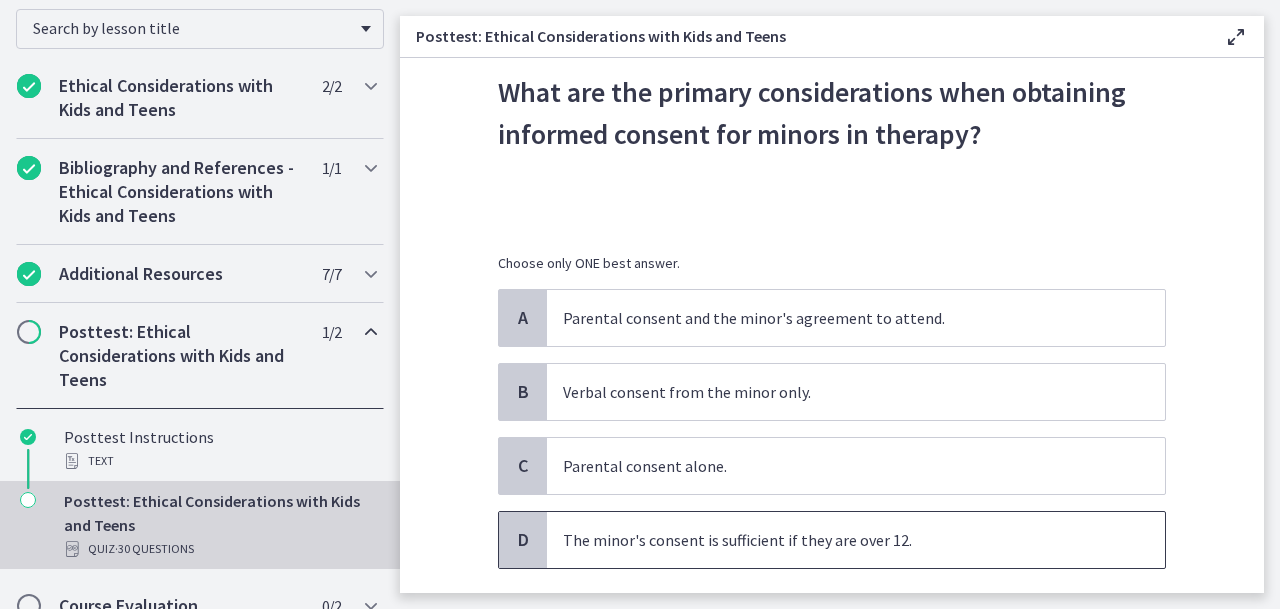 scroll, scrollTop: 81, scrollLeft: 0, axis: vertical 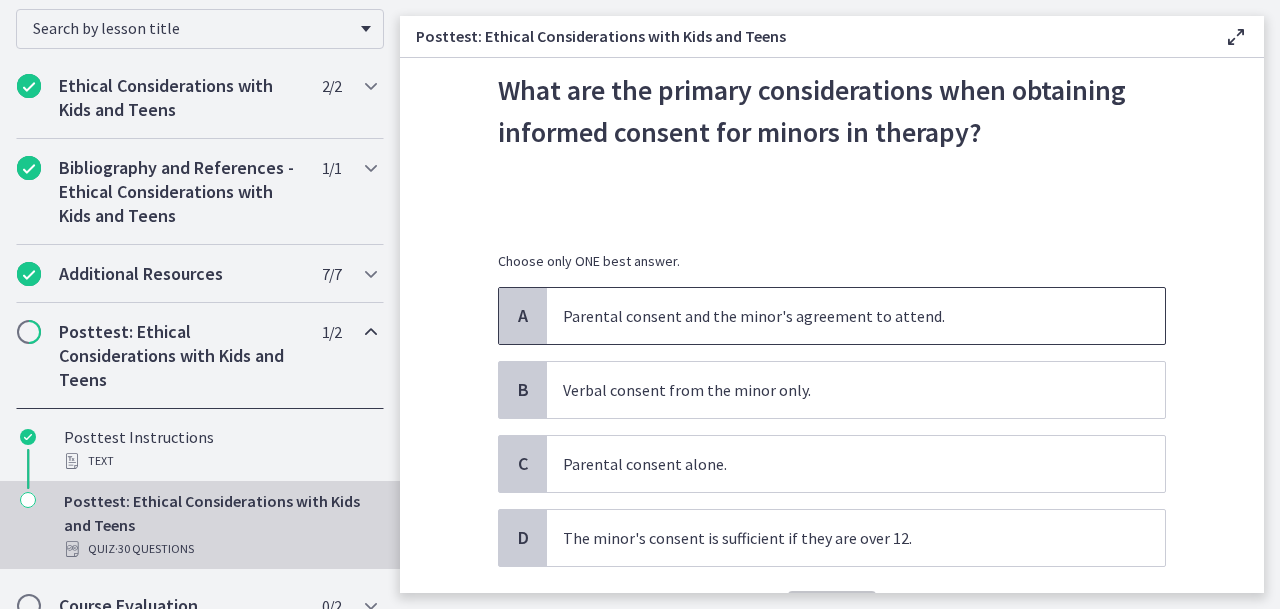 click on "Parental consent and the minor's agreement to attend." at bounding box center [836, 316] 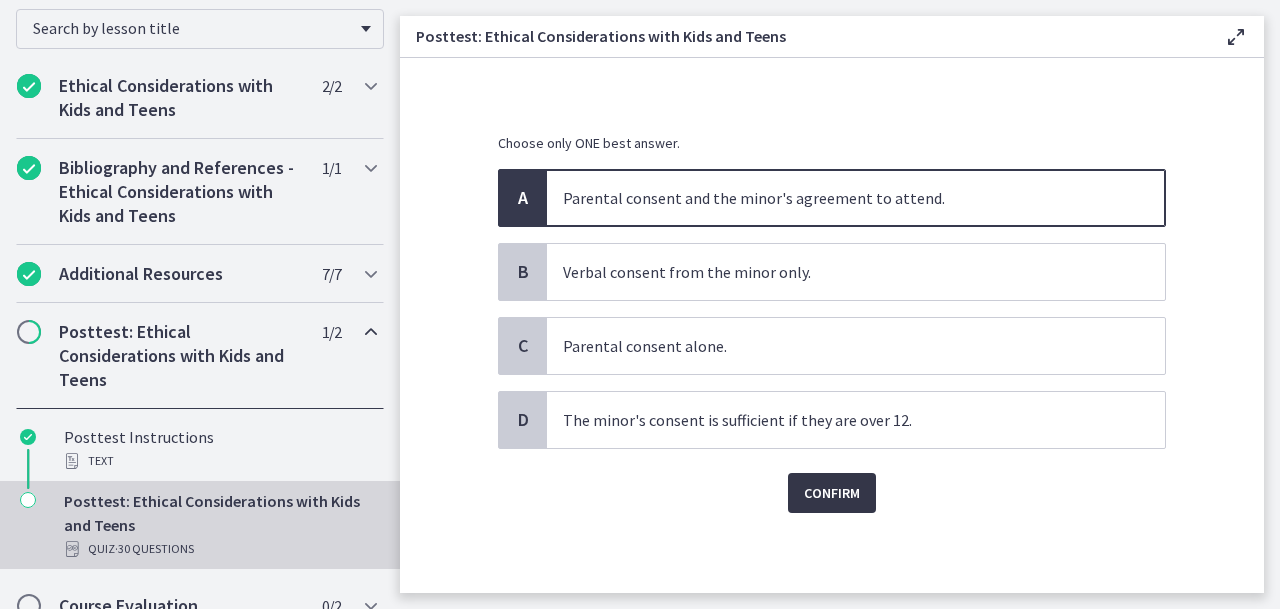 scroll, scrollTop: 199, scrollLeft: 0, axis: vertical 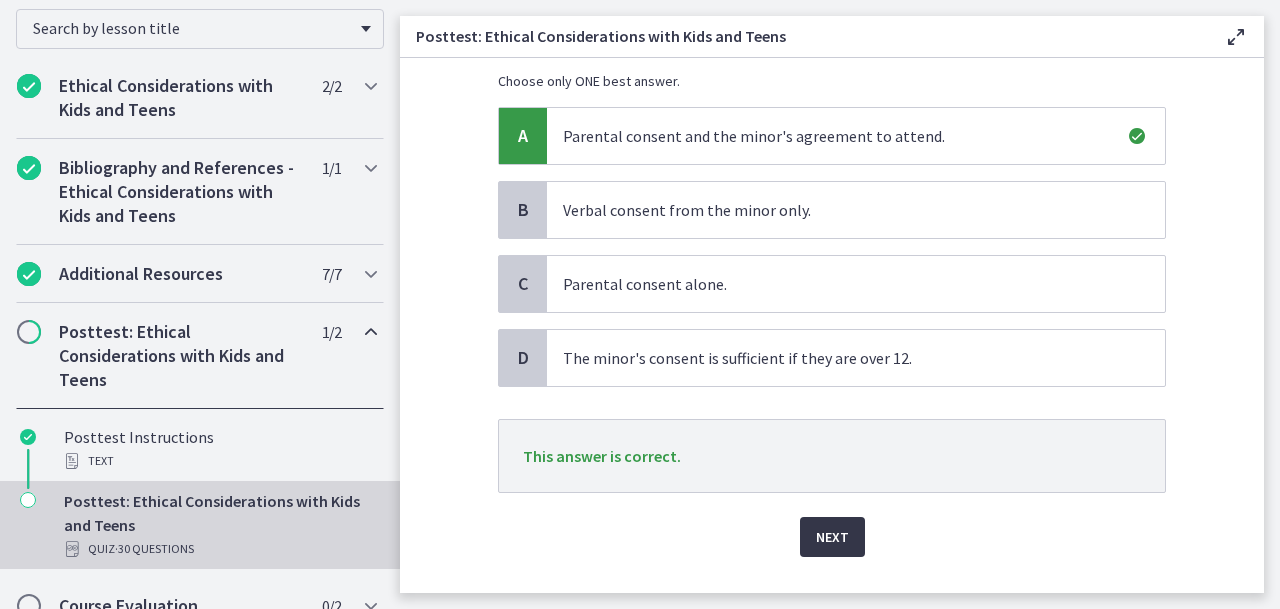 click on "Next" at bounding box center (832, 537) 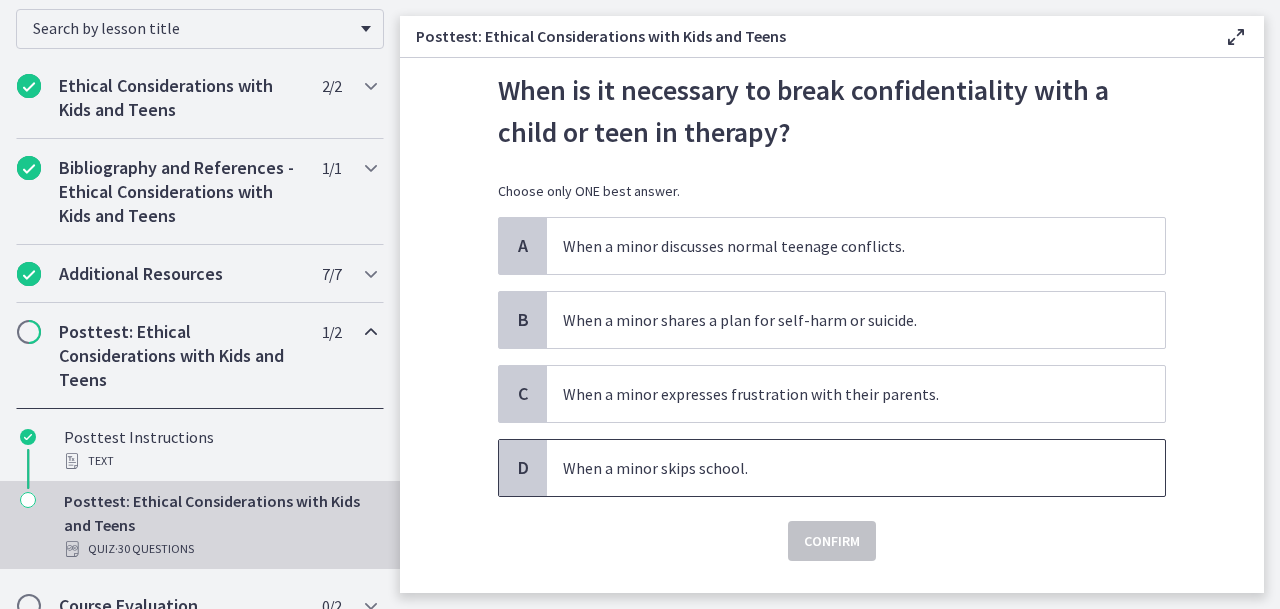 scroll, scrollTop: 83, scrollLeft: 0, axis: vertical 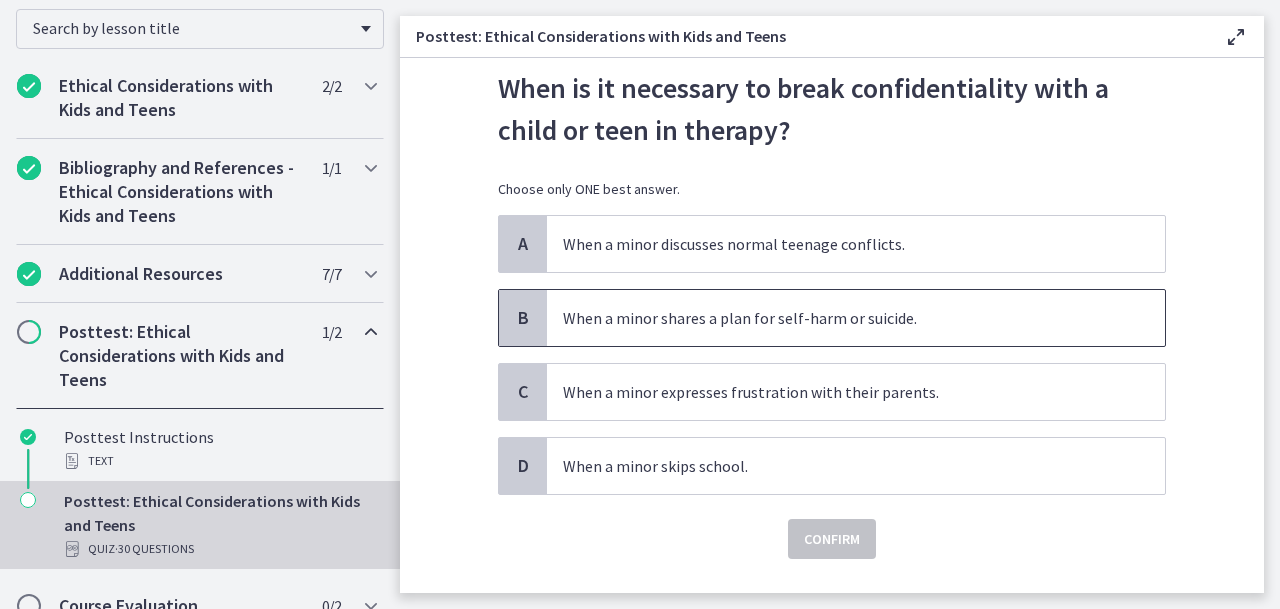 click on "When a minor shares a plan for self-harm or suicide." at bounding box center [836, 318] 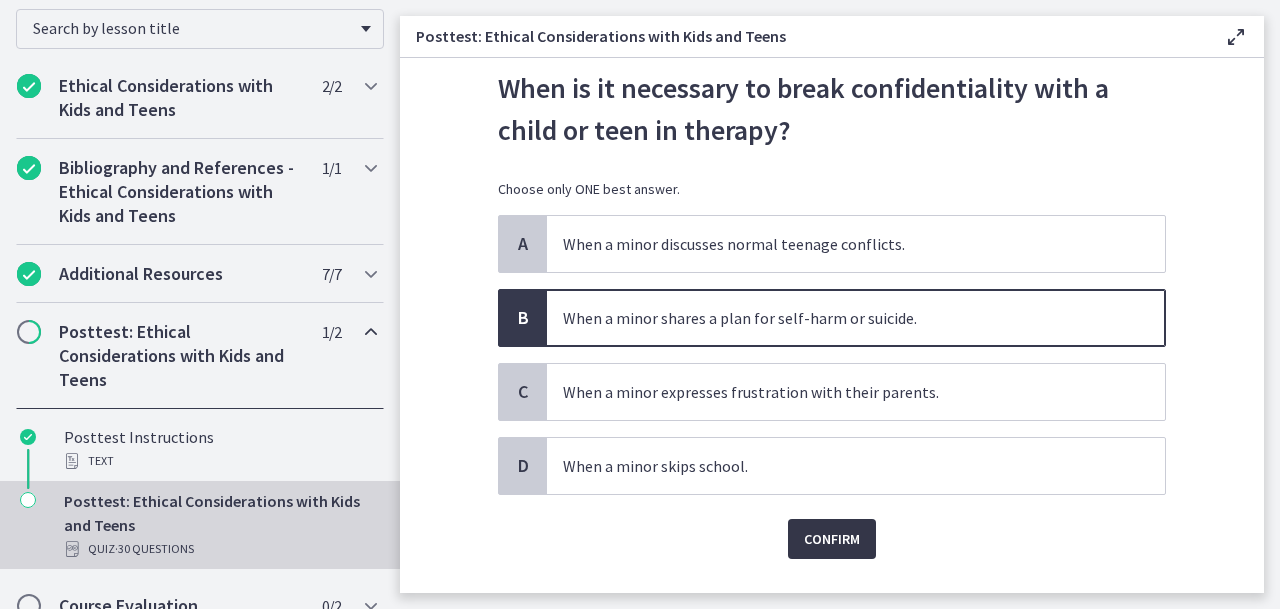 click on "Confirm" at bounding box center [832, 539] 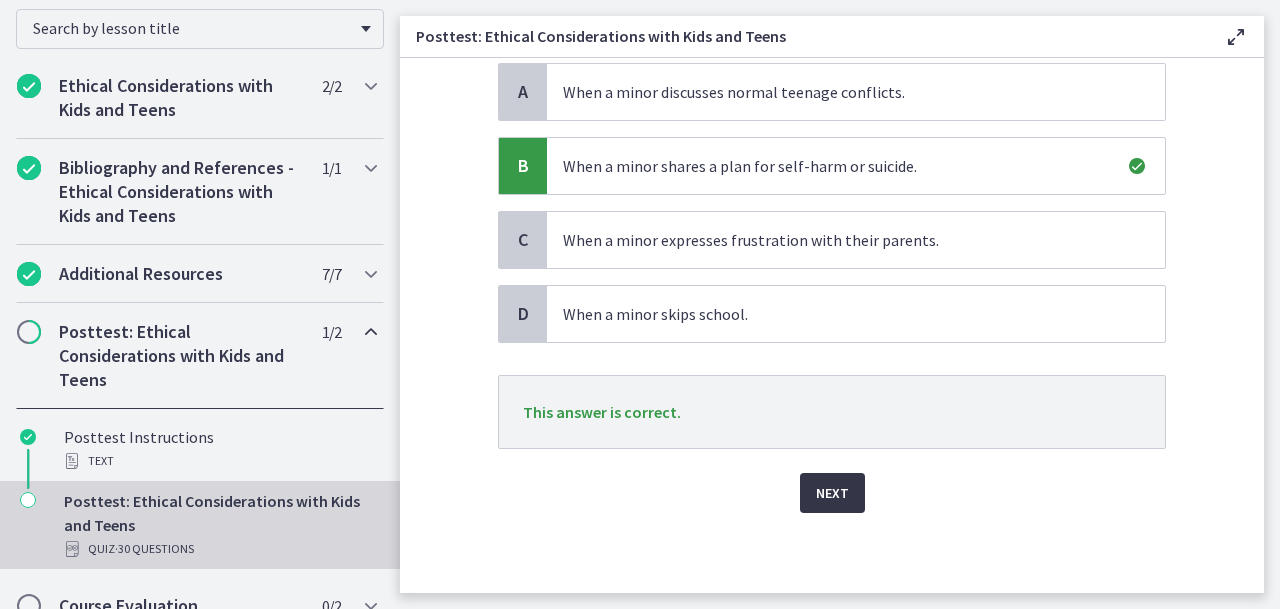 scroll, scrollTop: 235, scrollLeft: 0, axis: vertical 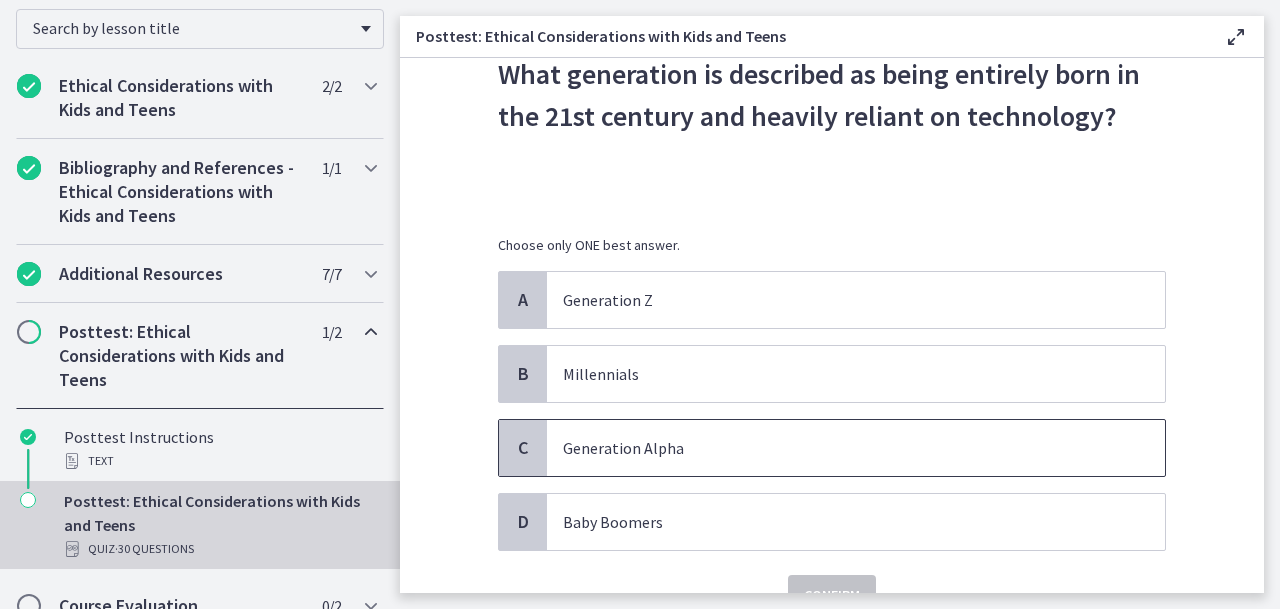 click on "Generation Alpha" at bounding box center (836, 448) 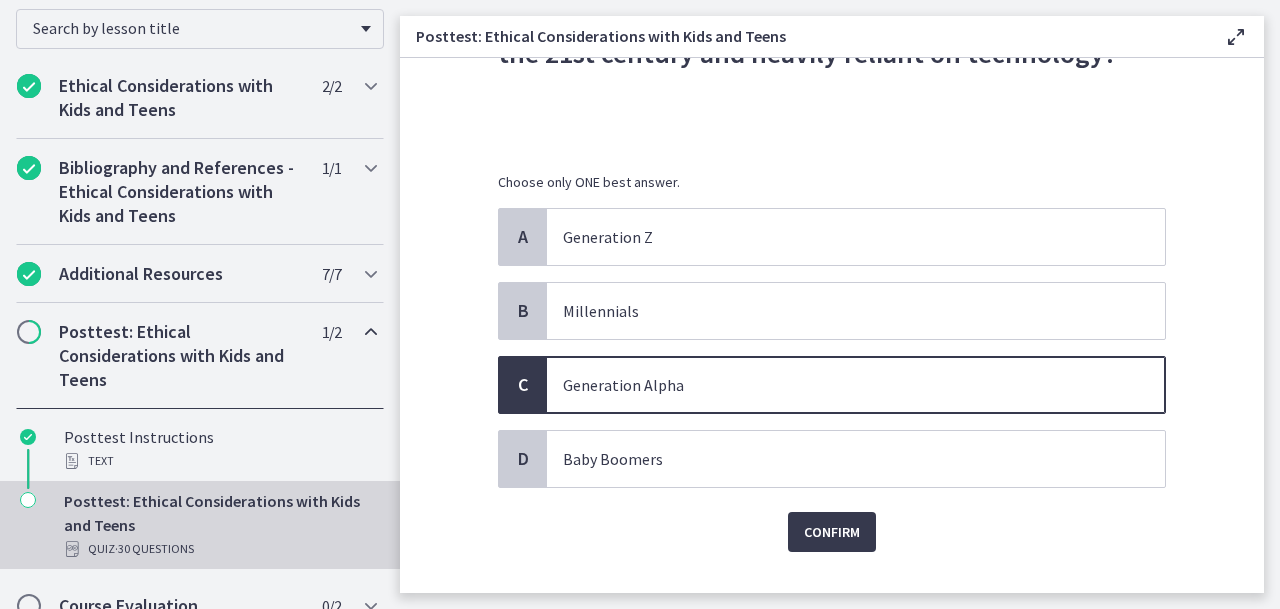 scroll, scrollTop: 162, scrollLeft: 0, axis: vertical 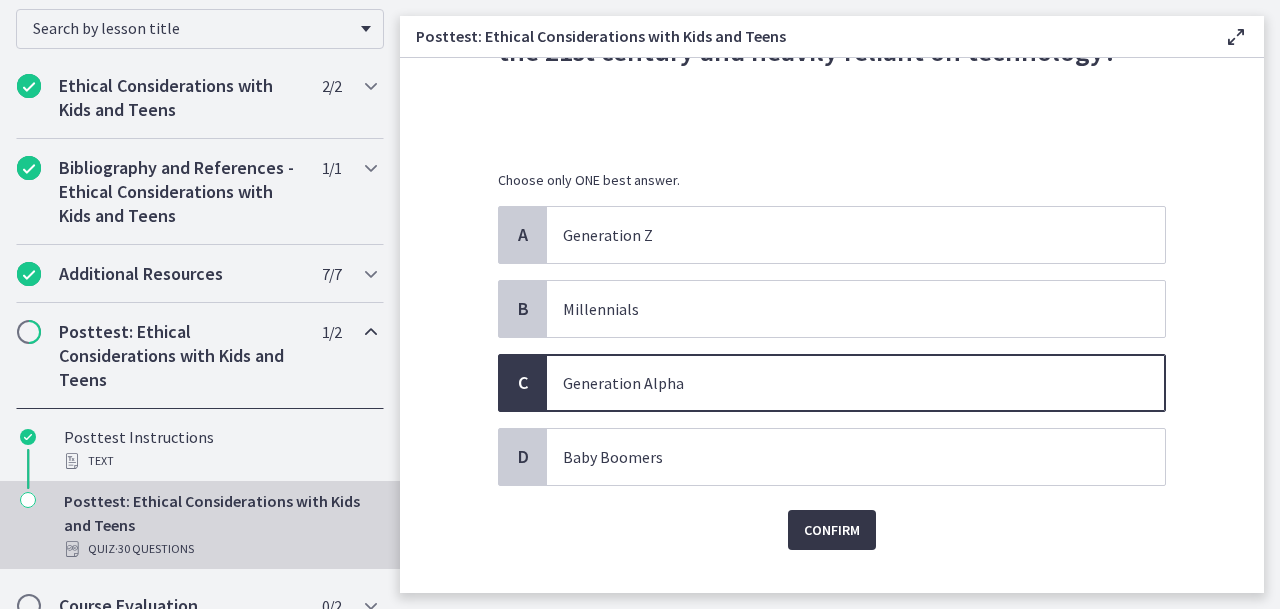 click on "Confirm" at bounding box center (832, 530) 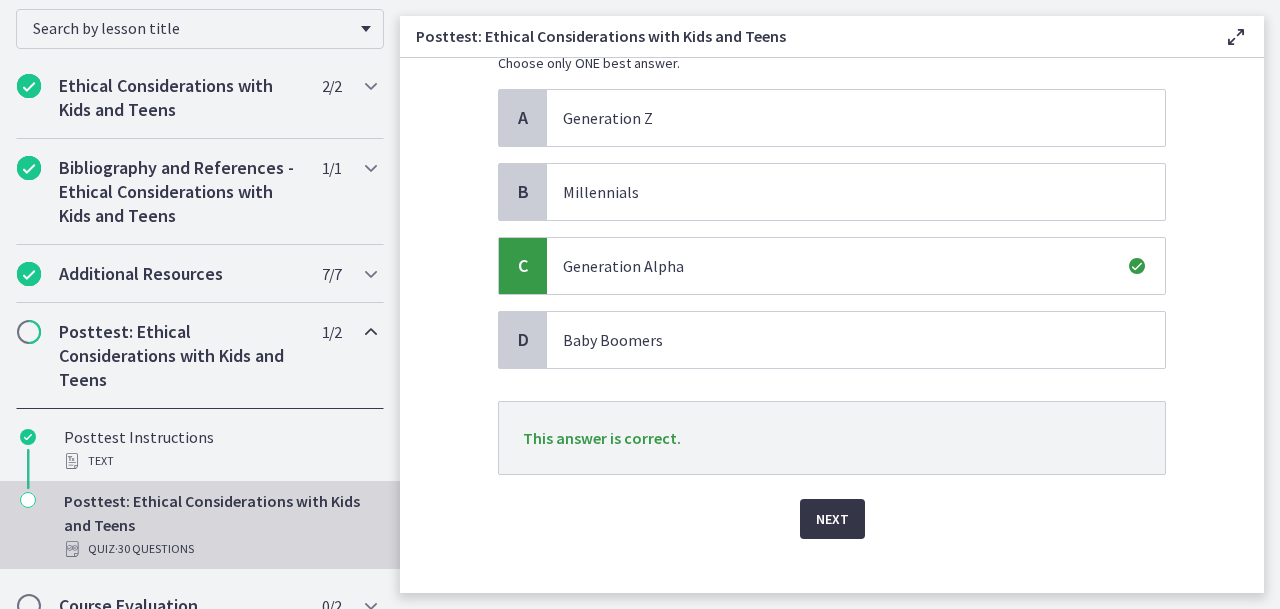 scroll, scrollTop: 280, scrollLeft: 0, axis: vertical 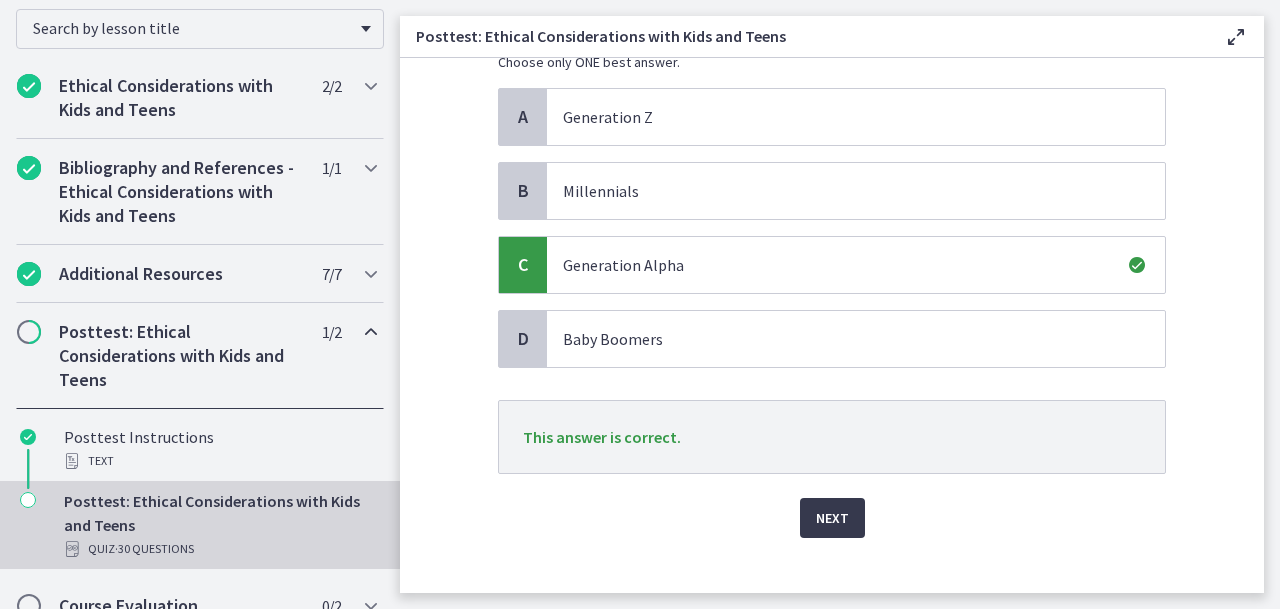 click on "Next" at bounding box center [832, 518] 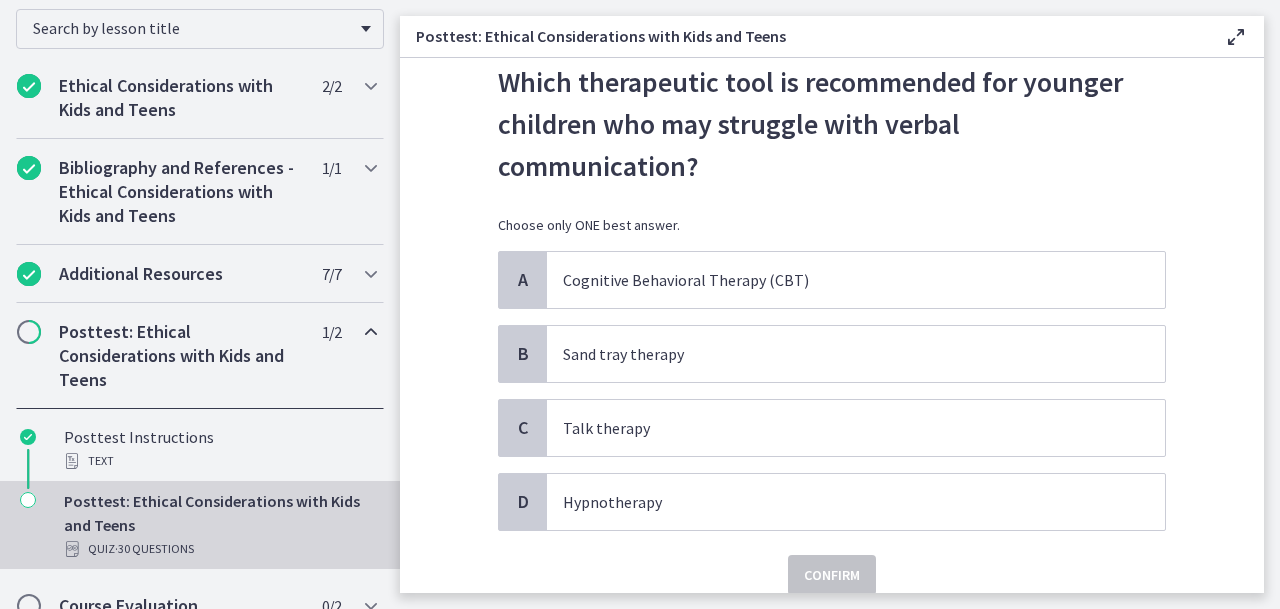 scroll, scrollTop: 92, scrollLeft: 0, axis: vertical 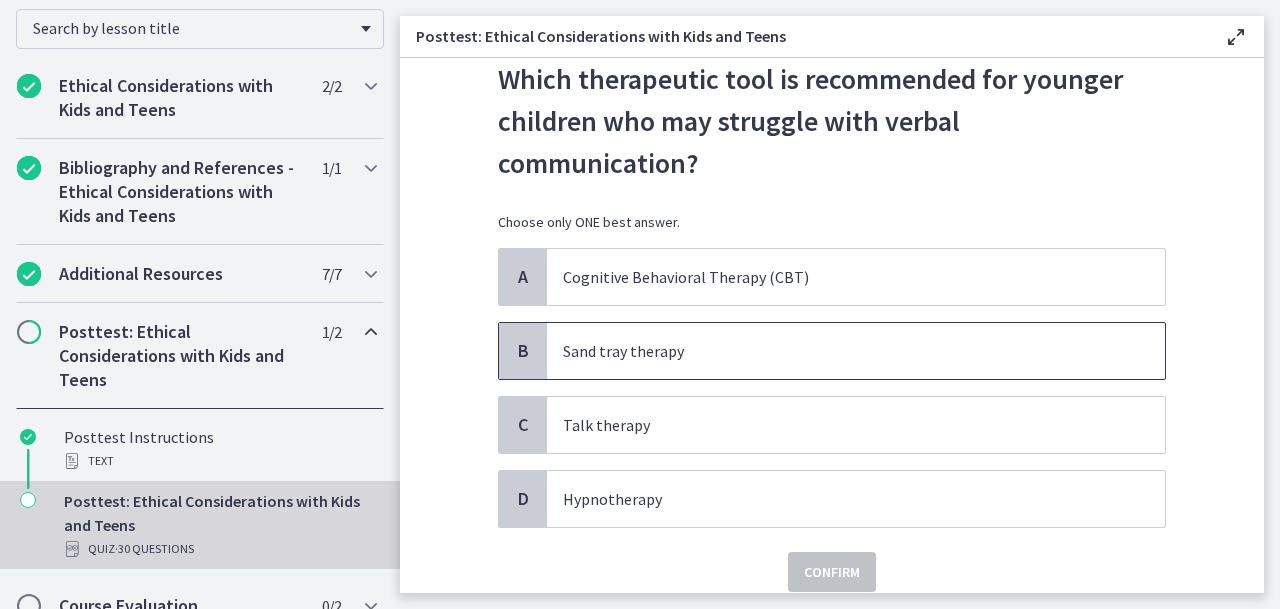 click on "Sand tray therapy" at bounding box center (836, 351) 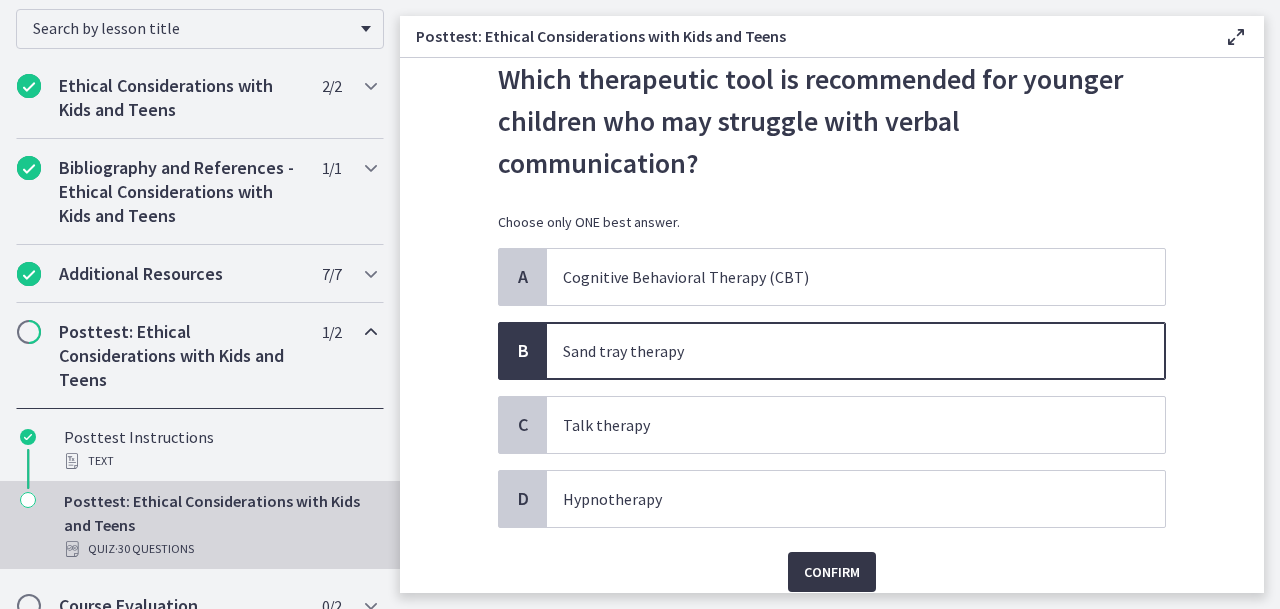click on "Confirm" at bounding box center (832, 572) 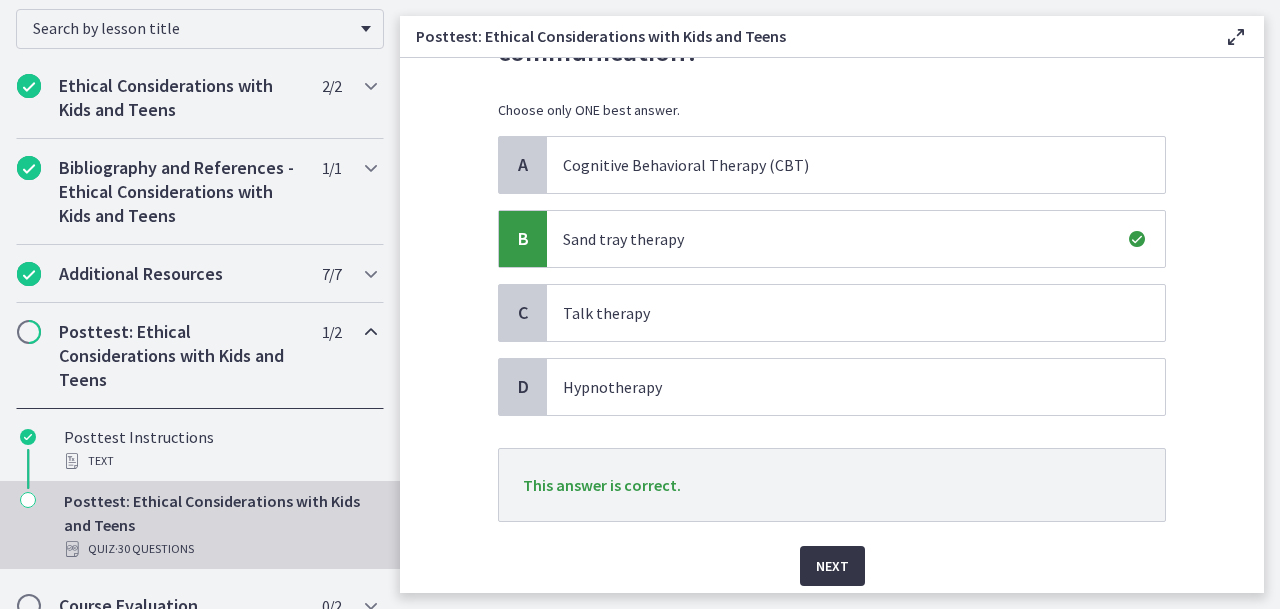 scroll, scrollTop: 207, scrollLeft: 0, axis: vertical 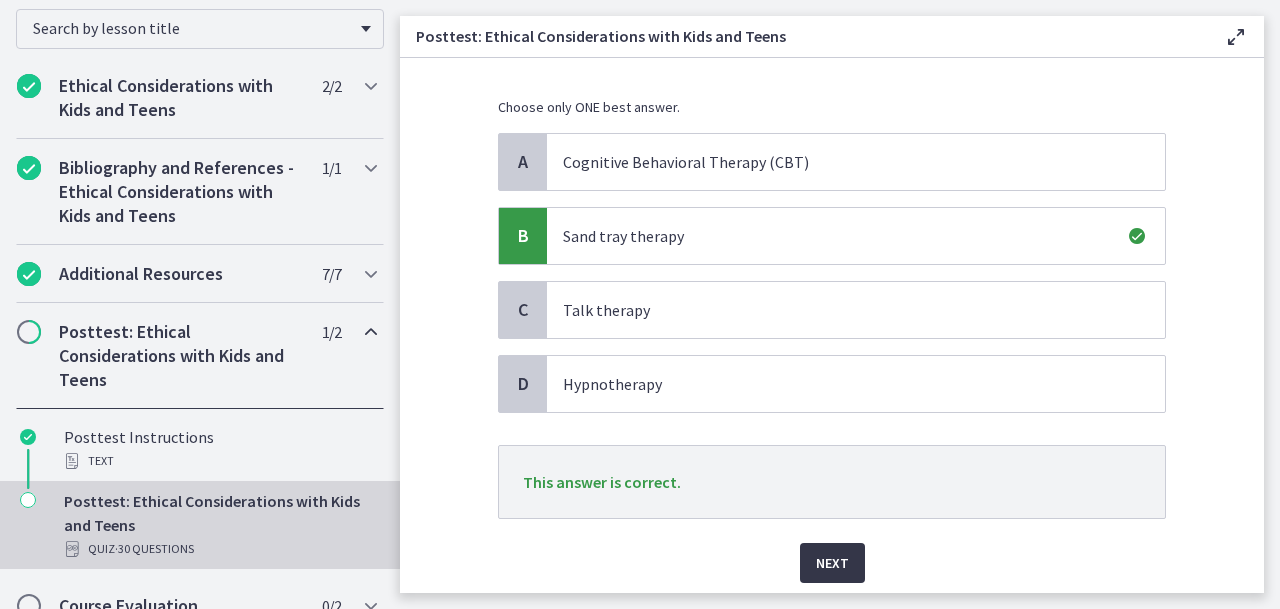 click on "Next" at bounding box center (832, 563) 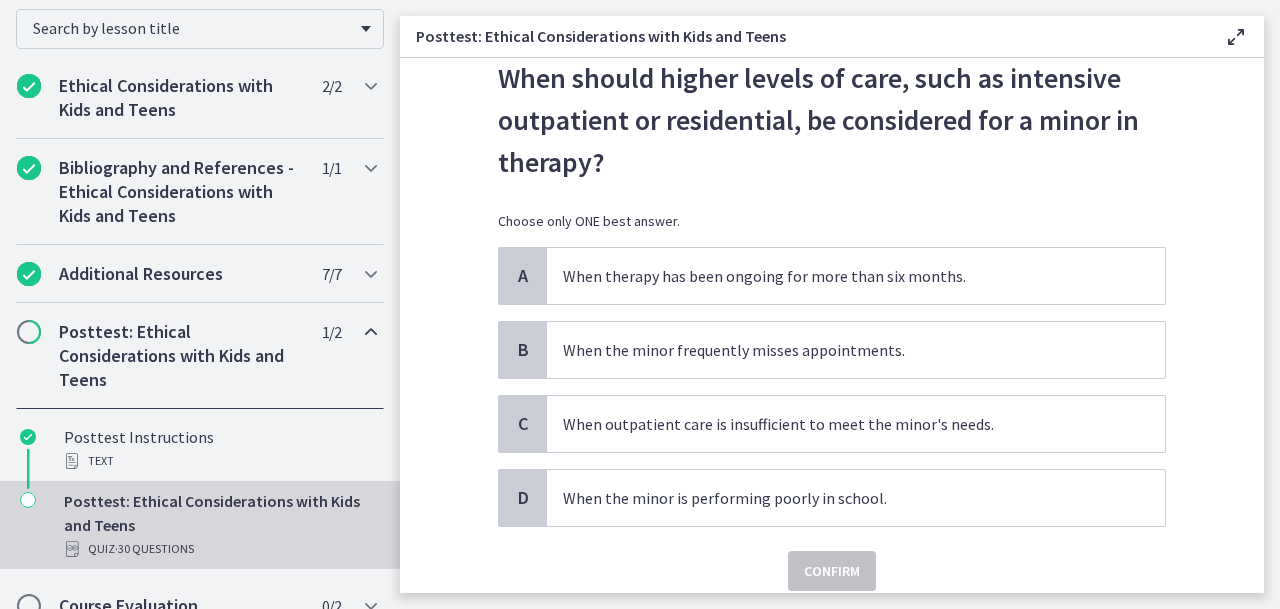scroll, scrollTop: 89, scrollLeft: 0, axis: vertical 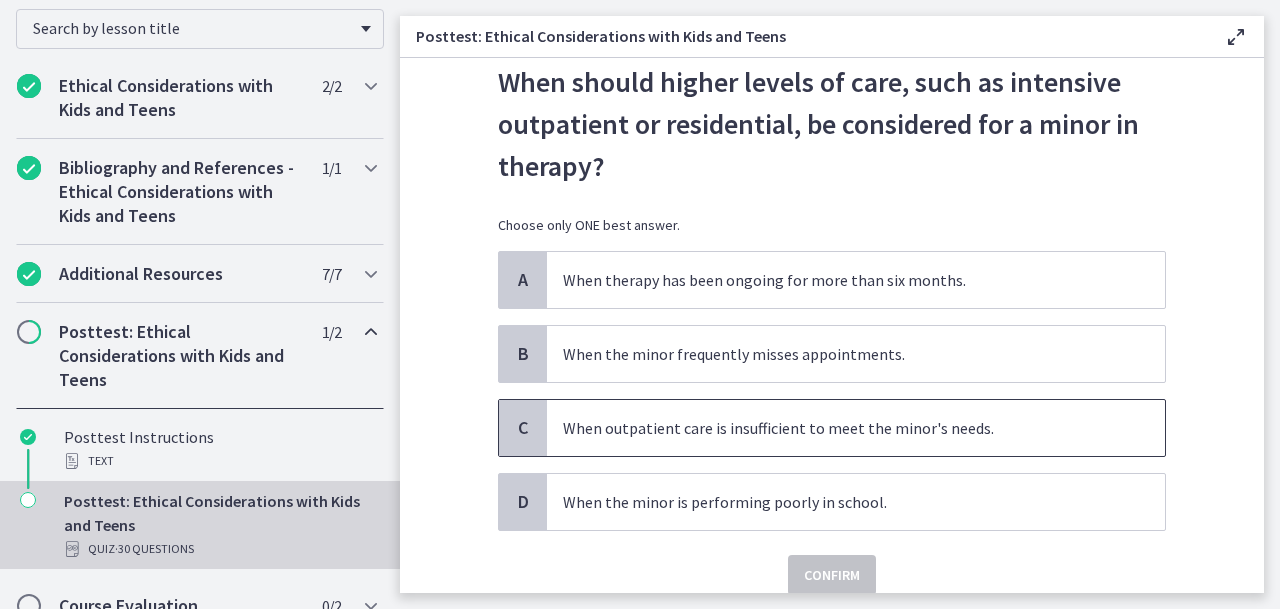 click on "When outpatient care is insufficient to meet the minor's needs." at bounding box center (836, 428) 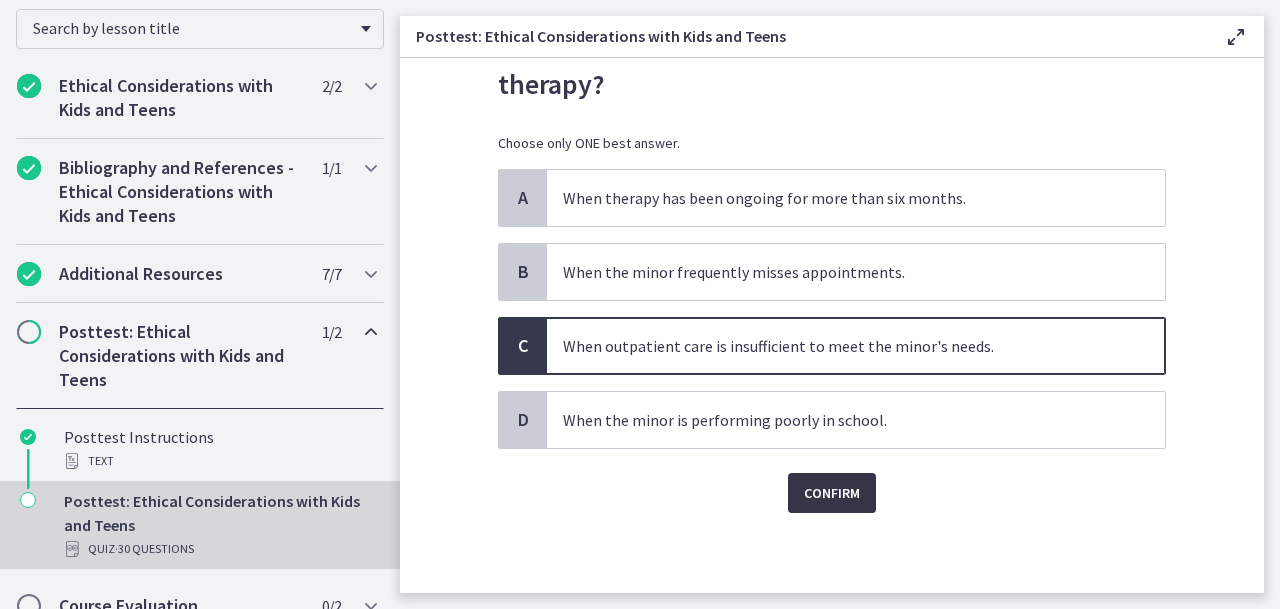 scroll, scrollTop: 171, scrollLeft: 0, axis: vertical 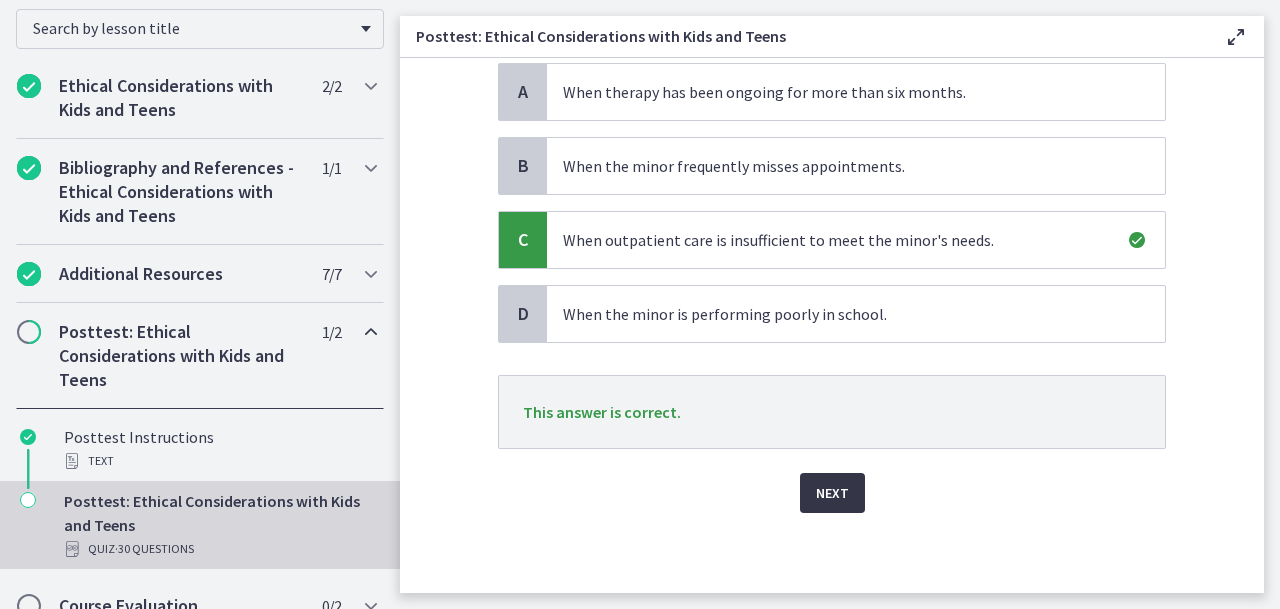 click on "Next" at bounding box center (832, 493) 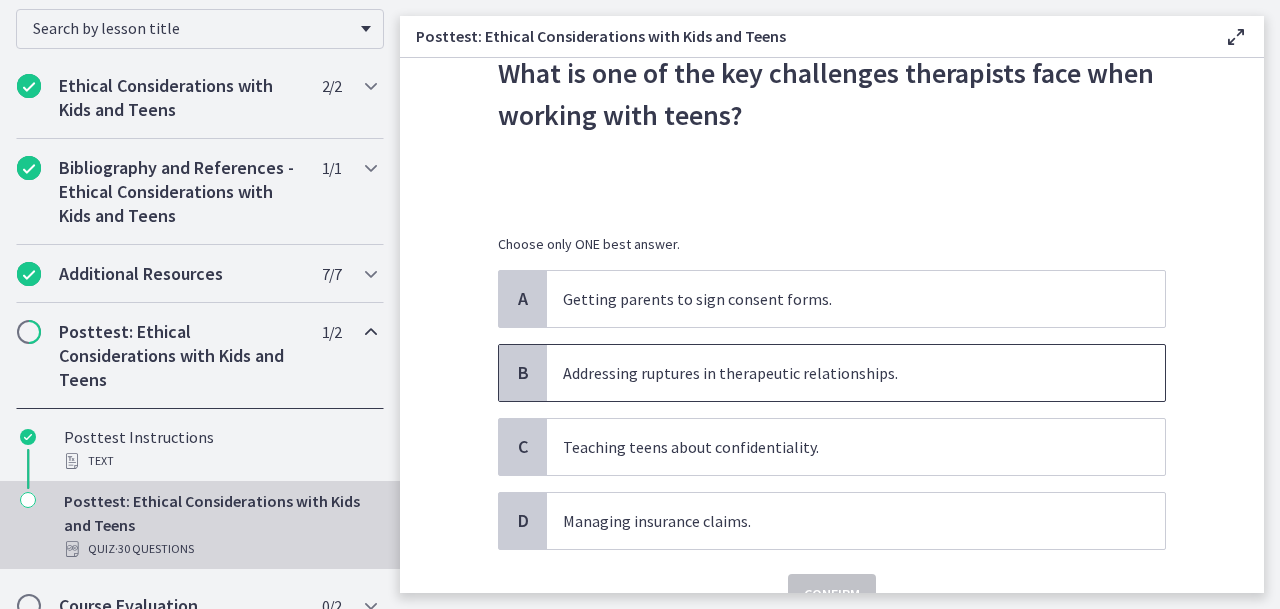 scroll, scrollTop: 100, scrollLeft: 0, axis: vertical 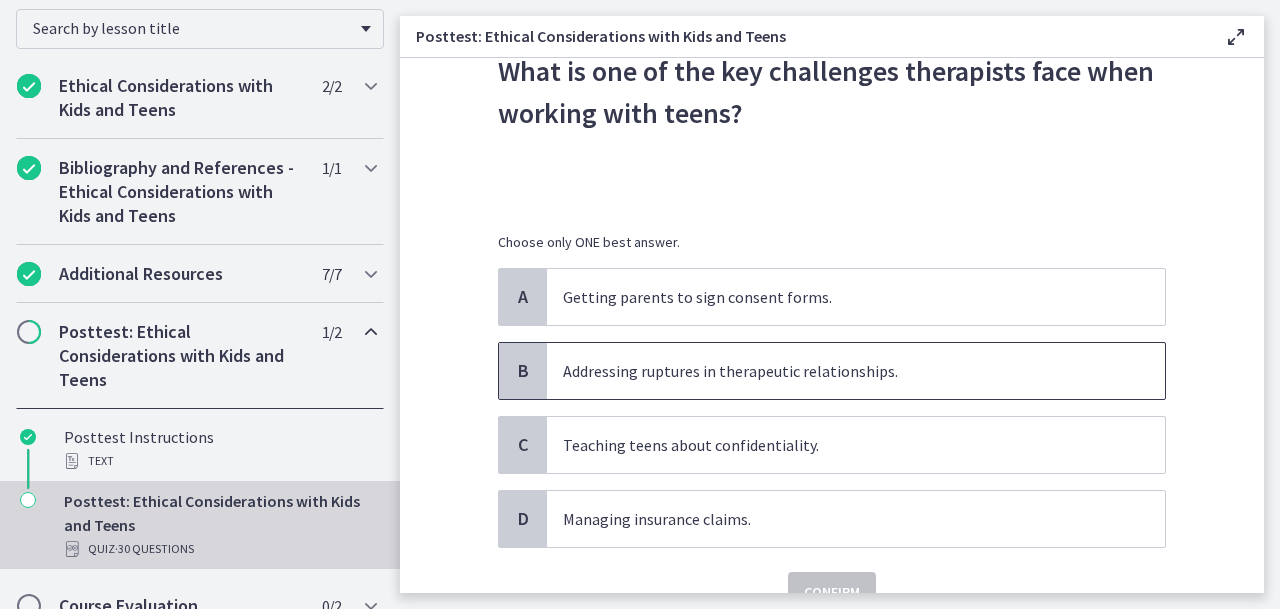 click on "Addressing ruptures in therapeutic relationships." at bounding box center [836, 371] 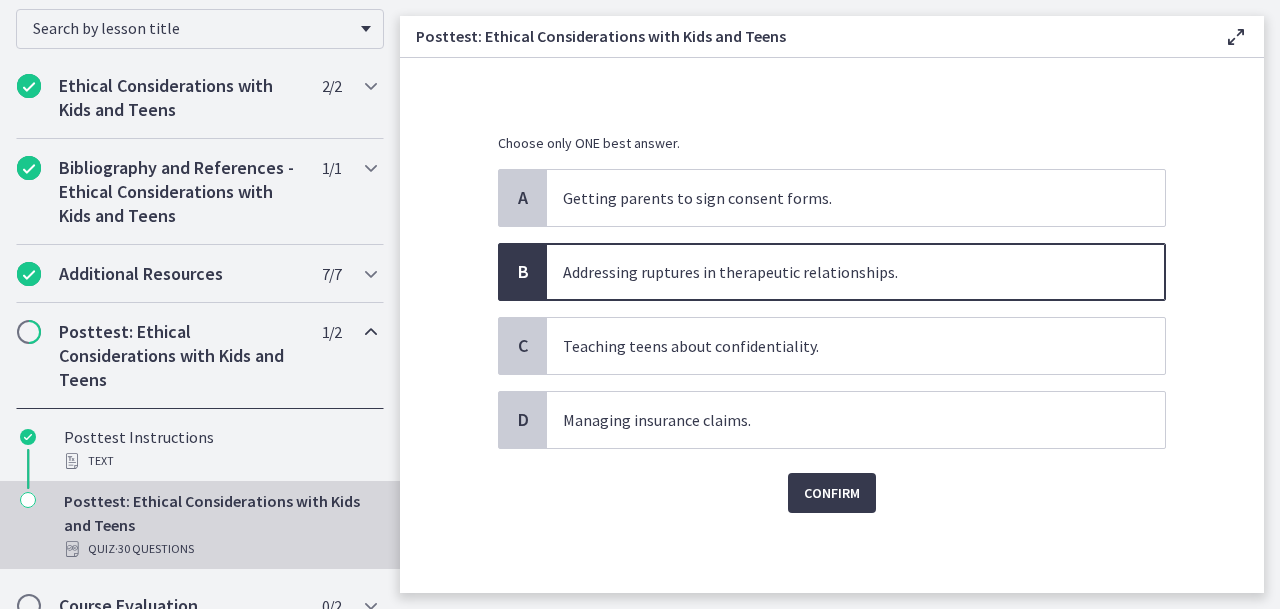 scroll, scrollTop: 199, scrollLeft: 0, axis: vertical 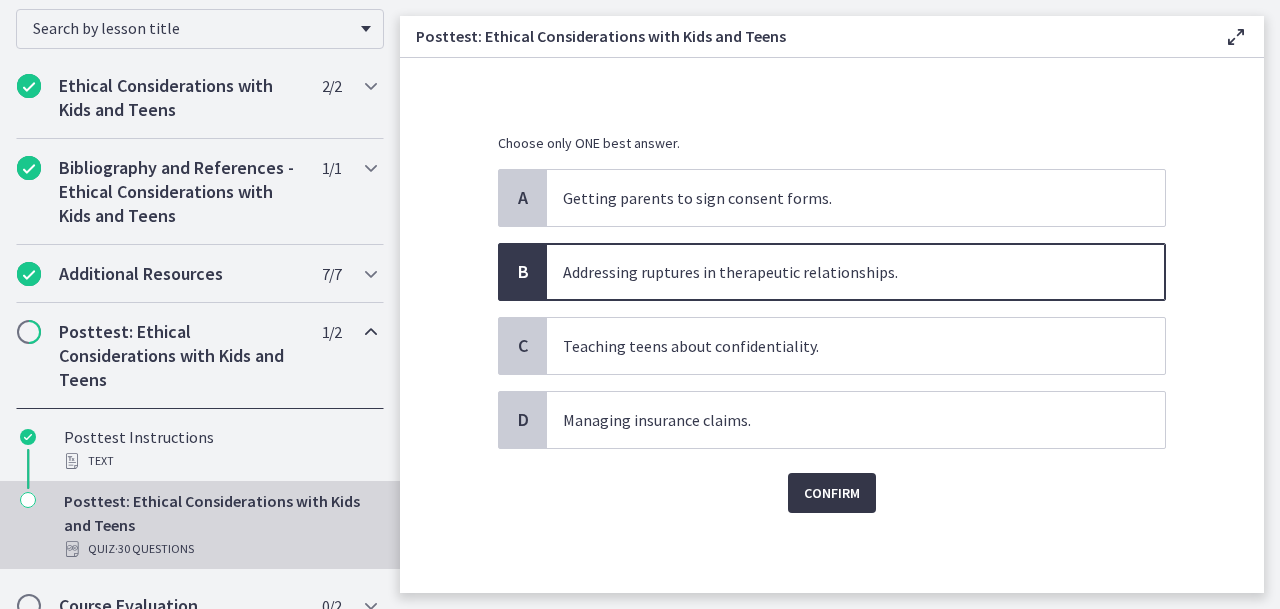 click on "Confirm" at bounding box center [832, 493] 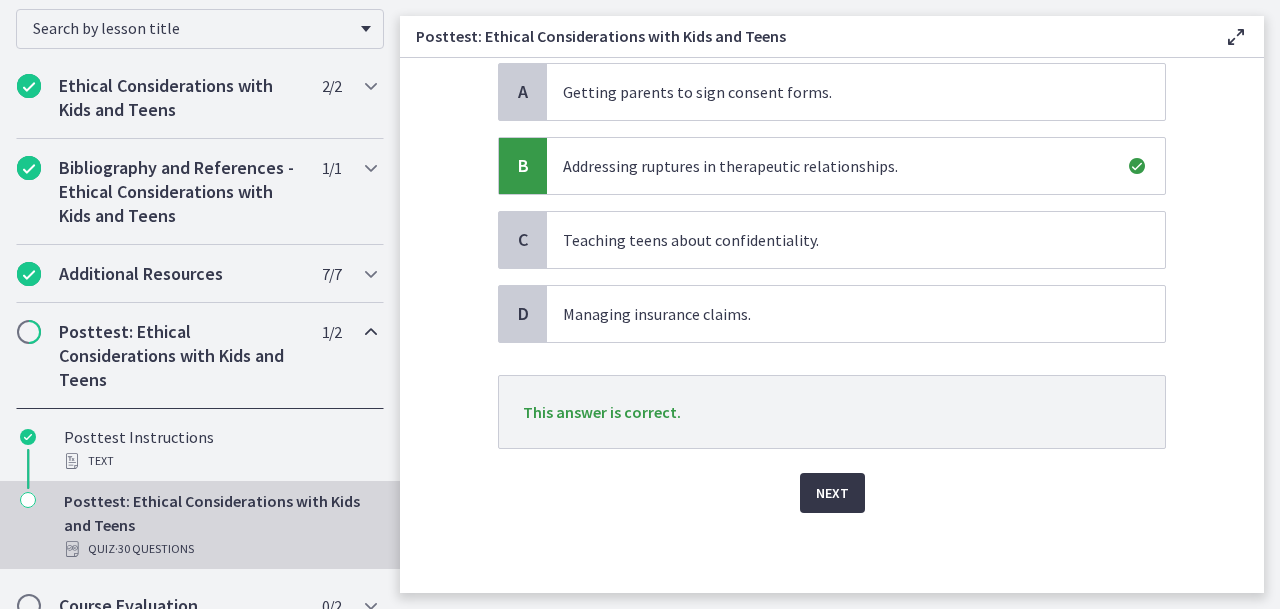 scroll, scrollTop: 305, scrollLeft: 0, axis: vertical 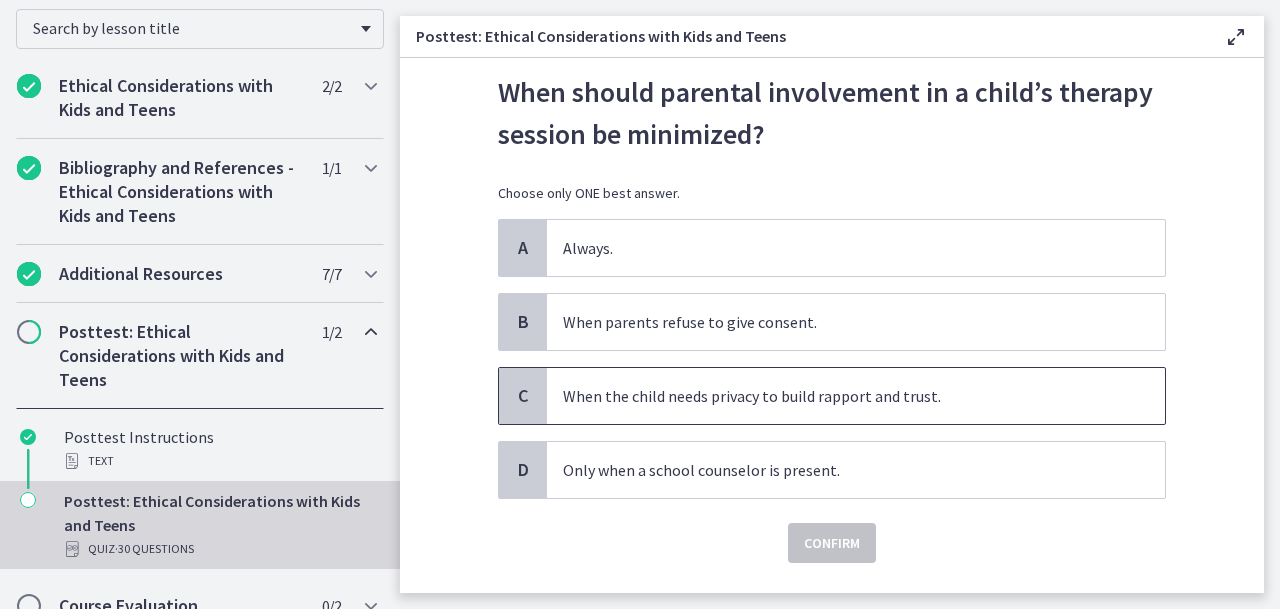 click on "When the child needs privacy to build rapport and trust." at bounding box center [836, 396] 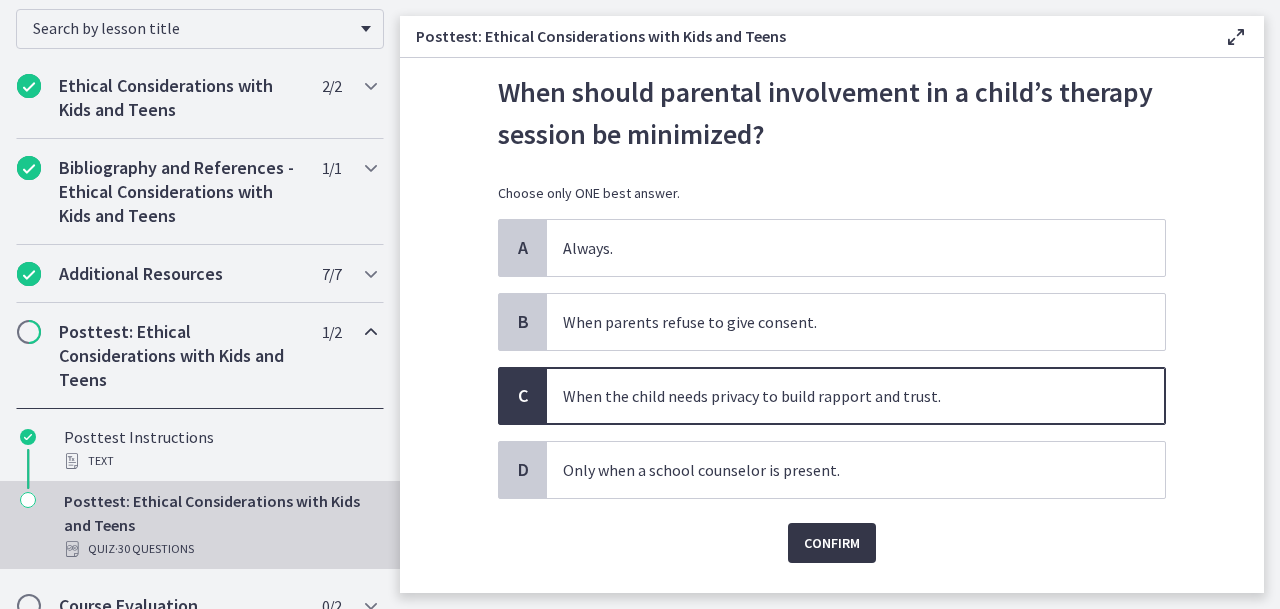click on "Confirm" at bounding box center [832, 543] 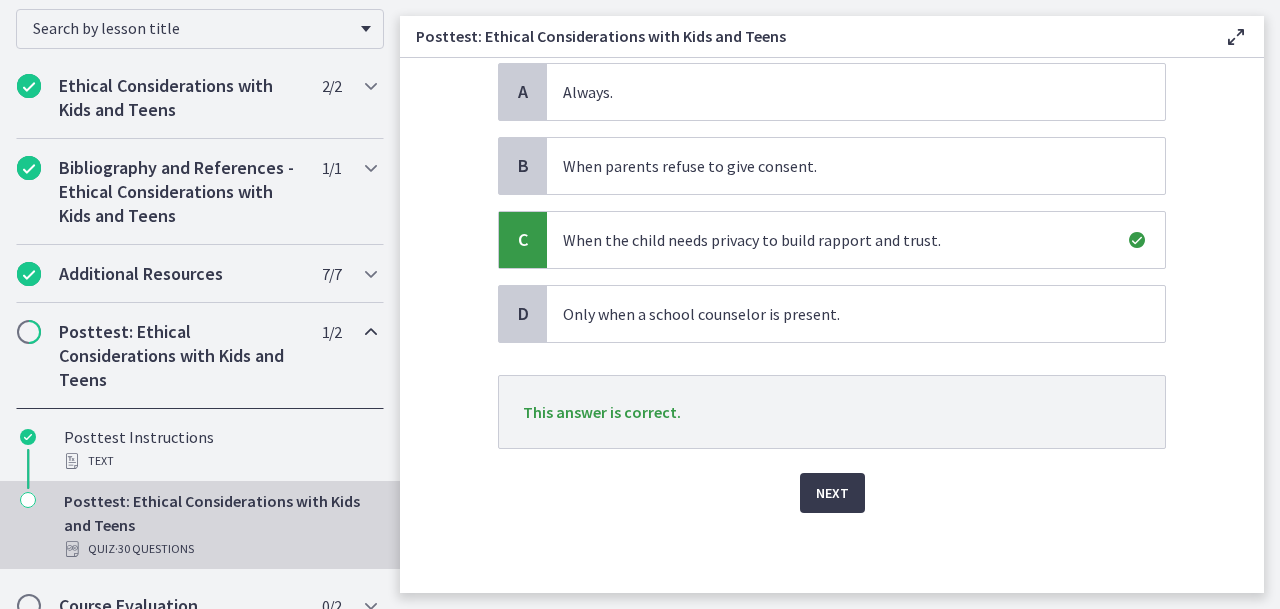 scroll, scrollTop: 235, scrollLeft: 0, axis: vertical 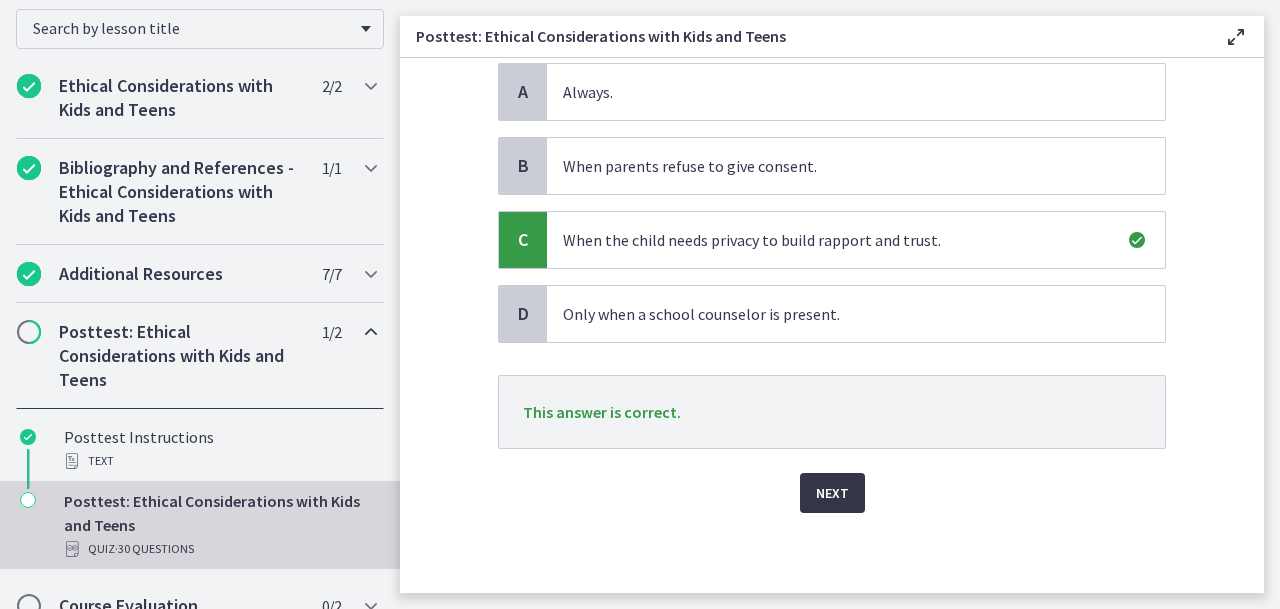 click on "Next" at bounding box center [832, 493] 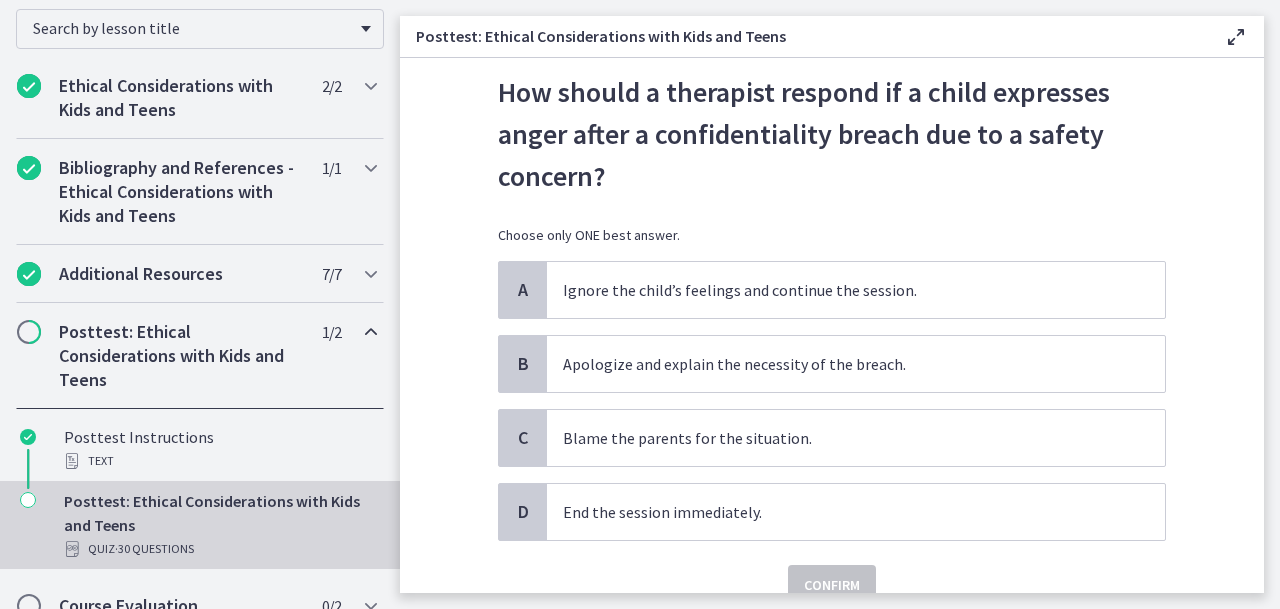 scroll, scrollTop: 88, scrollLeft: 0, axis: vertical 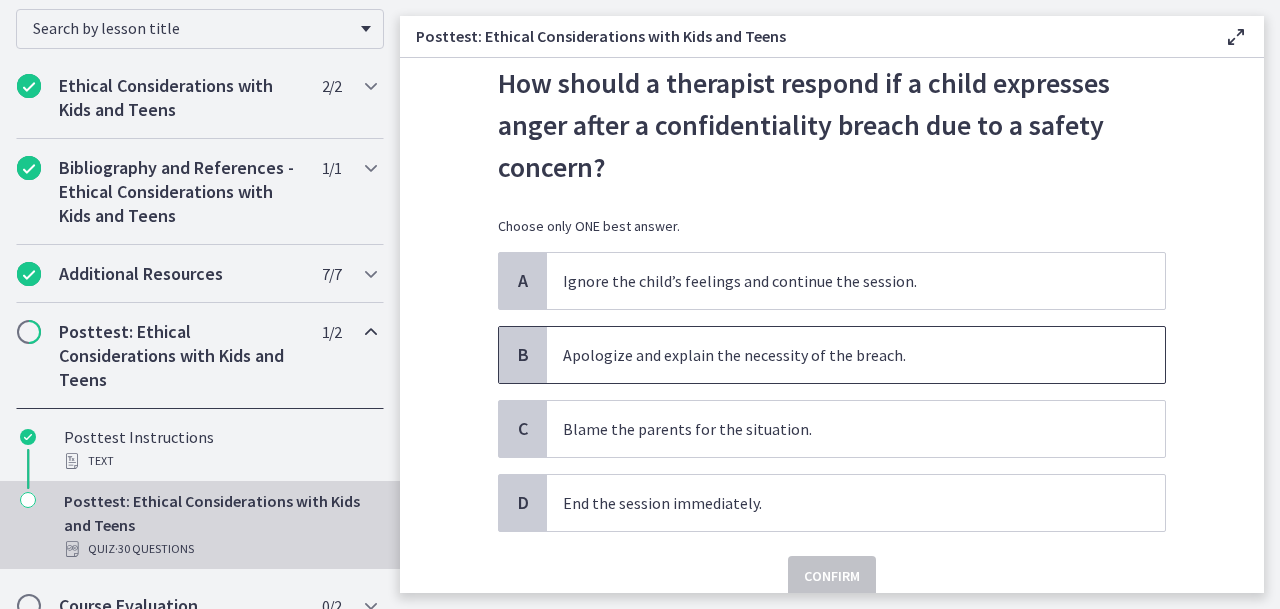 click on "Apologize and explain the necessity of the breach." at bounding box center (836, 355) 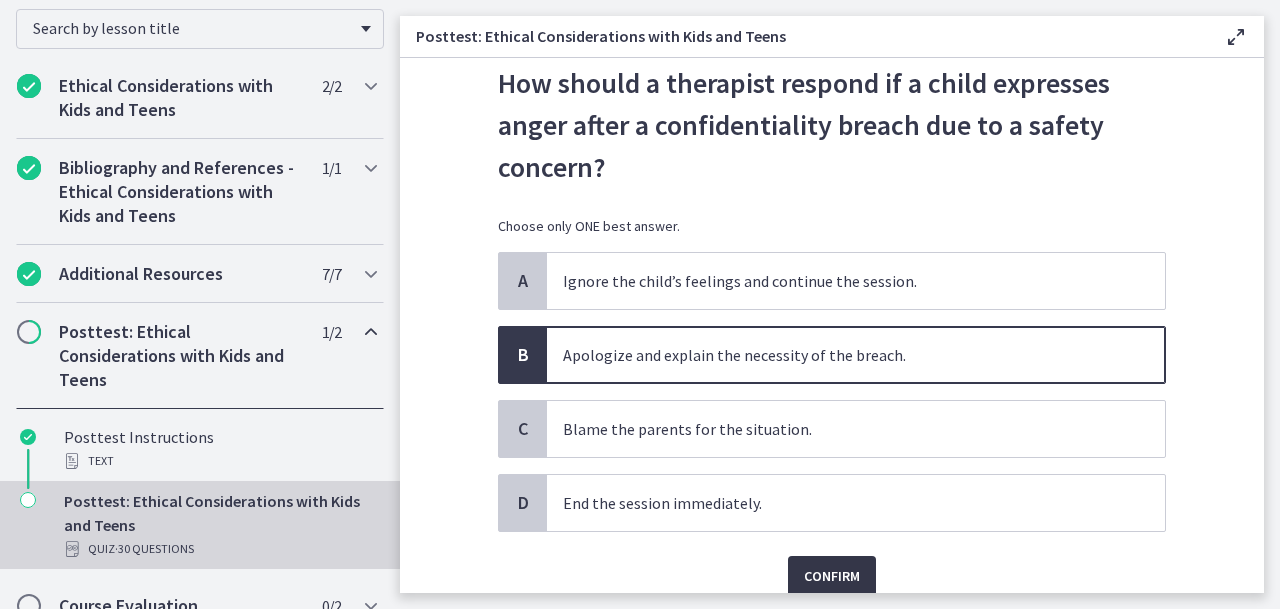 click on "Confirm" at bounding box center (832, 576) 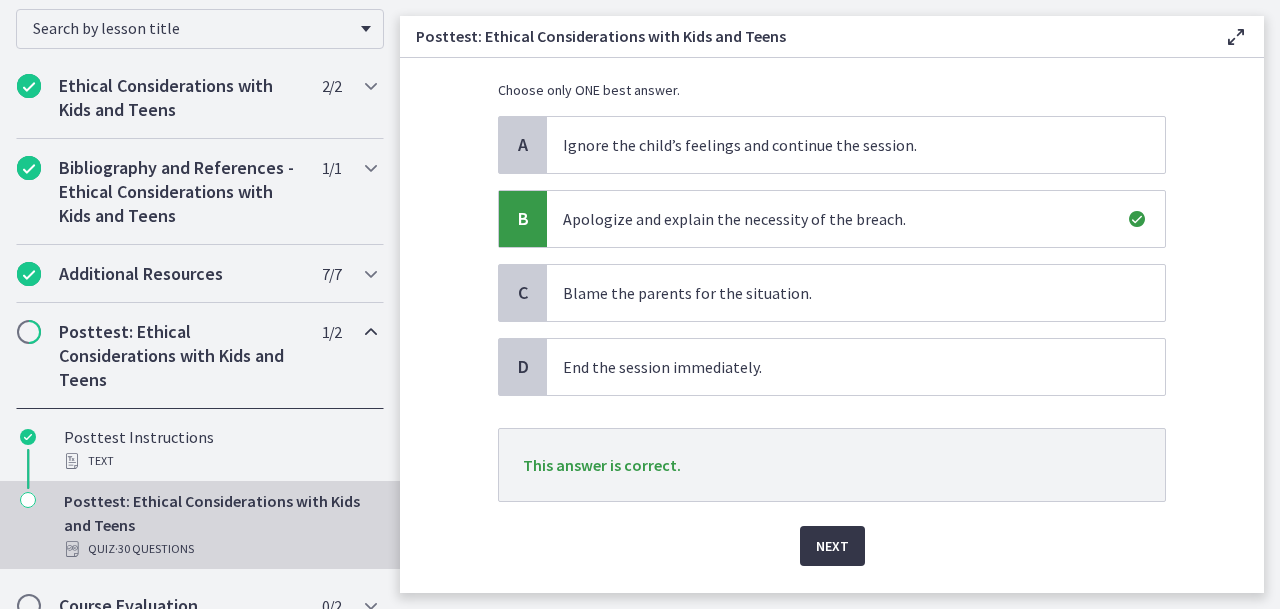 scroll, scrollTop: 240, scrollLeft: 0, axis: vertical 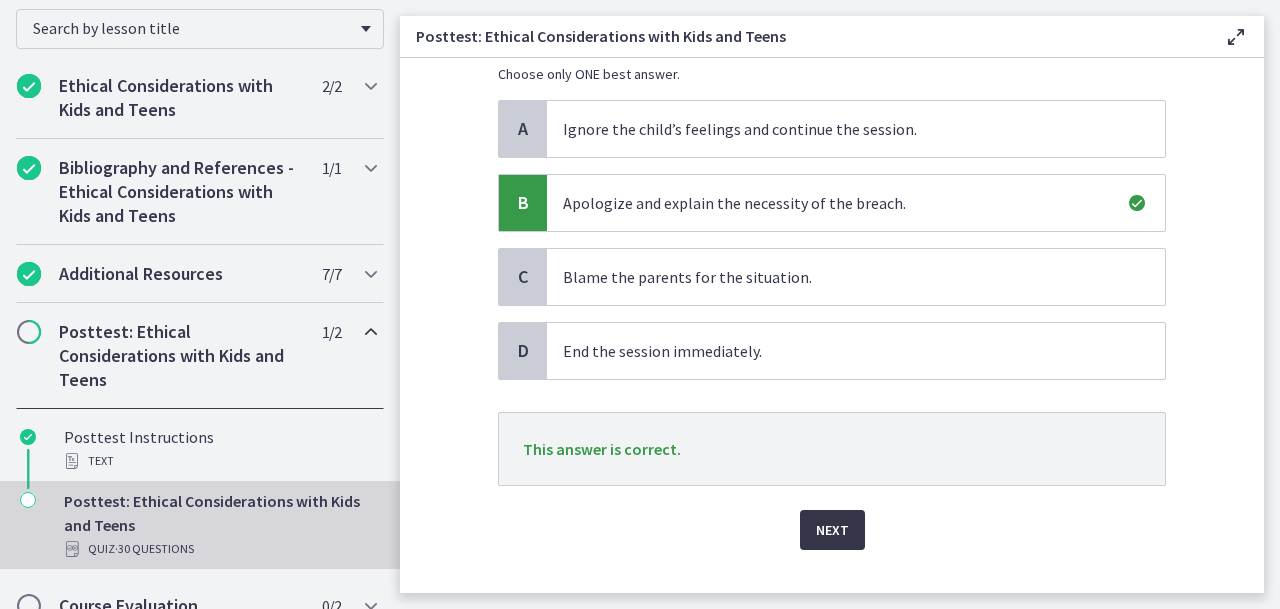 click on "Next" at bounding box center (832, 530) 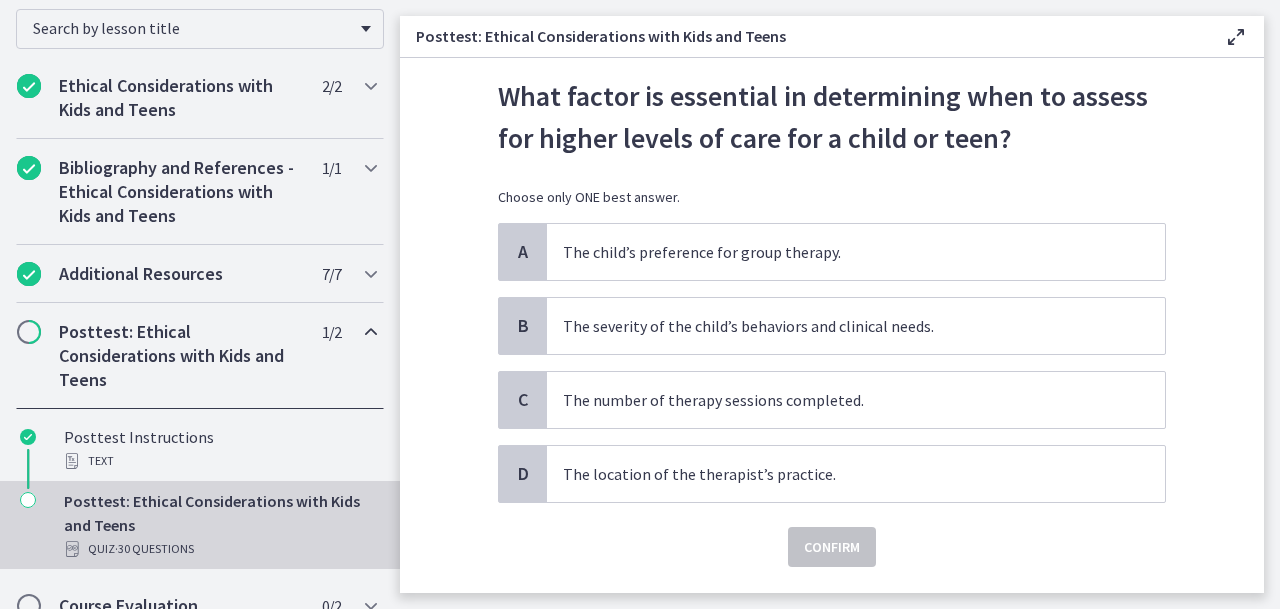 scroll, scrollTop: 79, scrollLeft: 0, axis: vertical 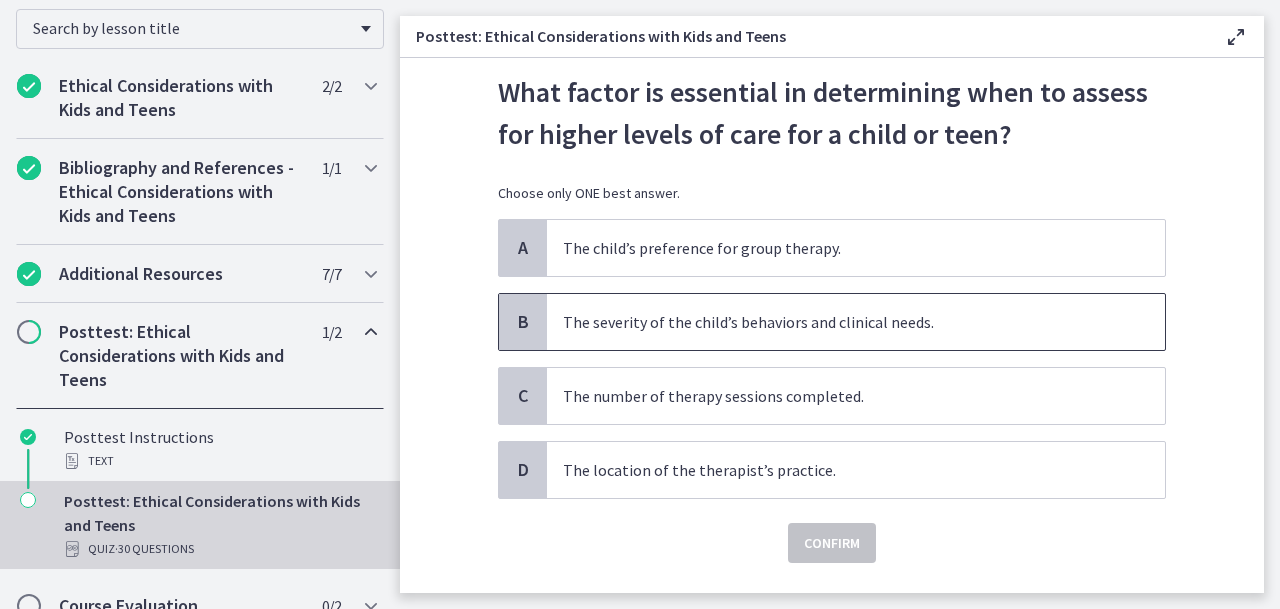 click on "The severity of the child’s behaviors and clinical needs." at bounding box center [836, 322] 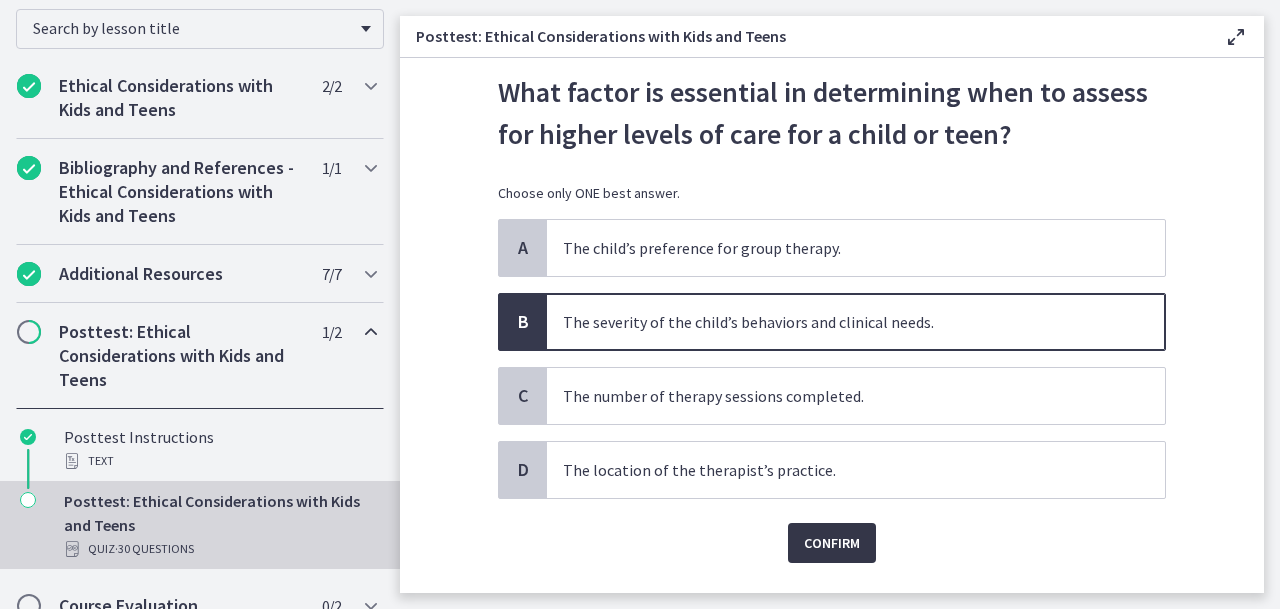 click on "Confirm" at bounding box center (832, 543) 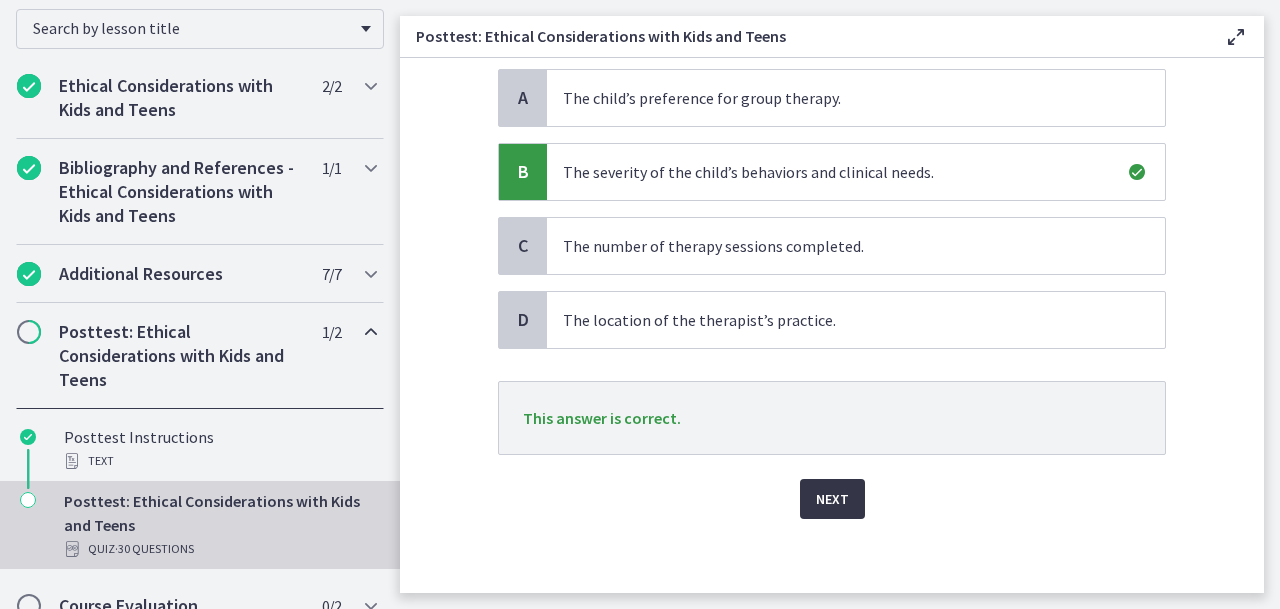 scroll, scrollTop: 231, scrollLeft: 0, axis: vertical 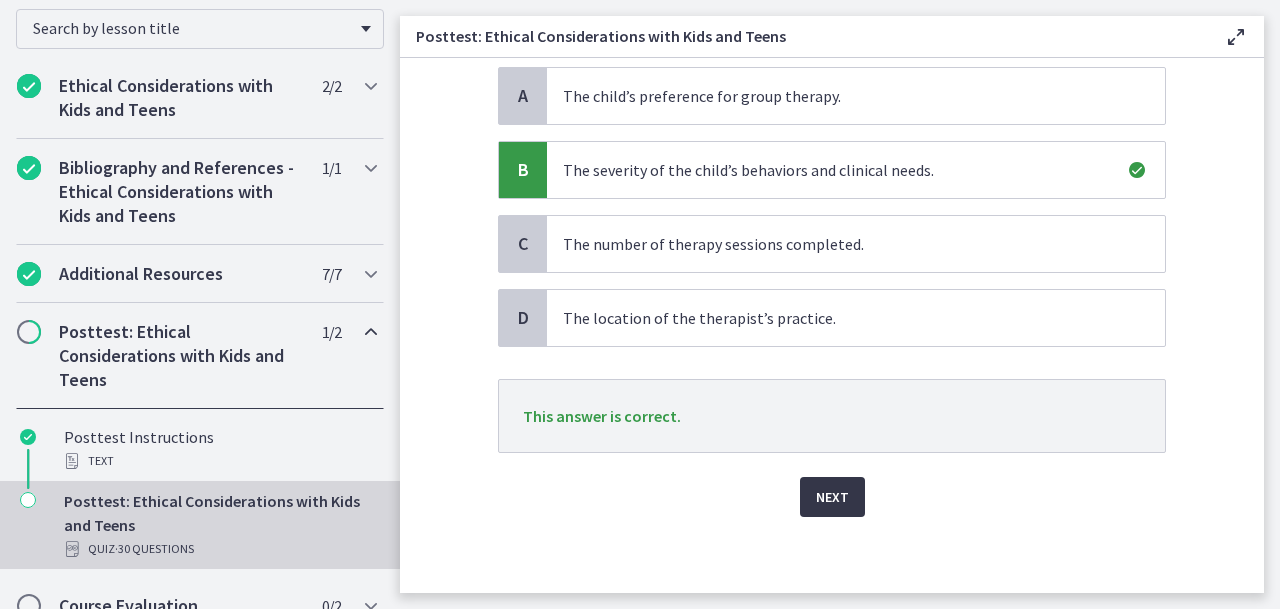 click on "Next" at bounding box center (832, 497) 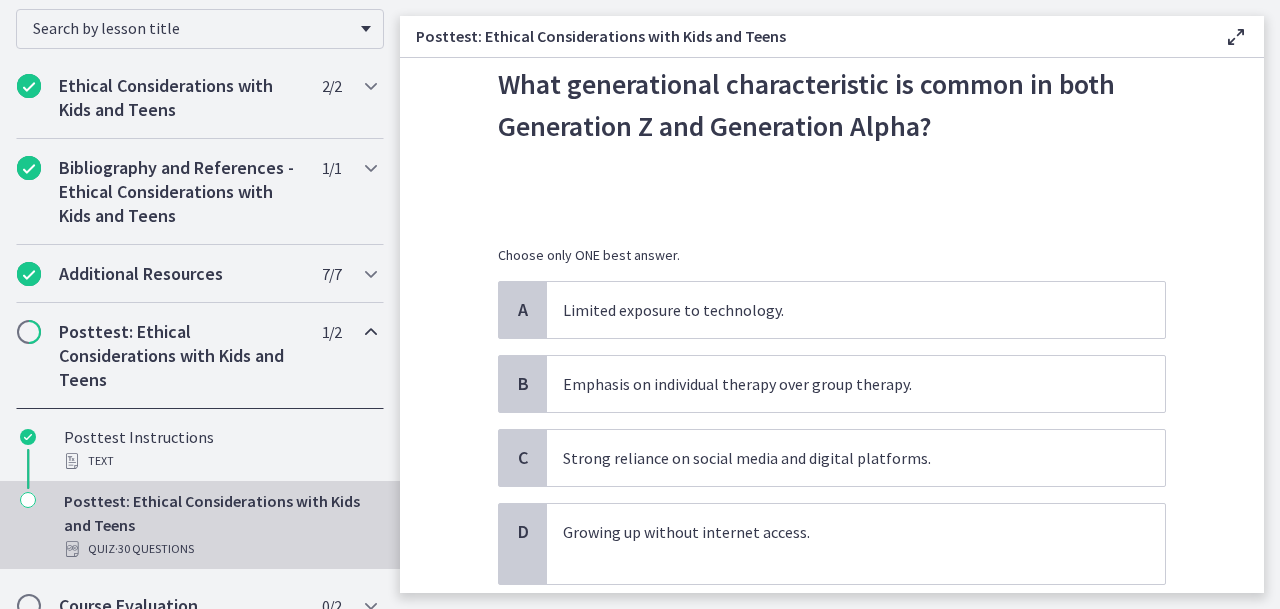 scroll, scrollTop: 94, scrollLeft: 0, axis: vertical 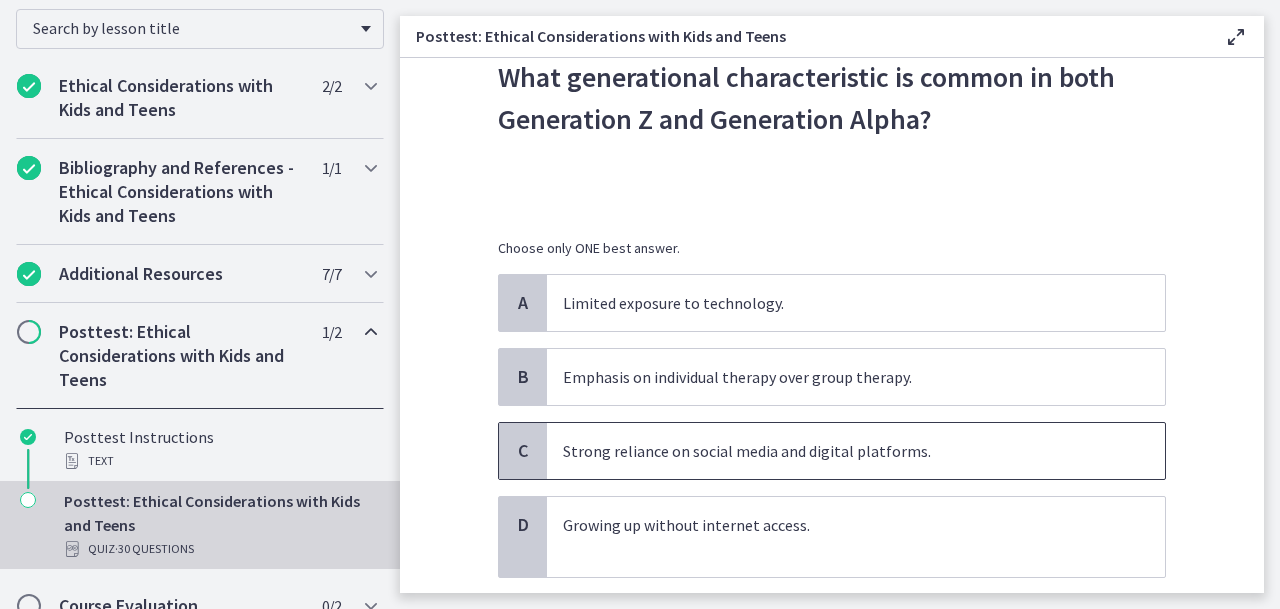 click on "Strong reliance on social media and digital platforms." at bounding box center [836, 451] 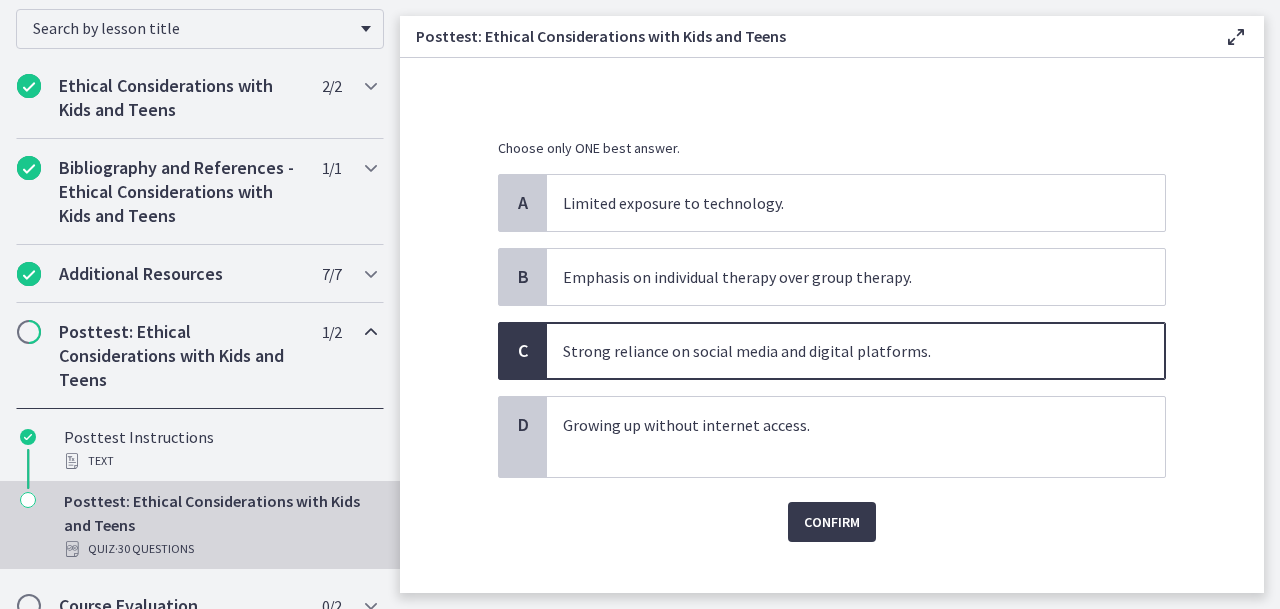 scroll, scrollTop: 195, scrollLeft: 0, axis: vertical 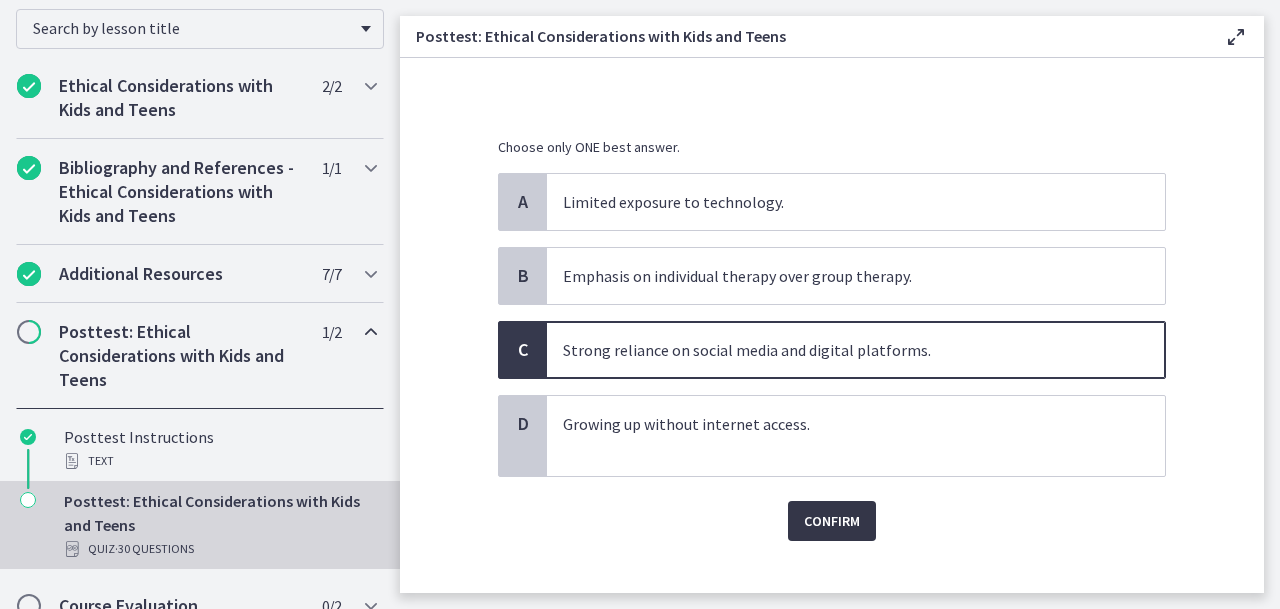 click on "Confirm" at bounding box center [832, 521] 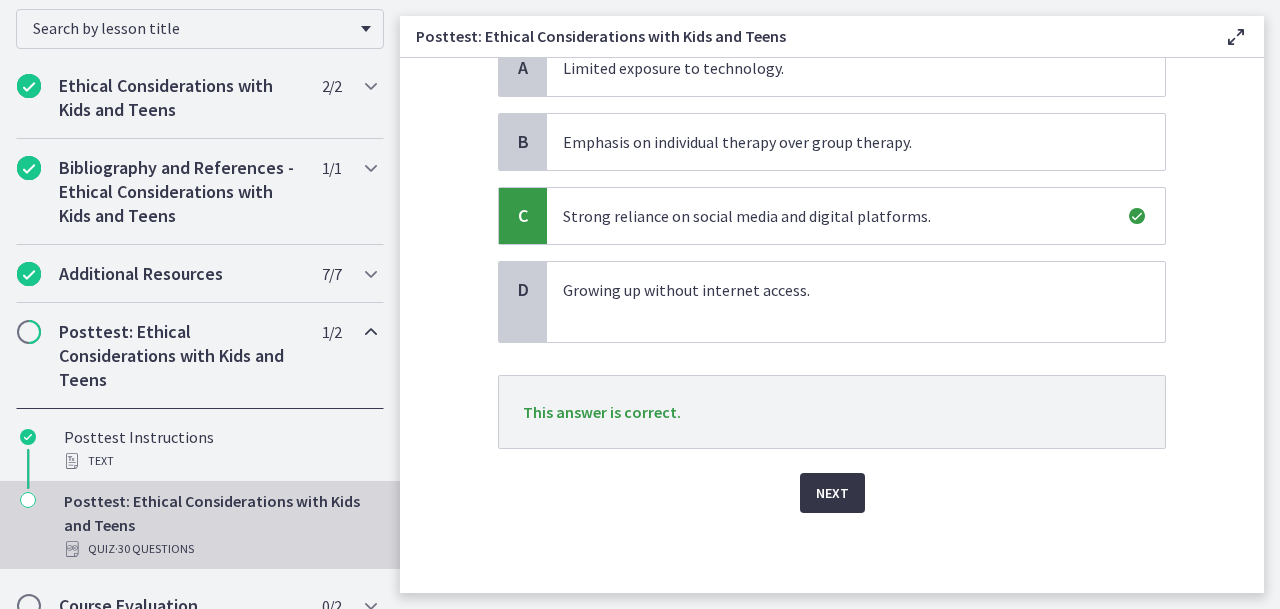 scroll, scrollTop: 329, scrollLeft: 0, axis: vertical 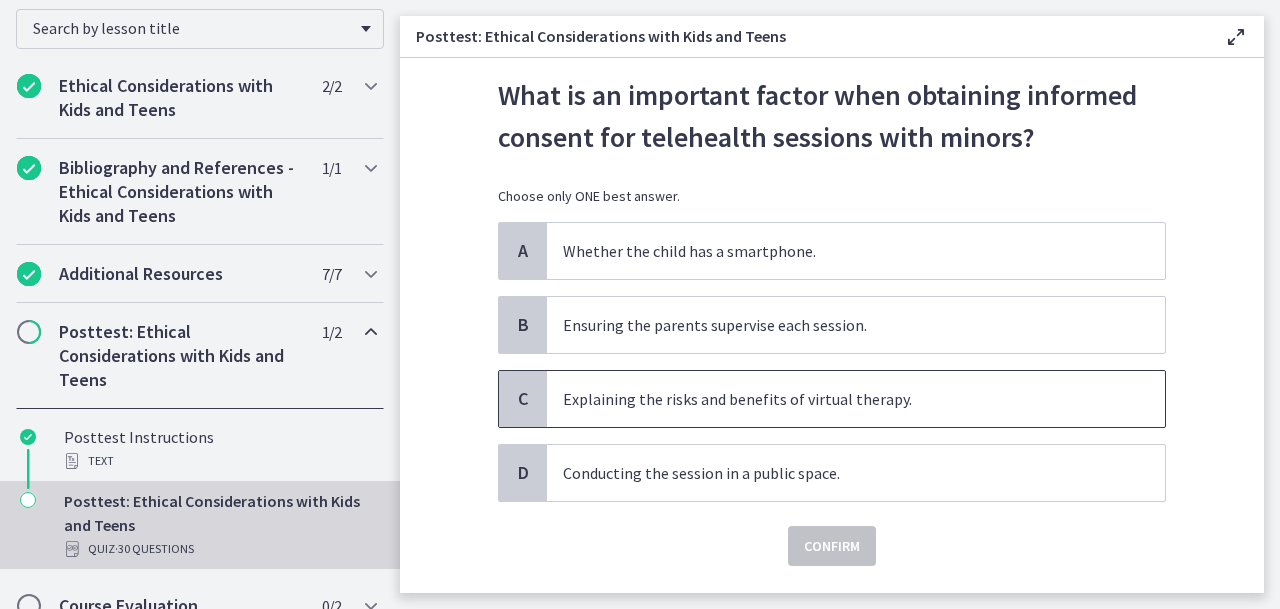 click on "Explaining the risks and benefits of virtual therapy." at bounding box center [836, 399] 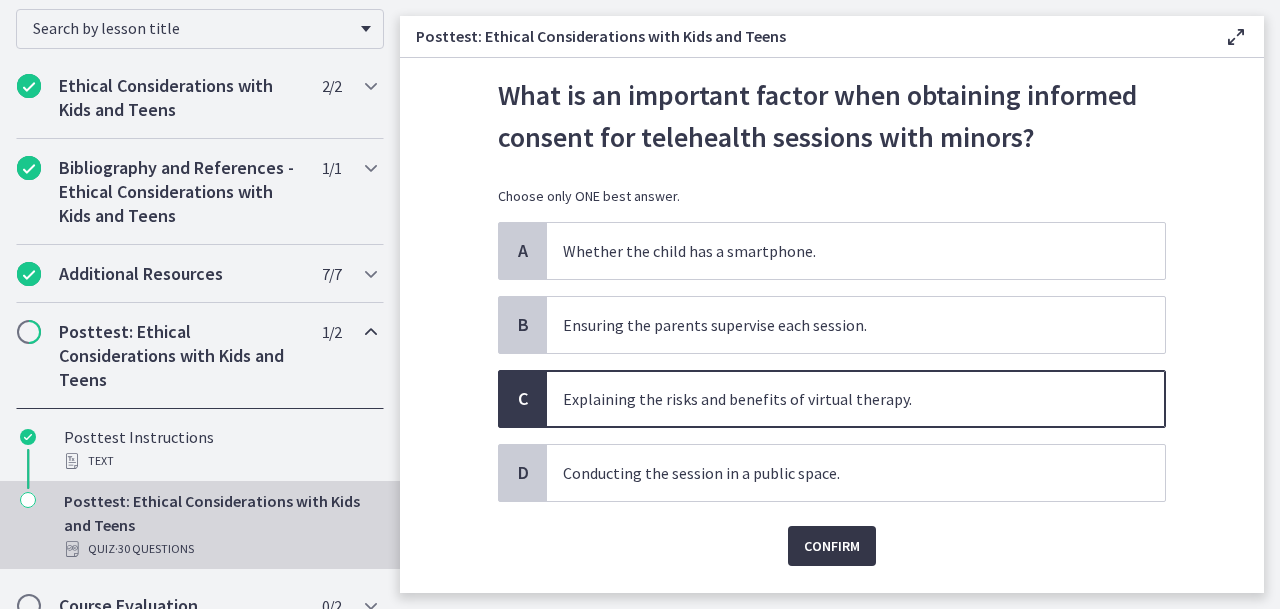 click on "Confirm" at bounding box center (832, 546) 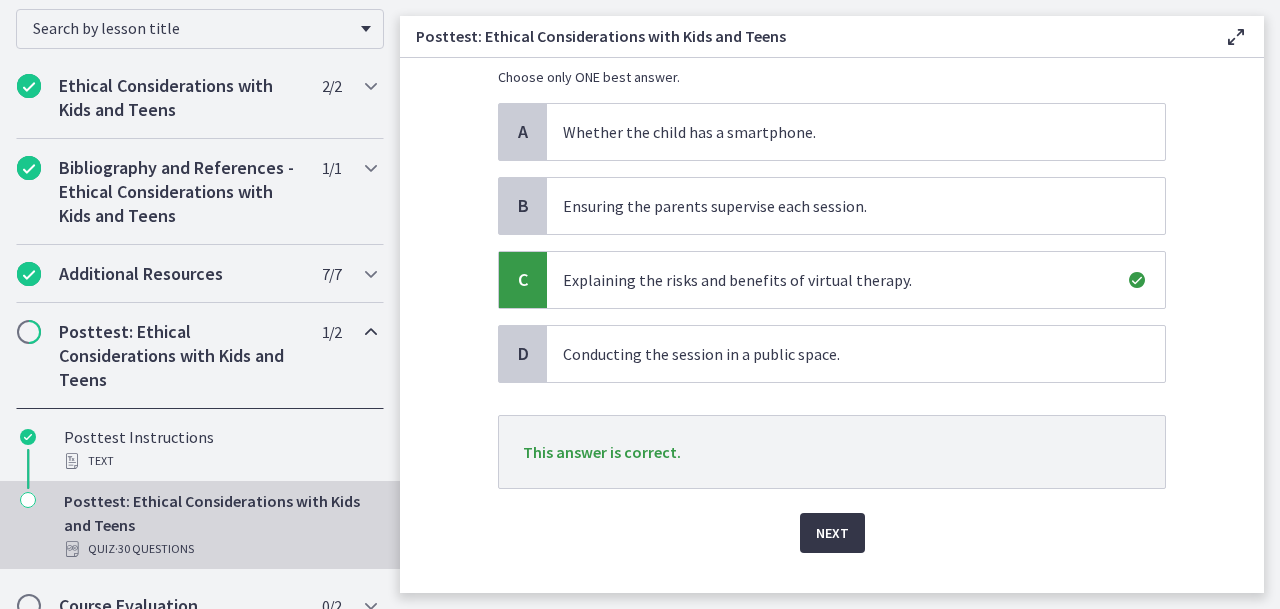 scroll, scrollTop: 199, scrollLeft: 0, axis: vertical 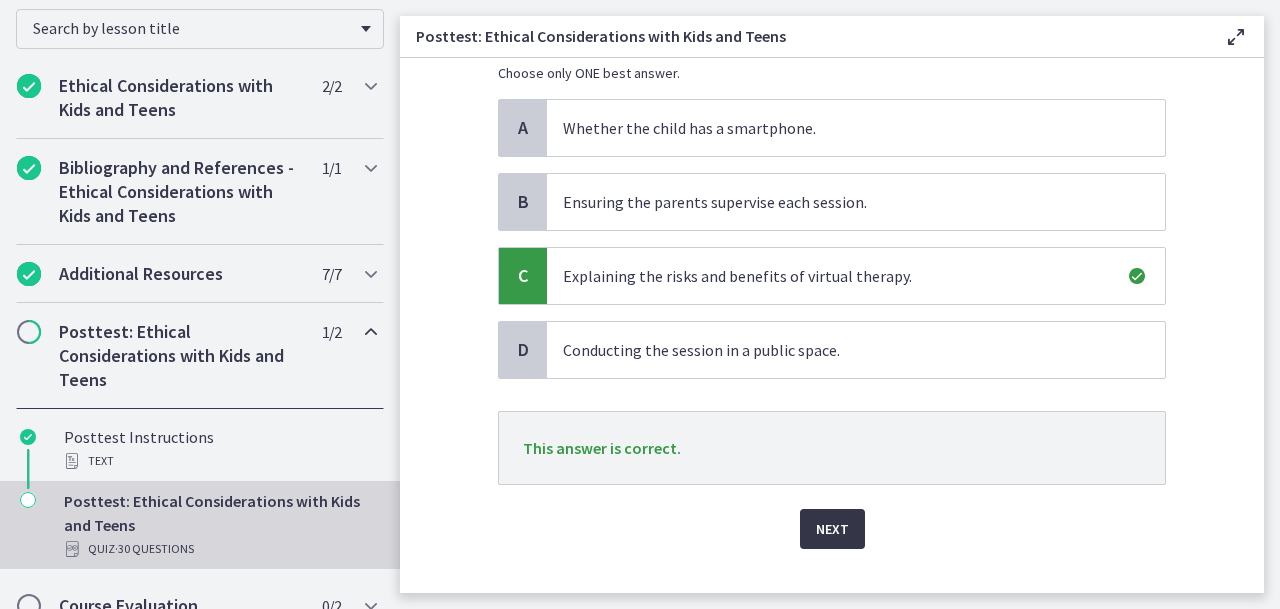 click on "Next" at bounding box center (832, 529) 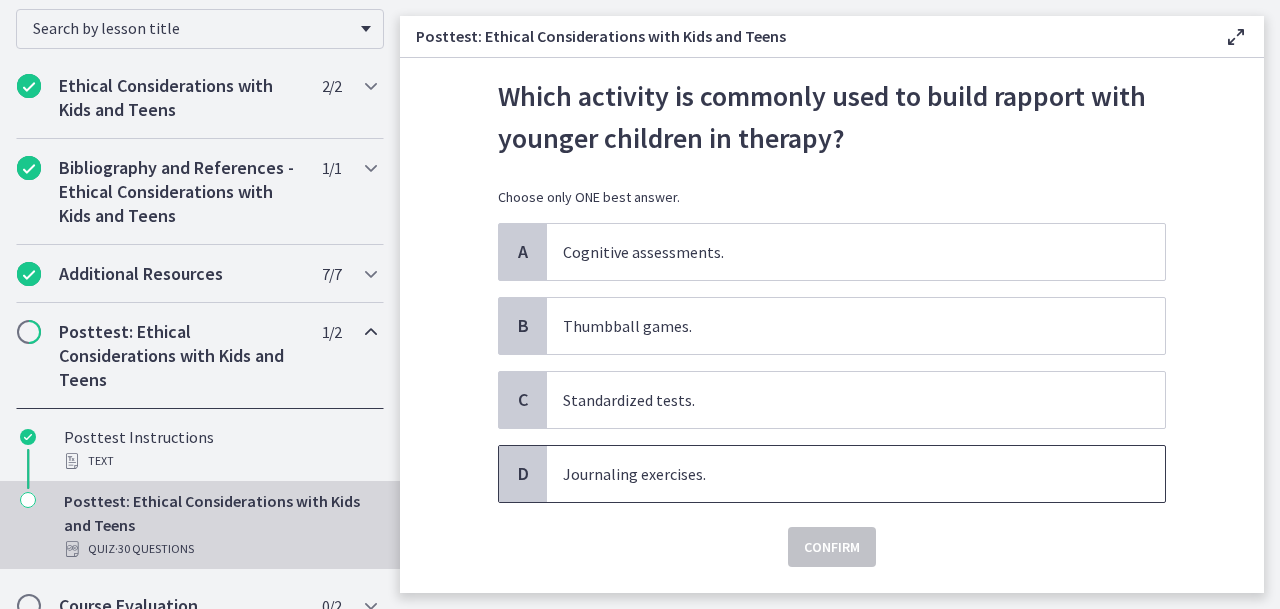 scroll, scrollTop: 83, scrollLeft: 0, axis: vertical 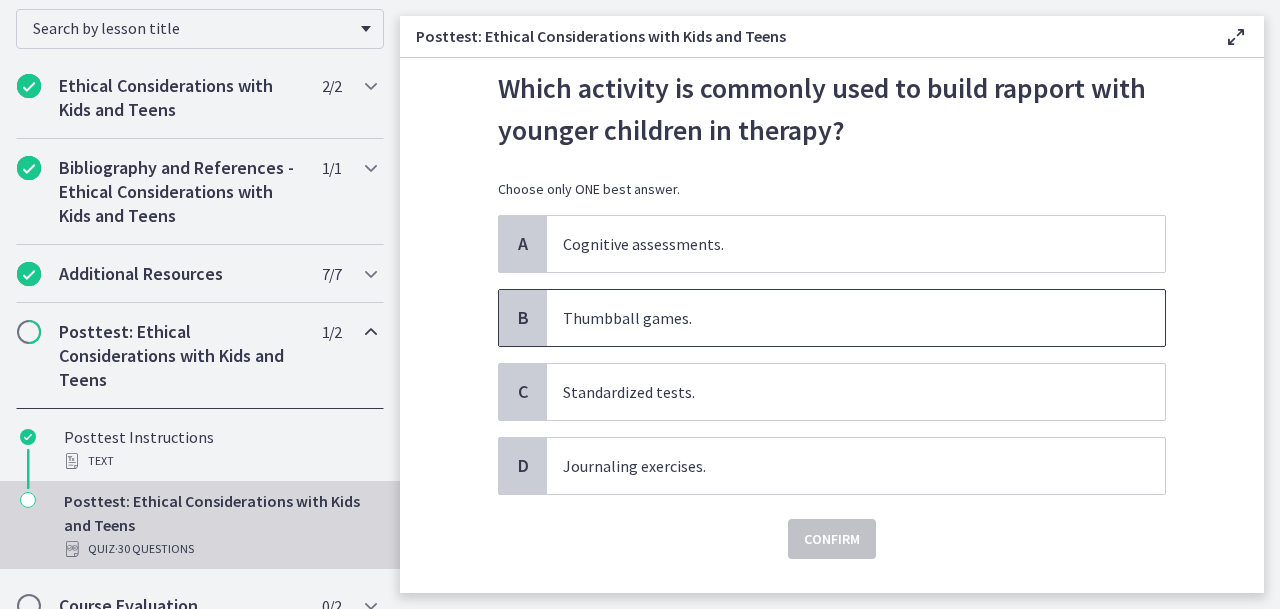 click on "Thumbball games." at bounding box center (836, 318) 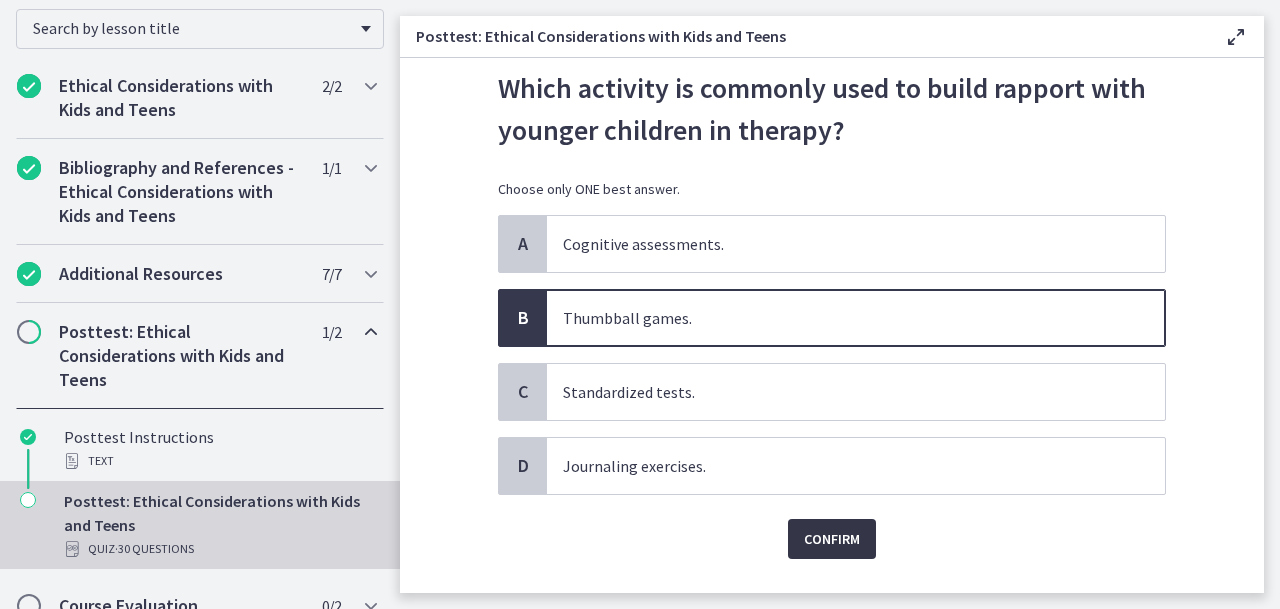 click on "Confirm" at bounding box center (832, 539) 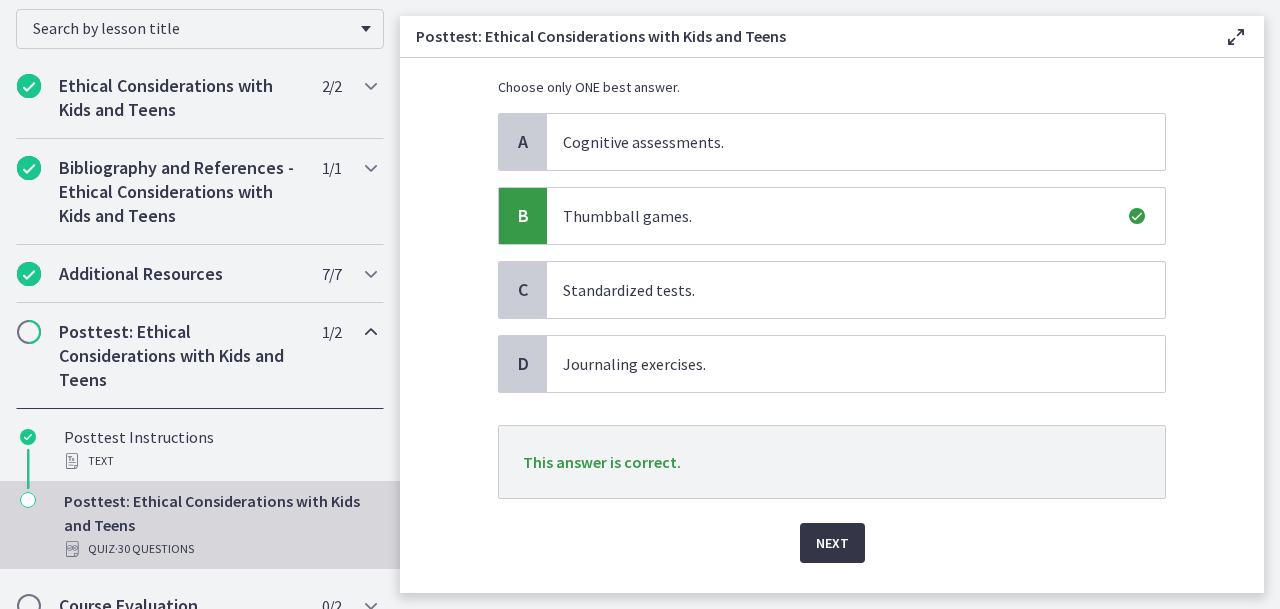 scroll, scrollTop: 192, scrollLeft: 0, axis: vertical 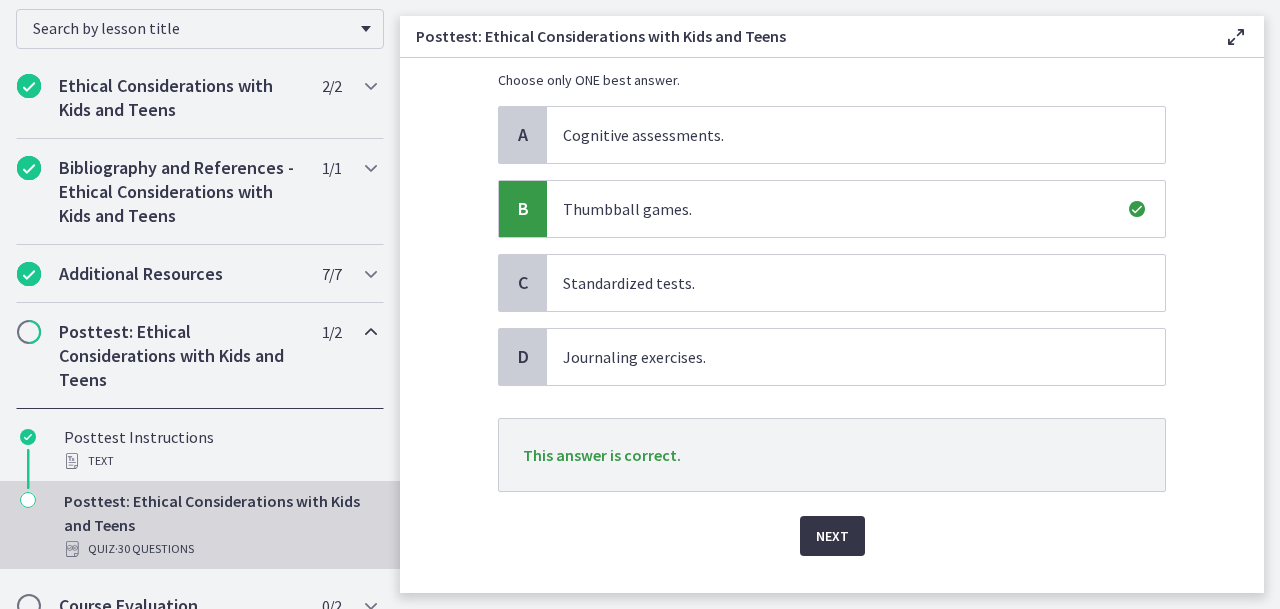 click on "Next" at bounding box center [832, 536] 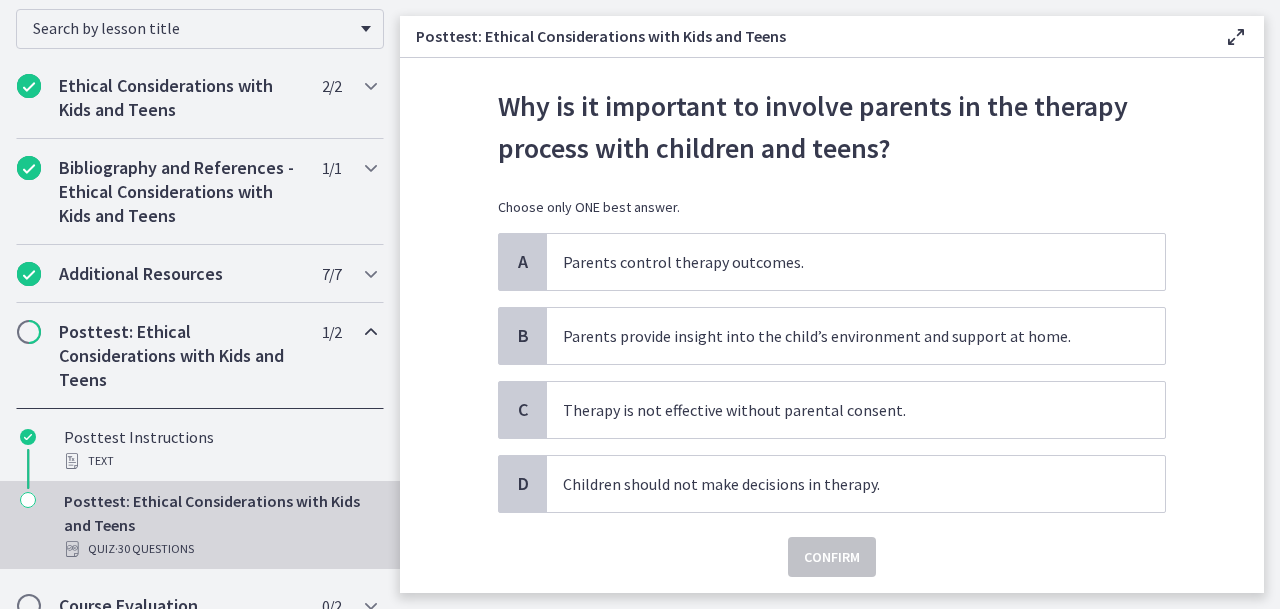 scroll, scrollTop: 68, scrollLeft: 0, axis: vertical 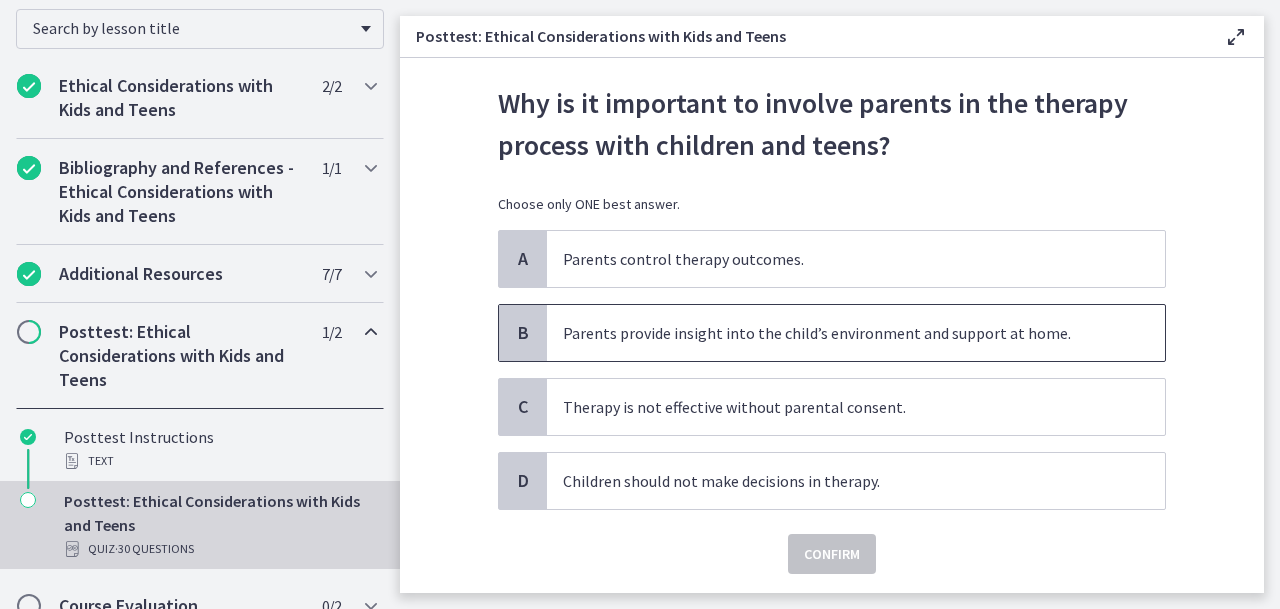 click on "Parents provide insight into the child’s environment and support at home." at bounding box center [836, 333] 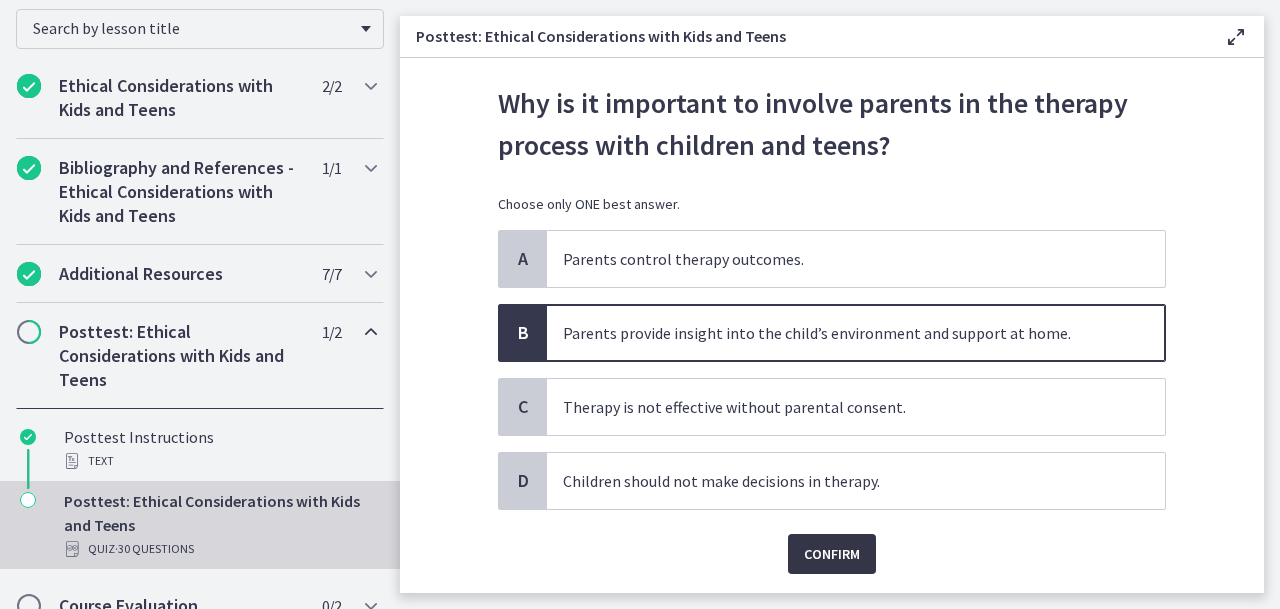click on "Confirm" at bounding box center [832, 554] 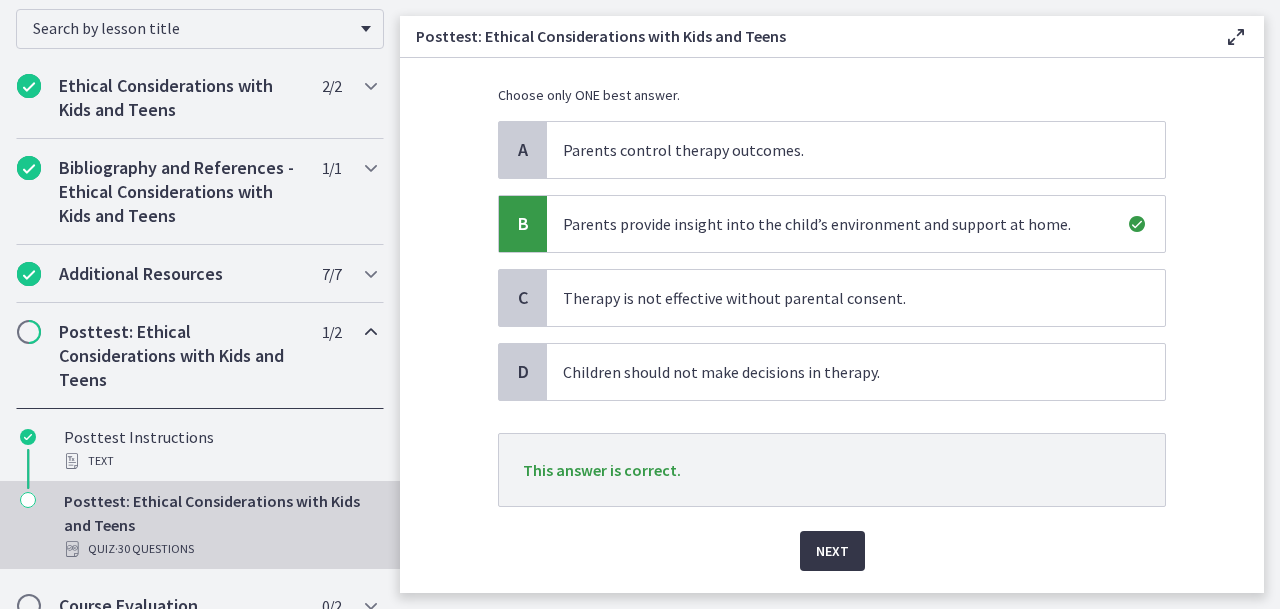 scroll, scrollTop: 189, scrollLeft: 0, axis: vertical 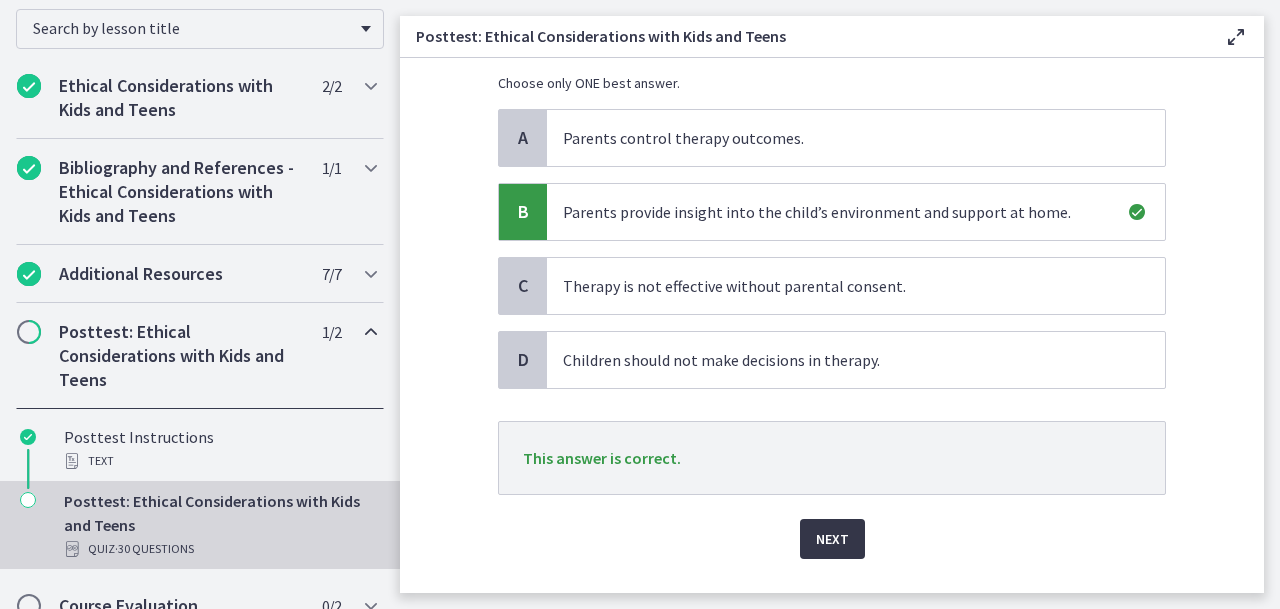click on "Next" at bounding box center (832, 539) 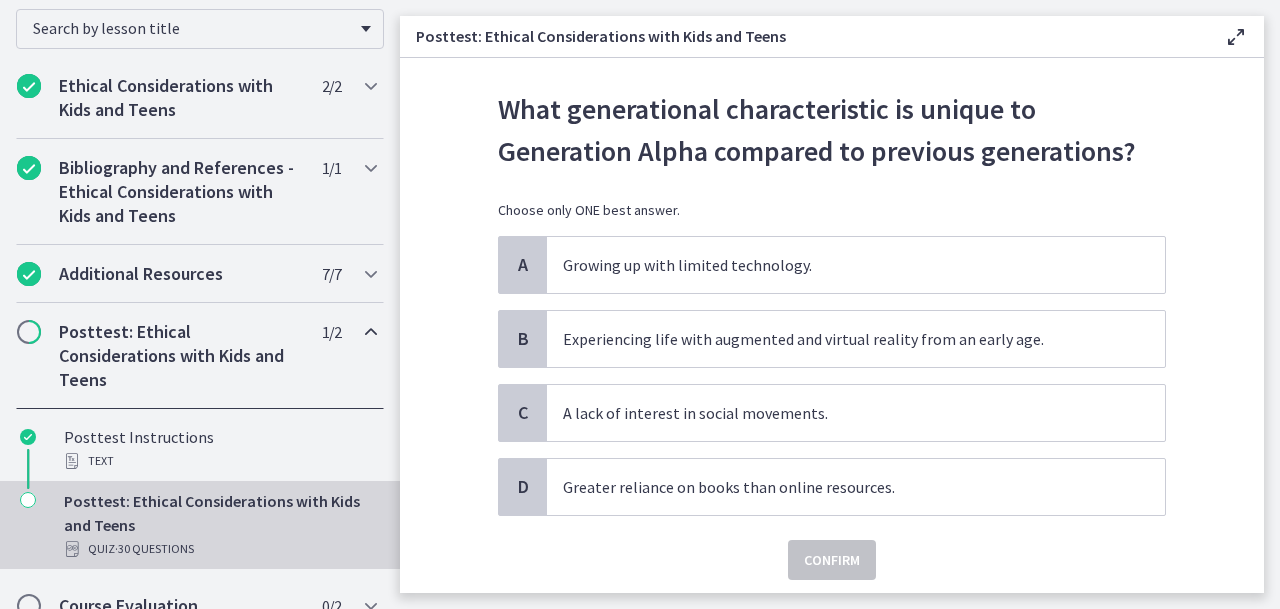 scroll, scrollTop: 67, scrollLeft: 0, axis: vertical 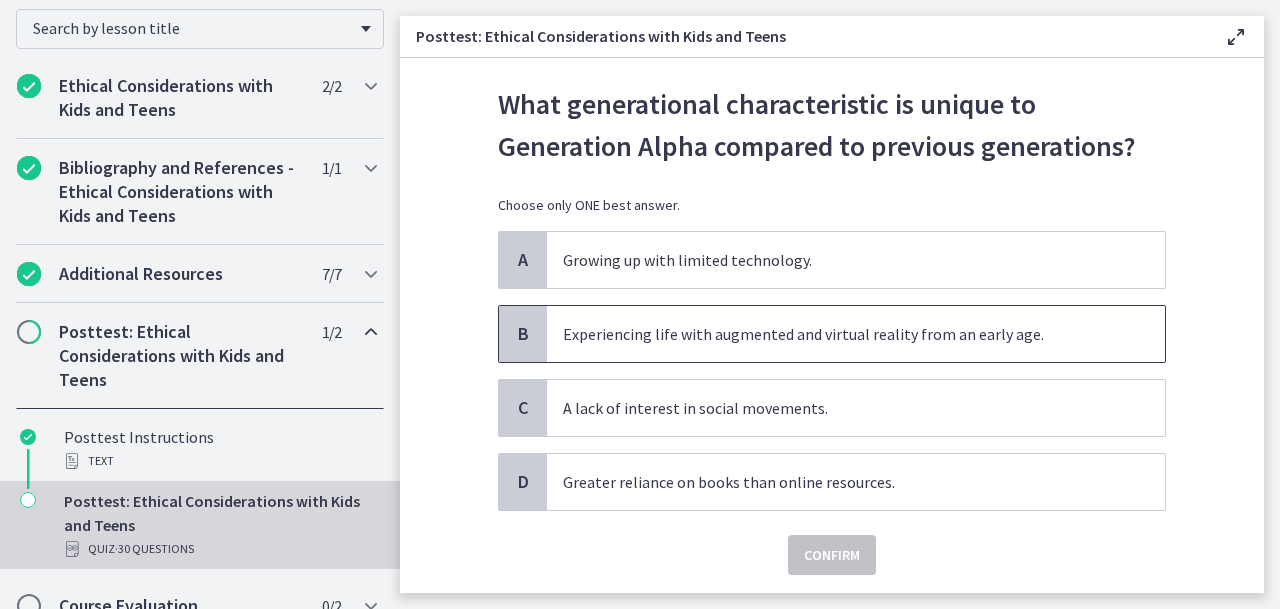click on "Experiencing life with augmented and virtual reality from an early age." at bounding box center (836, 334) 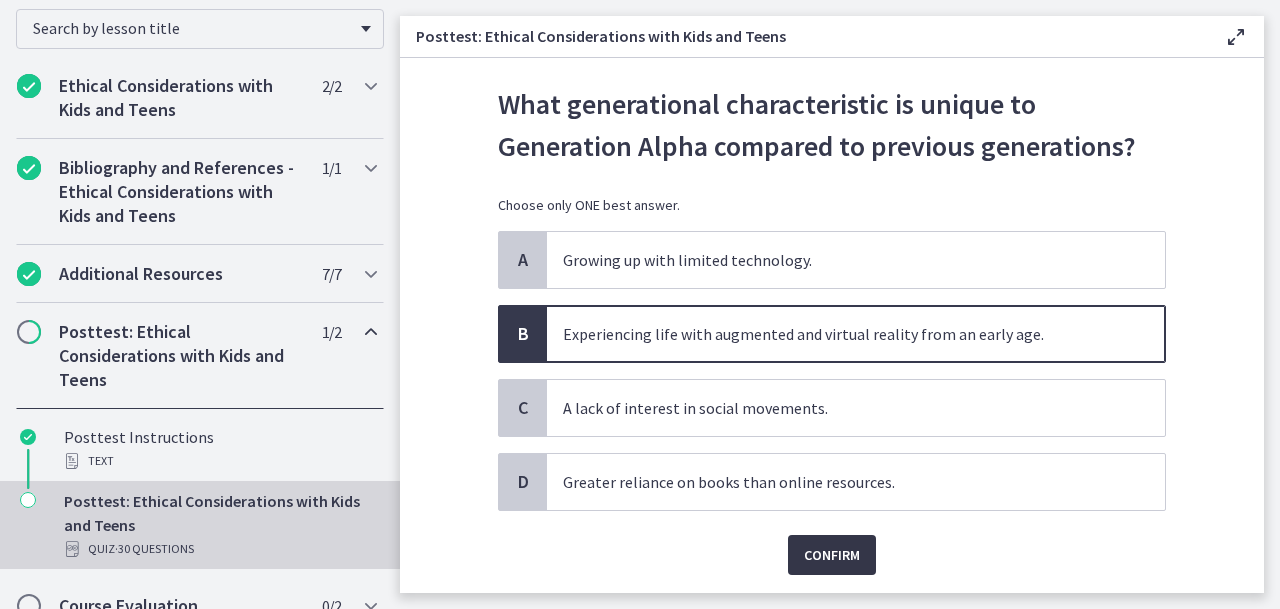 click on "Confirm" at bounding box center [832, 555] 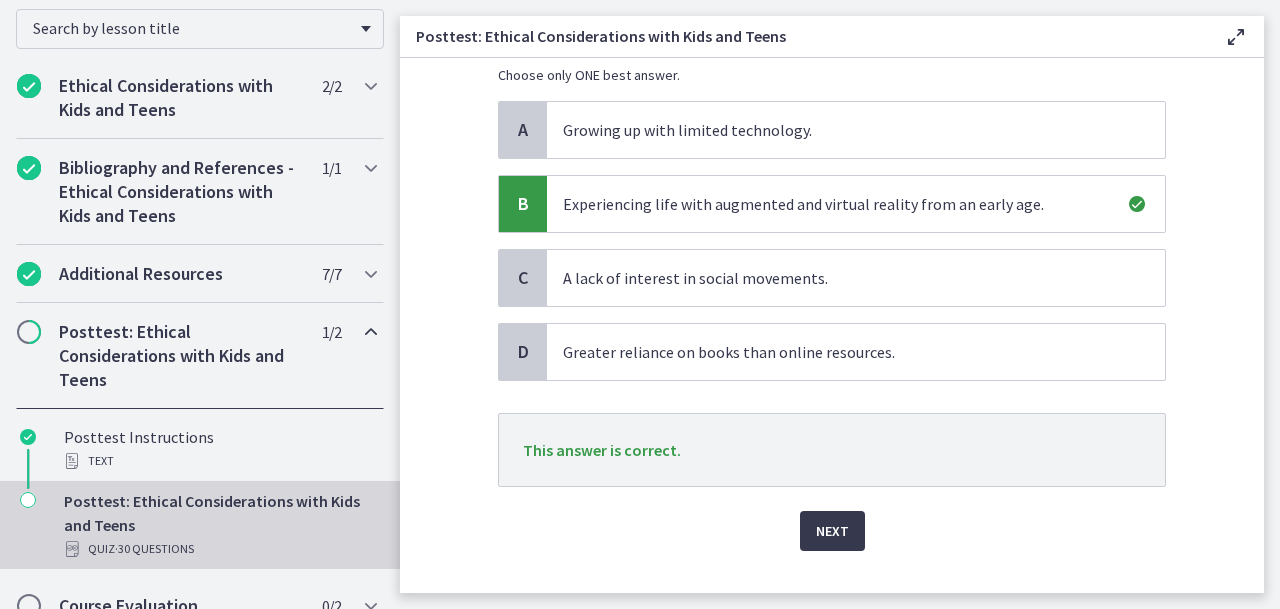 scroll, scrollTop: 201, scrollLeft: 0, axis: vertical 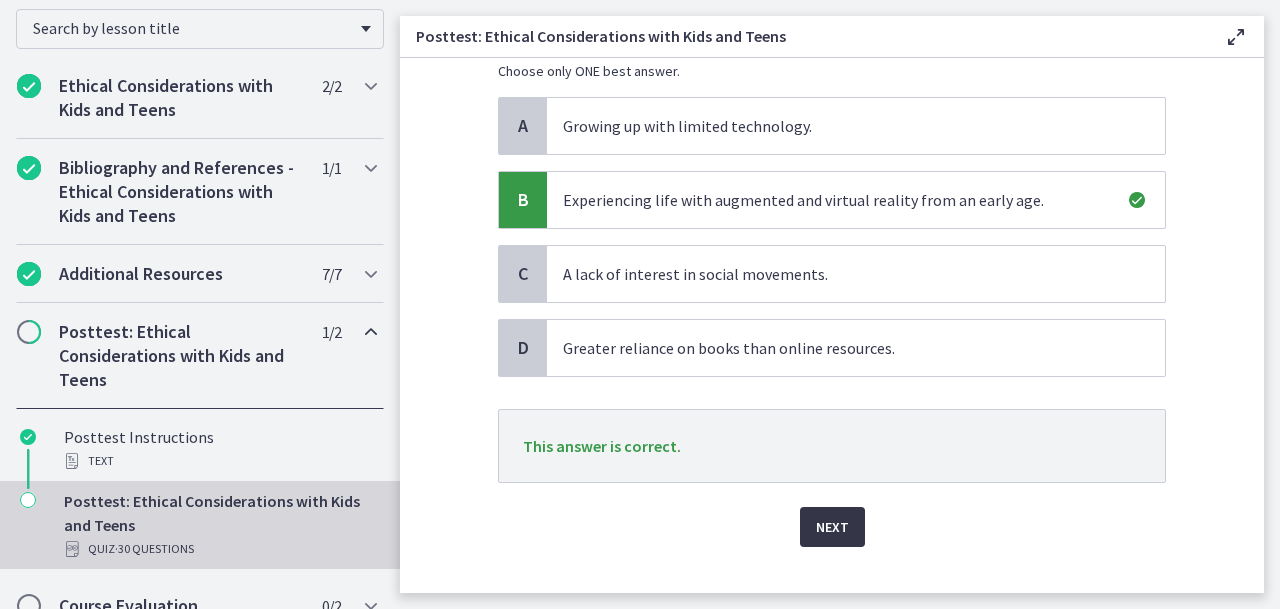 click on "Next" at bounding box center [832, 527] 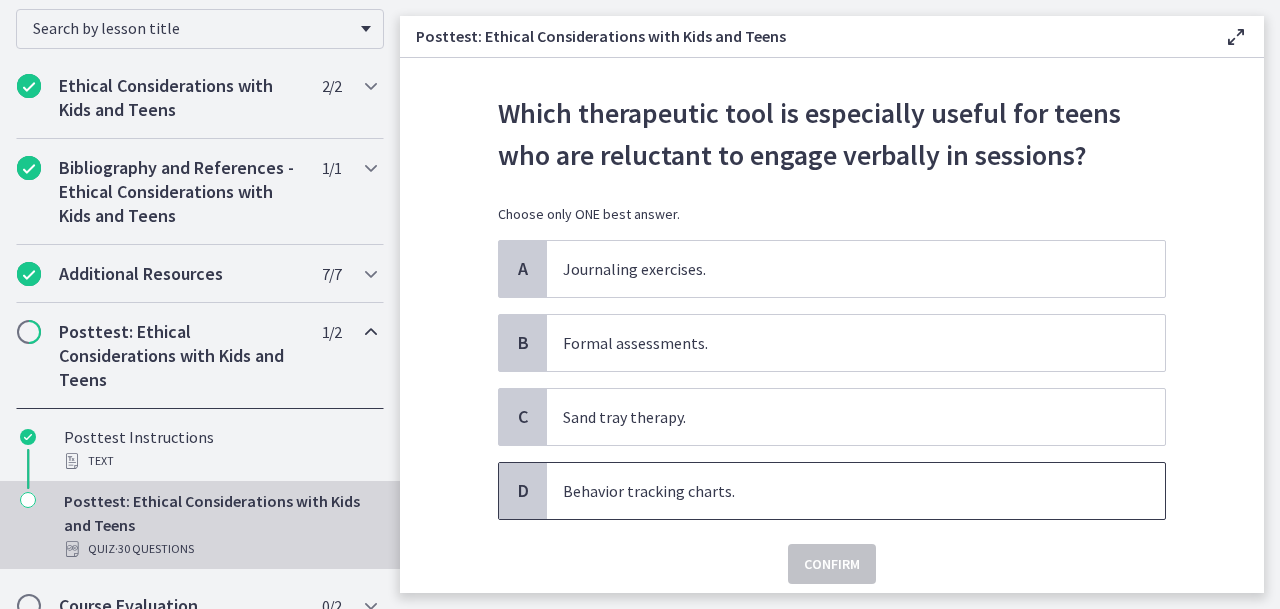 scroll, scrollTop: 62, scrollLeft: 0, axis: vertical 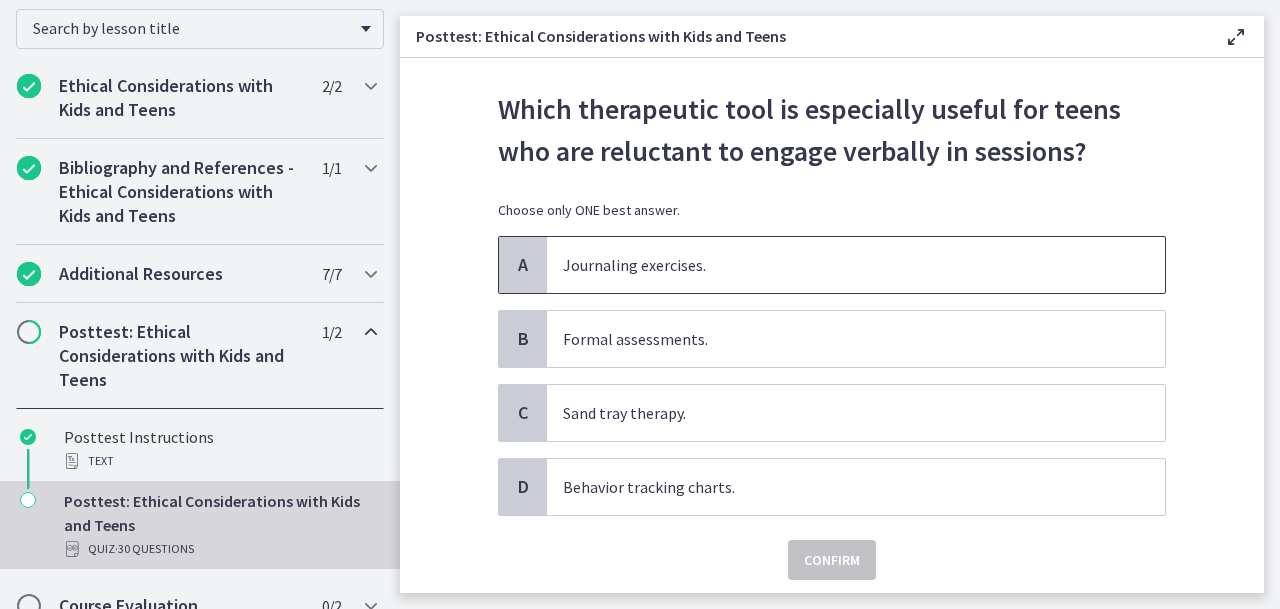 click on "Journaling exercises." at bounding box center (836, 265) 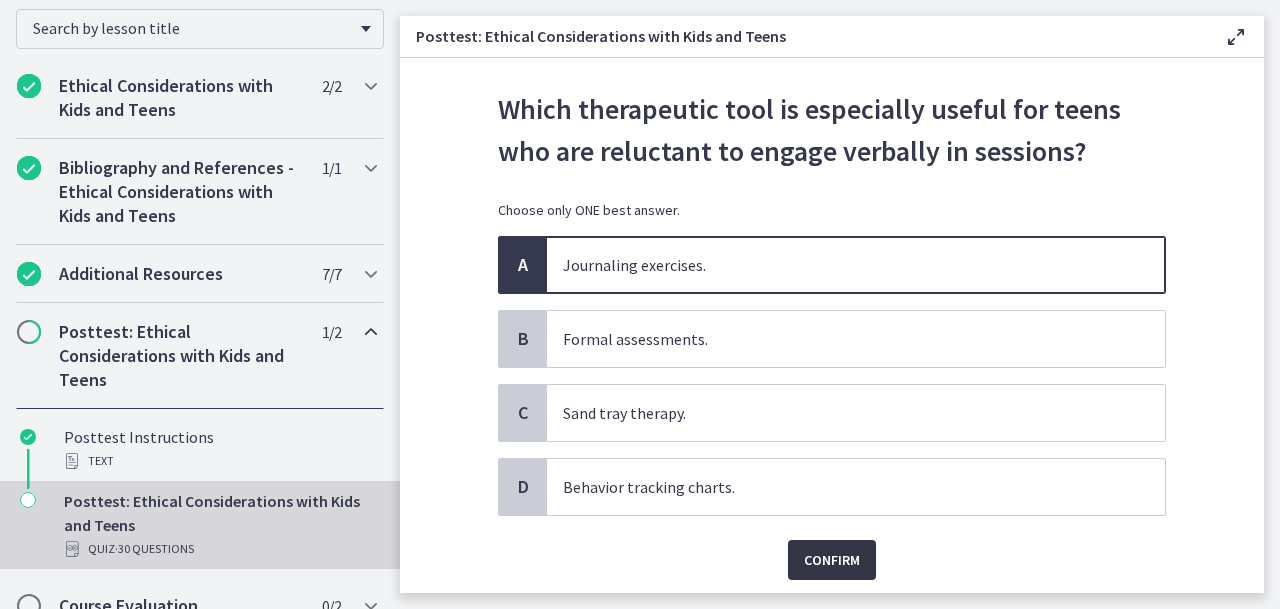 click on "Confirm" at bounding box center (832, 560) 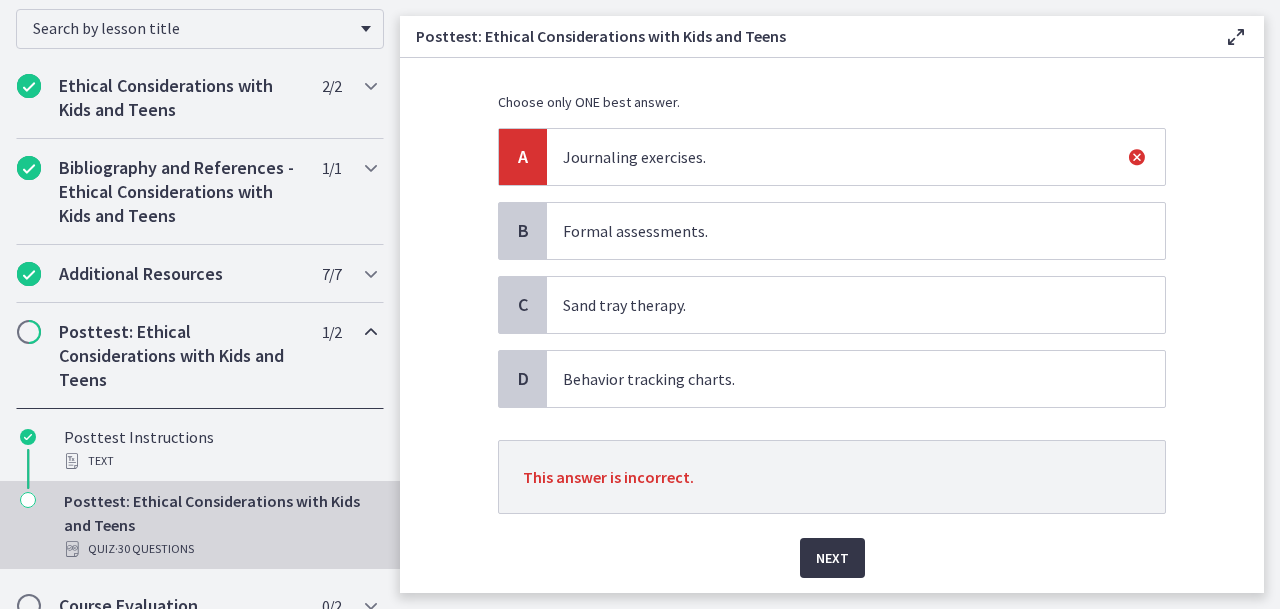 scroll, scrollTop: 171, scrollLeft: 0, axis: vertical 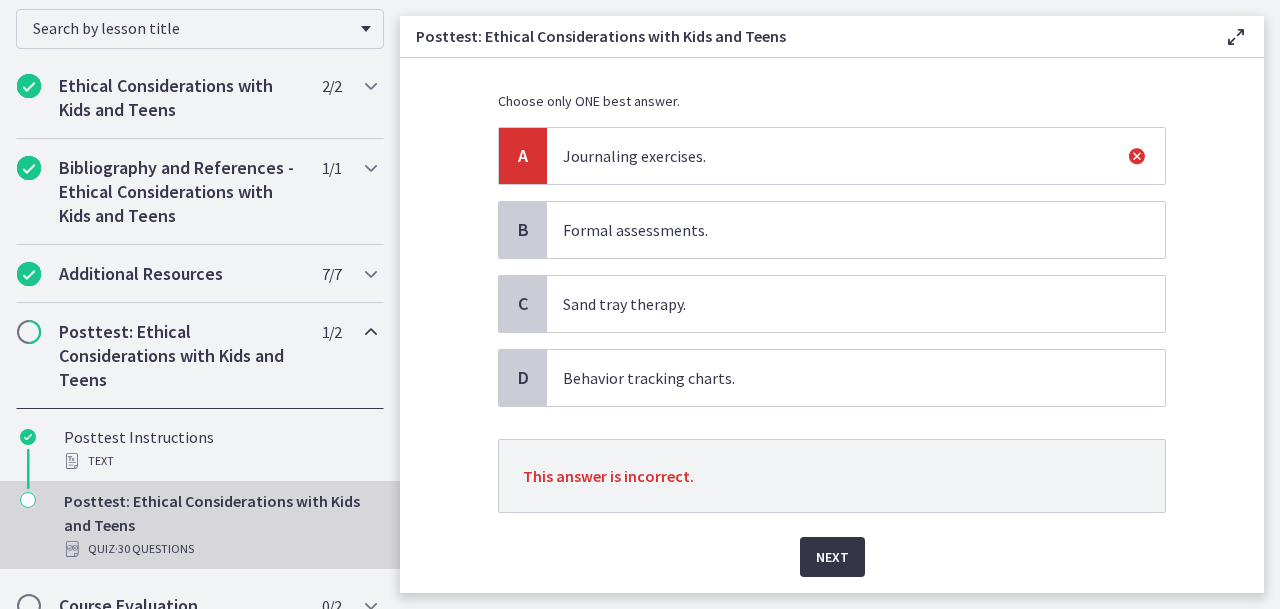 click on "Next" at bounding box center [832, 557] 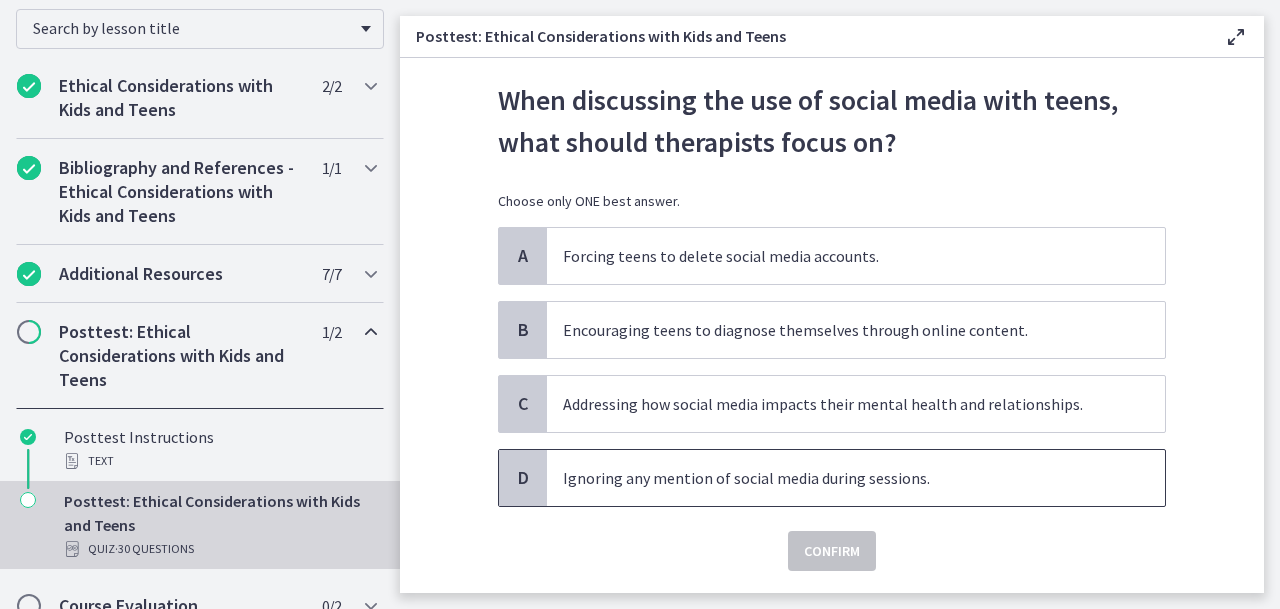 scroll, scrollTop: 74, scrollLeft: 0, axis: vertical 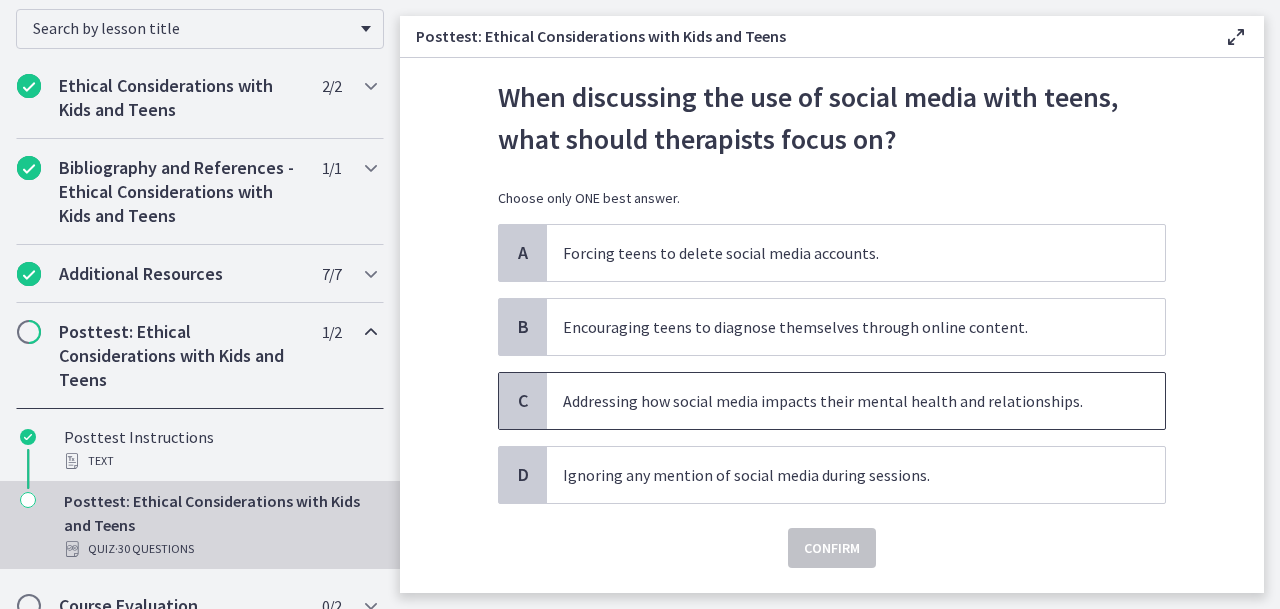 click on "Addressing how social media impacts their mental health and relationships." at bounding box center (836, 401) 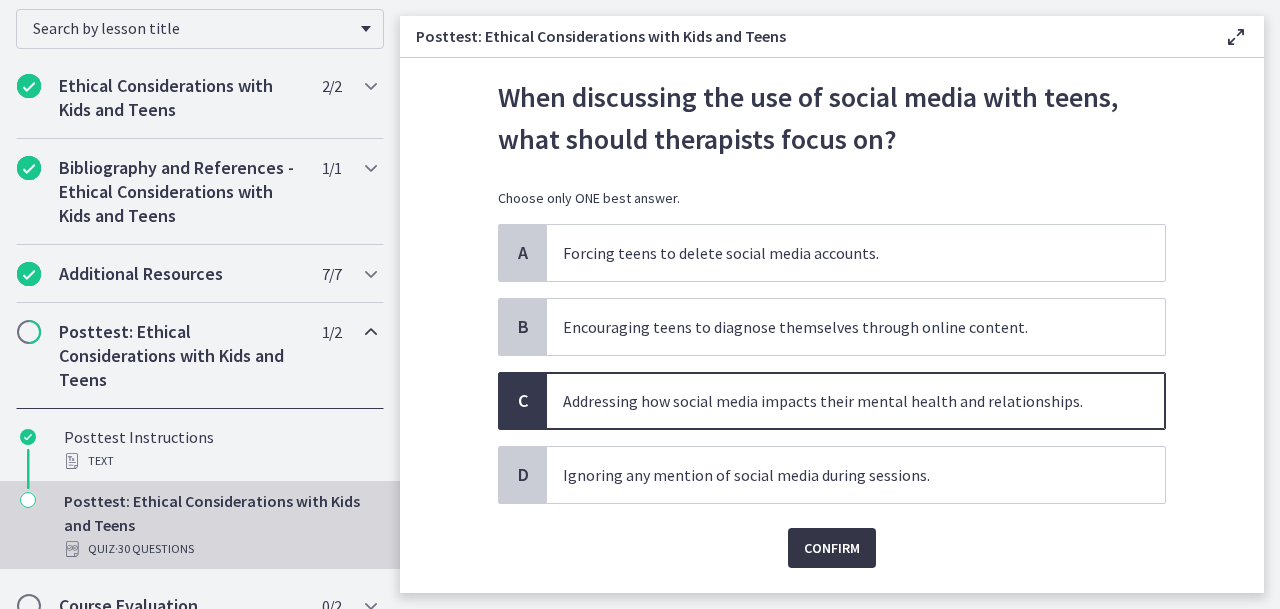 click on "Confirm" at bounding box center [832, 548] 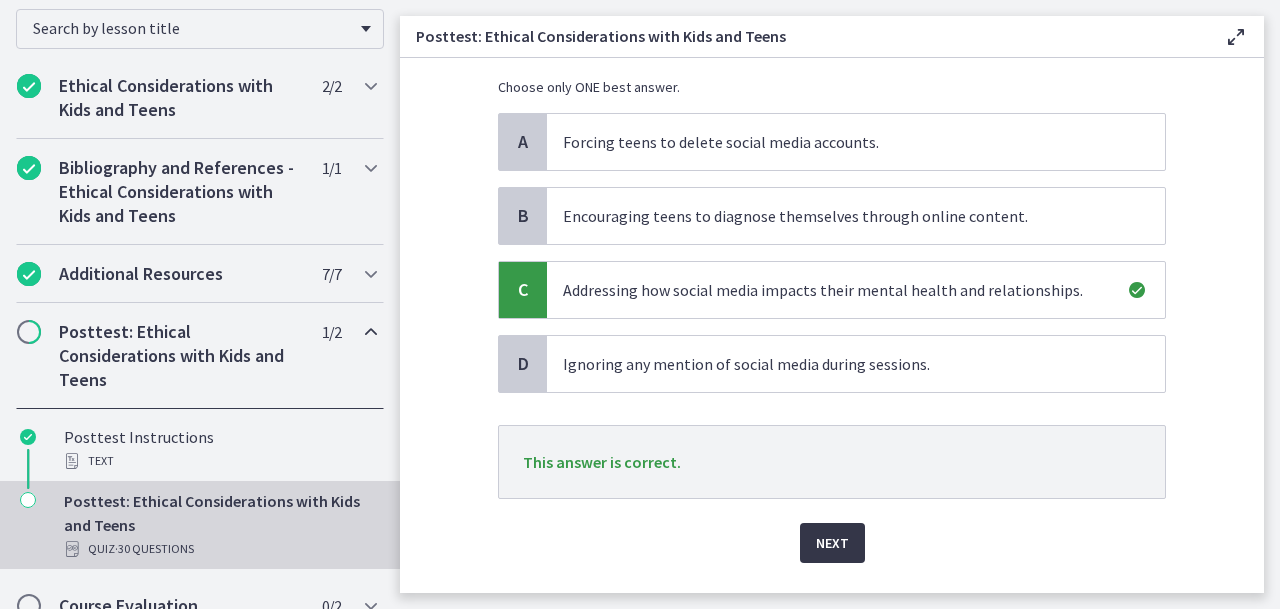 scroll, scrollTop: 192, scrollLeft: 0, axis: vertical 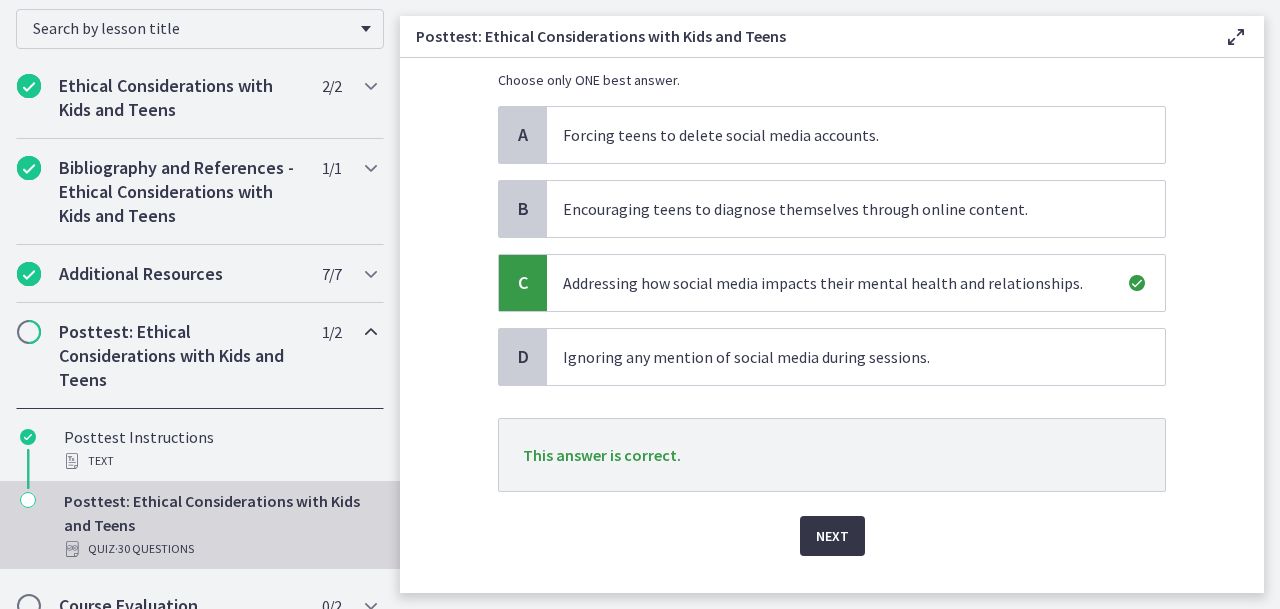 click on "Next" at bounding box center (832, 536) 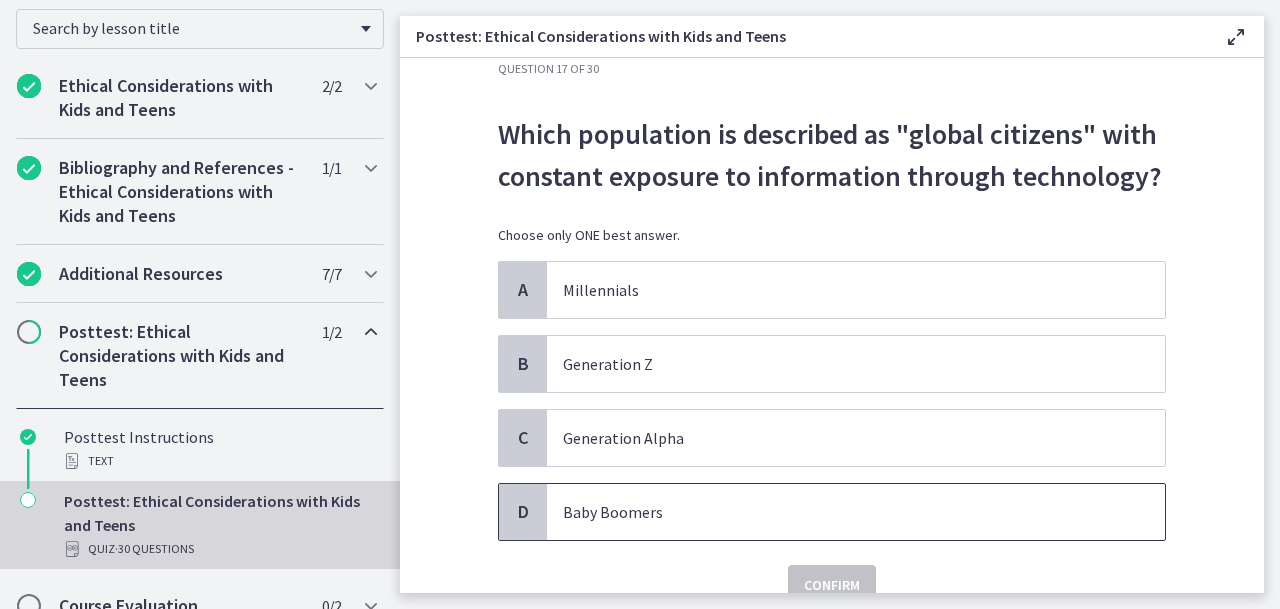 scroll, scrollTop: 43, scrollLeft: 0, axis: vertical 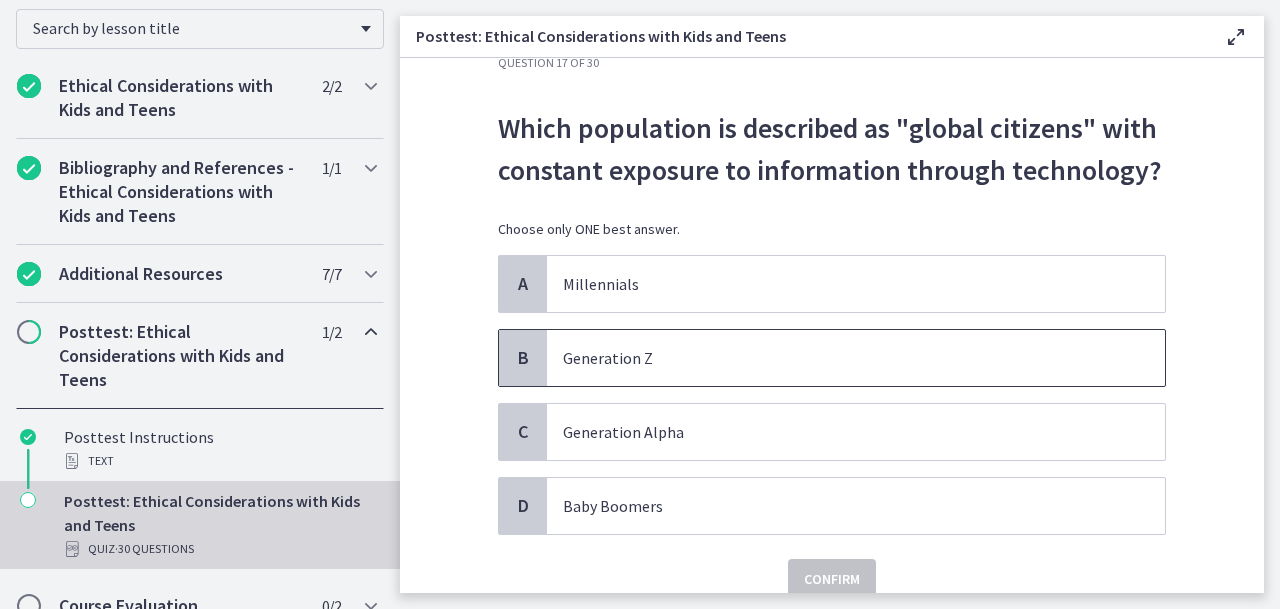 click on "Generation Z" at bounding box center (836, 358) 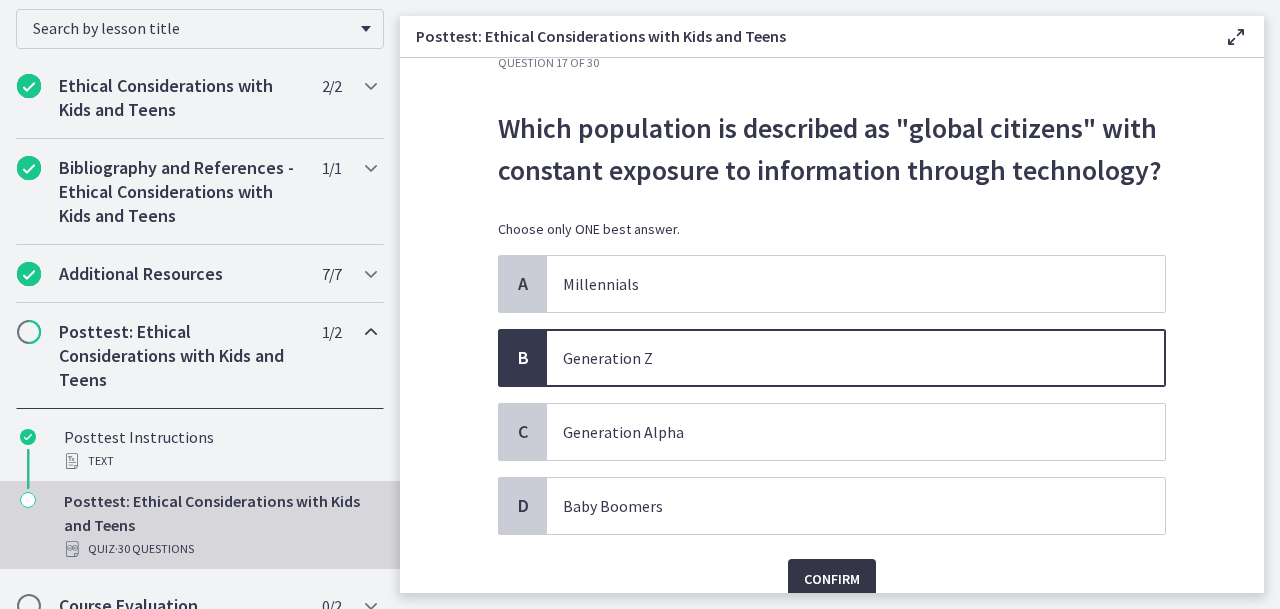 click on "Confirm" at bounding box center [832, 579] 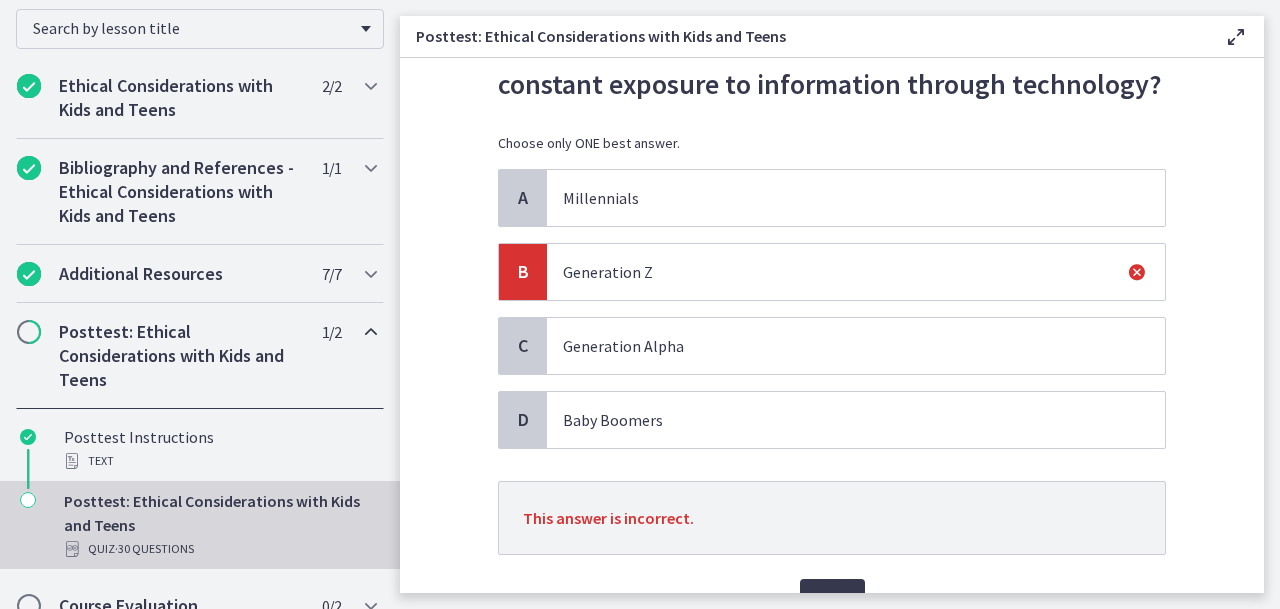 scroll, scrollTop: 179, scrollLeft: 0, axis: vertical 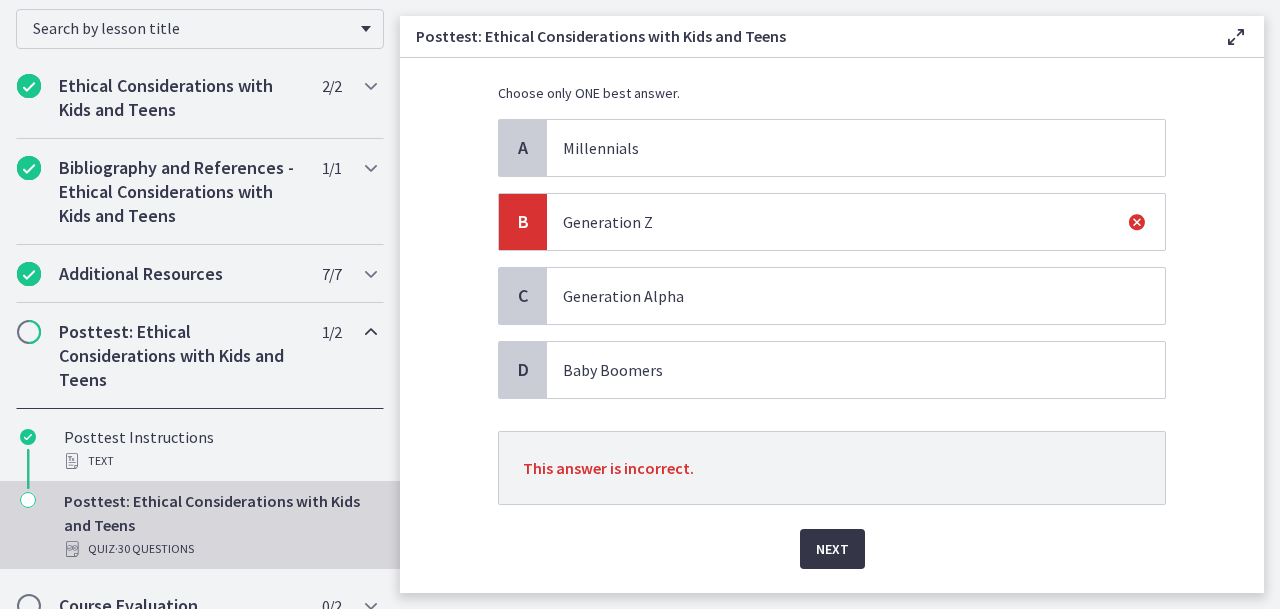 click on "Next" at bounding box center [832, 549] 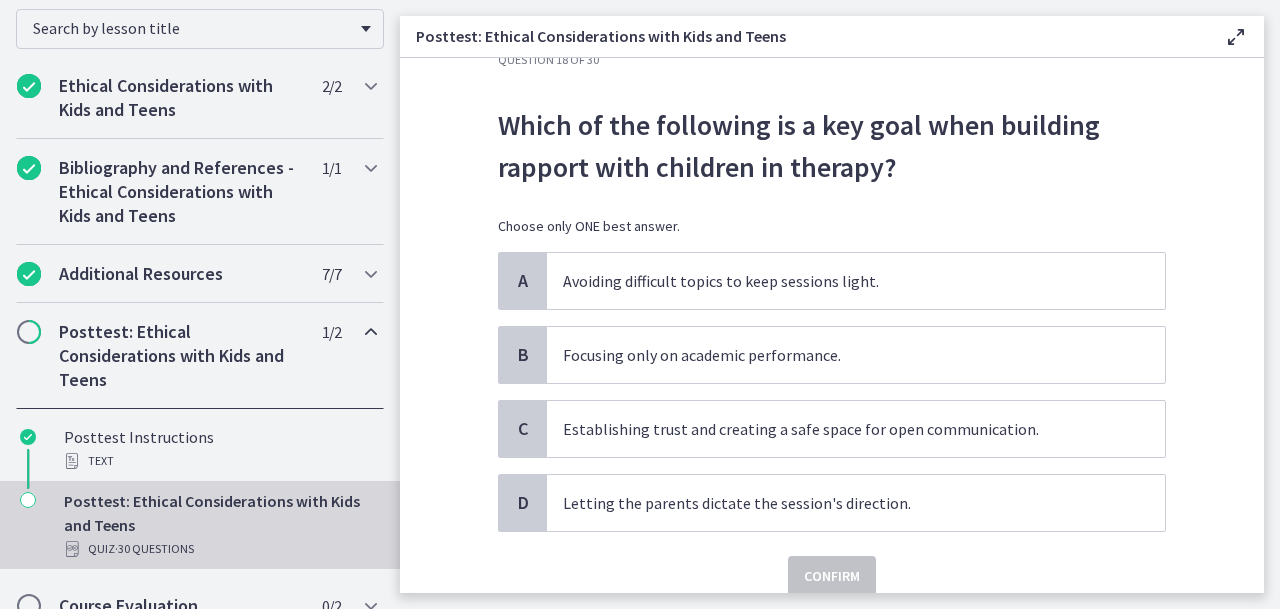 scroll, scrollTop: 48, scrollLeft: 0, axis: vertical 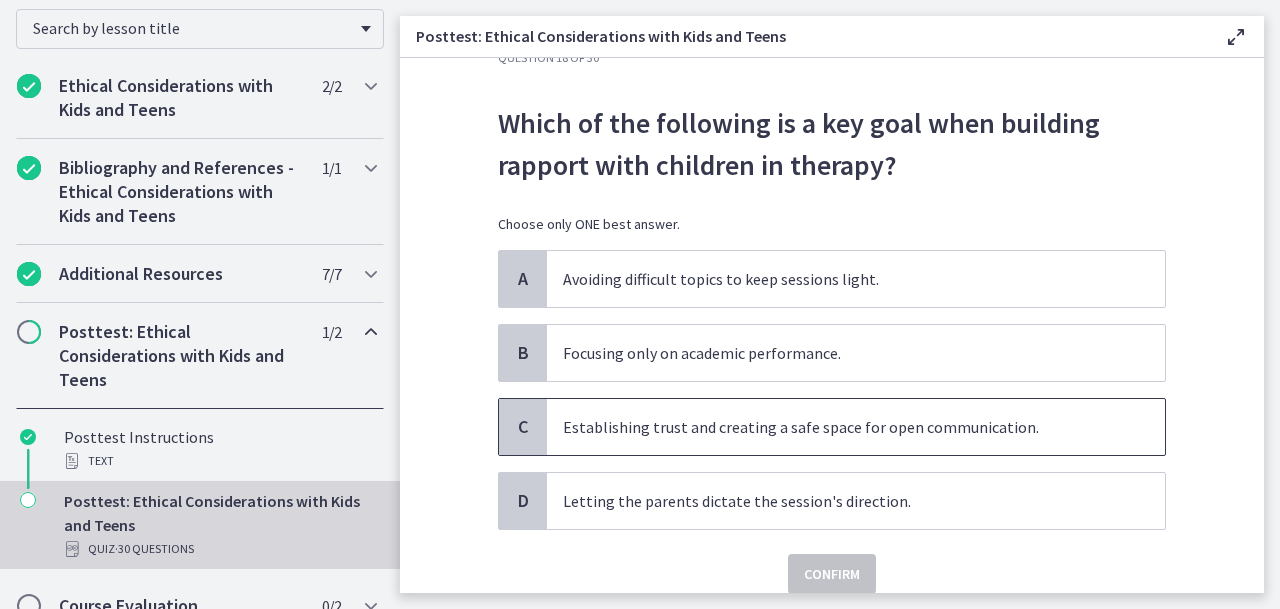 click on "Establishing trust and creating a safe space for open communication." at bounding box center [836, 427] 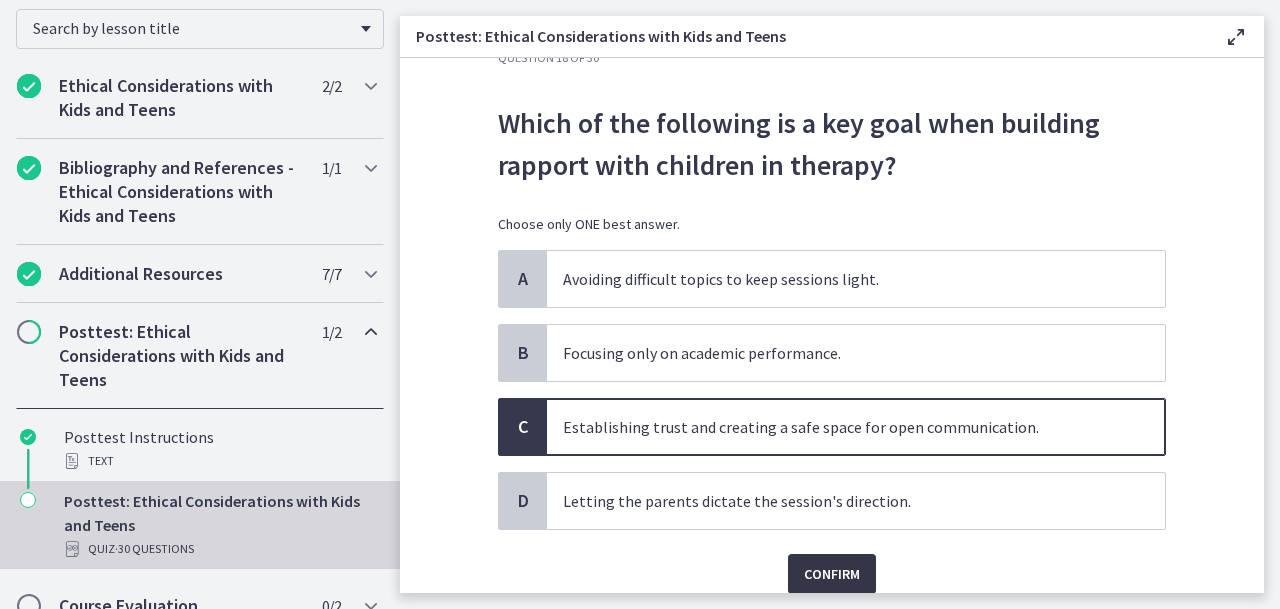 click on "Confirm" at bounding box center [832, 574] 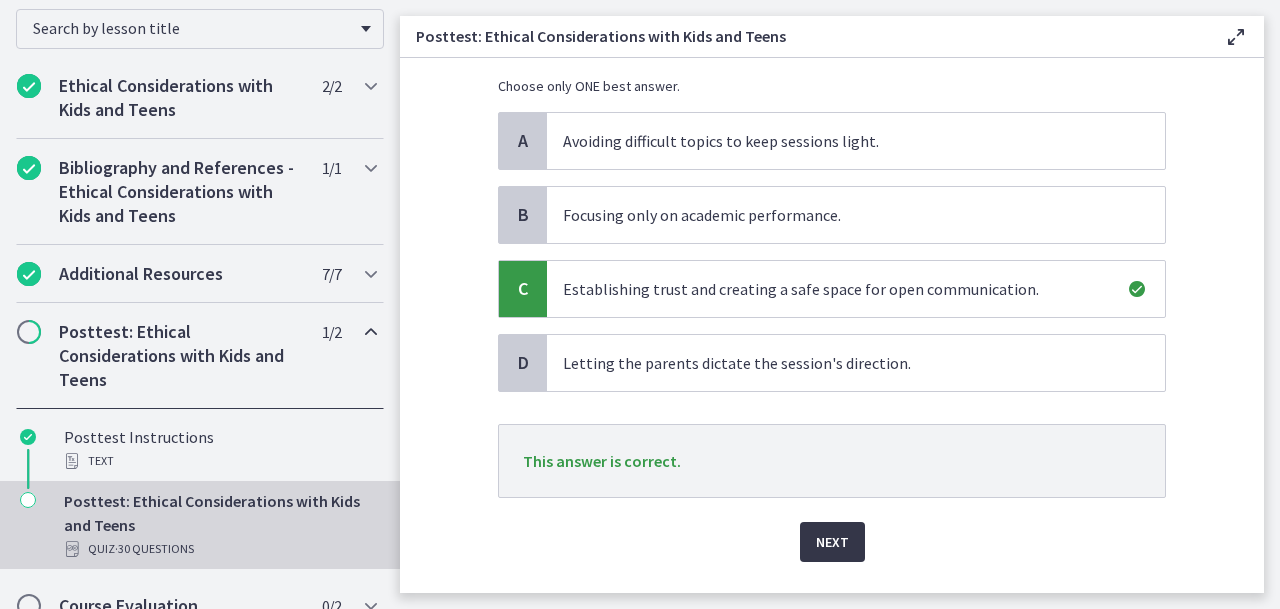 scroll, scrollTop: 189, scrollLeft: 0, axis: vertical 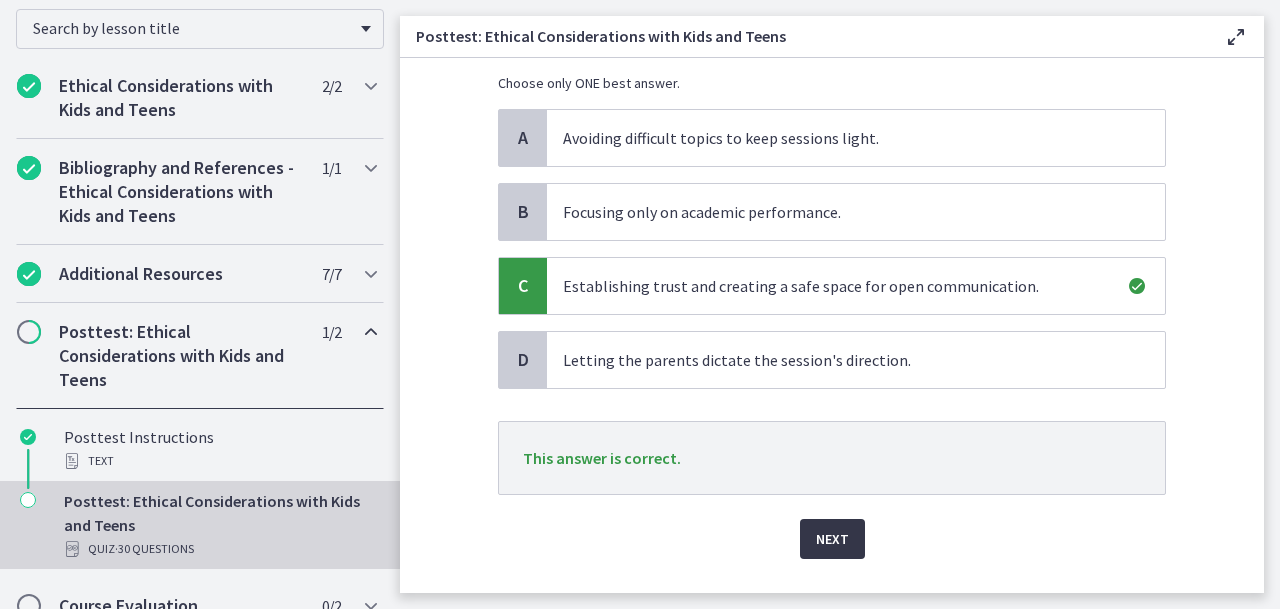 click on "Next" at bounding box center [832, 539] 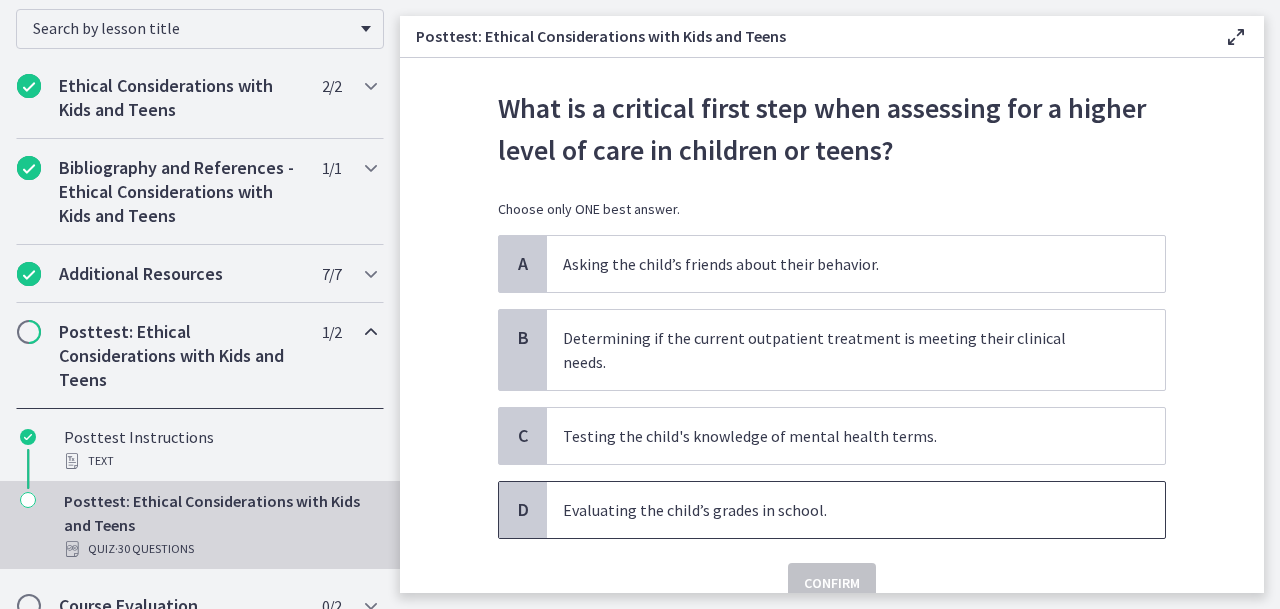 scroll, scrollTop: 70, scrollLeft: 0, axis: vertical 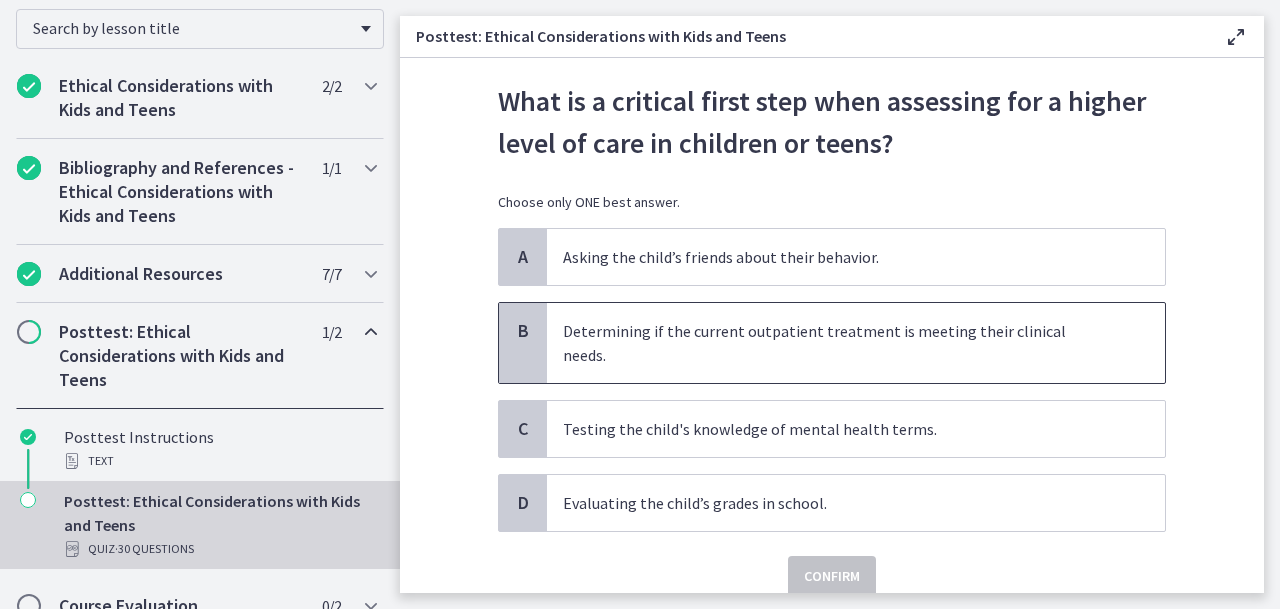 click on "Determining if the current outpatient treatment is meeting their clinical needs." at bounding box center (836, 343) 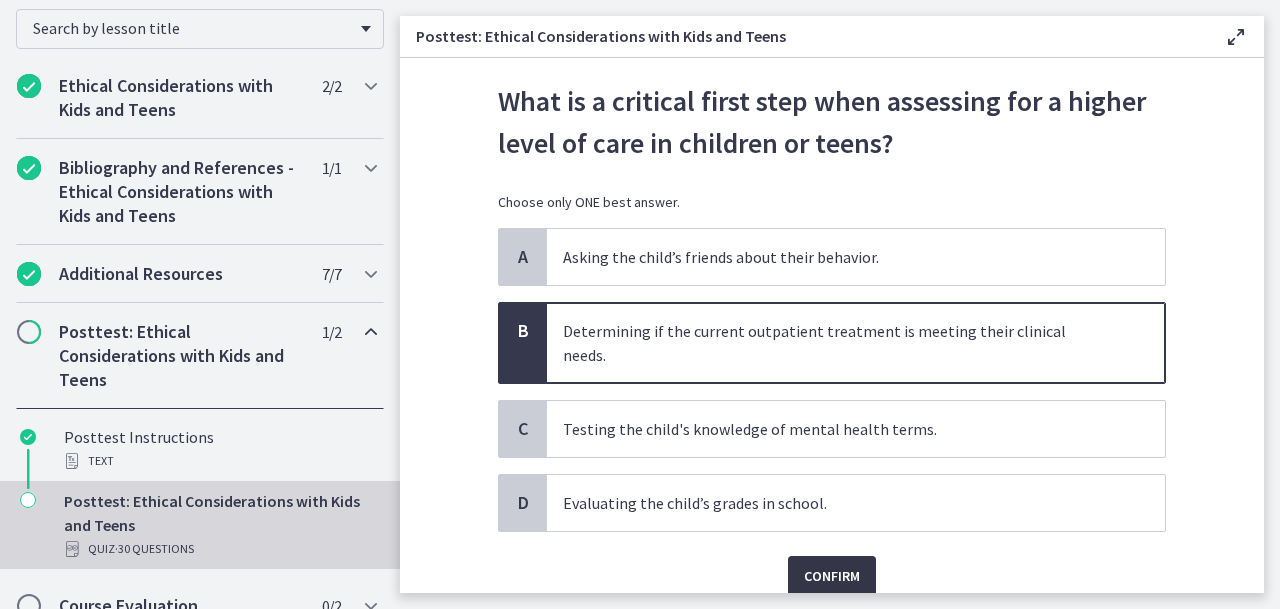 click on "Confirm" at bounding box center (832, 576) 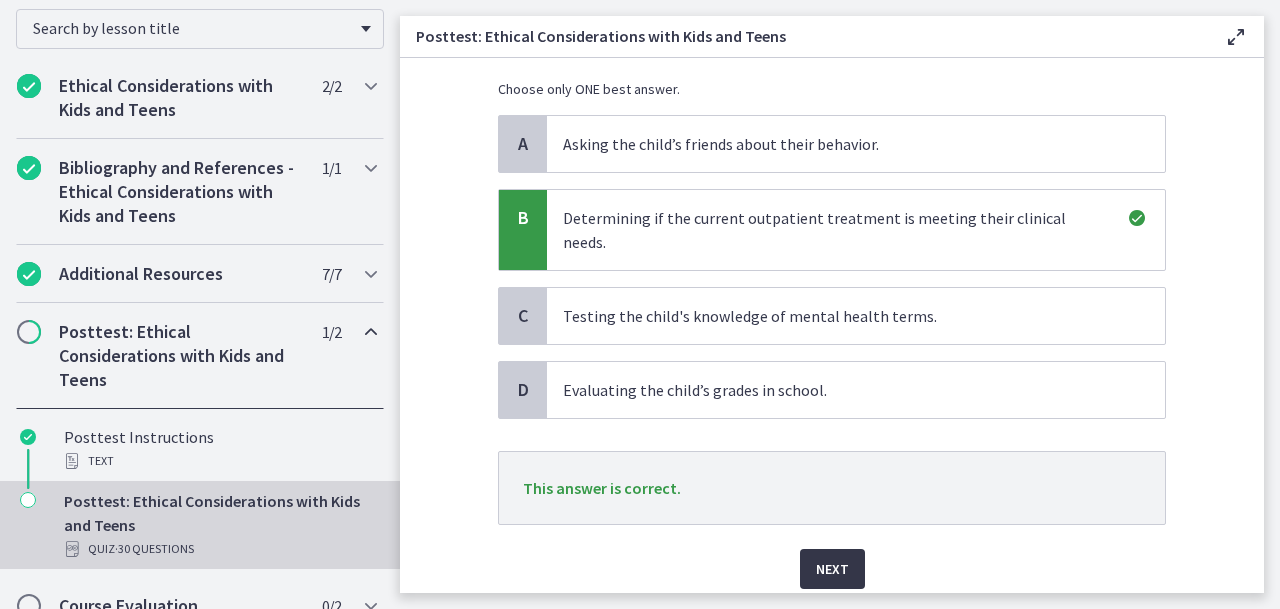 scroll, scrollTop: 185, scrollLeft: 0, axis: vertical 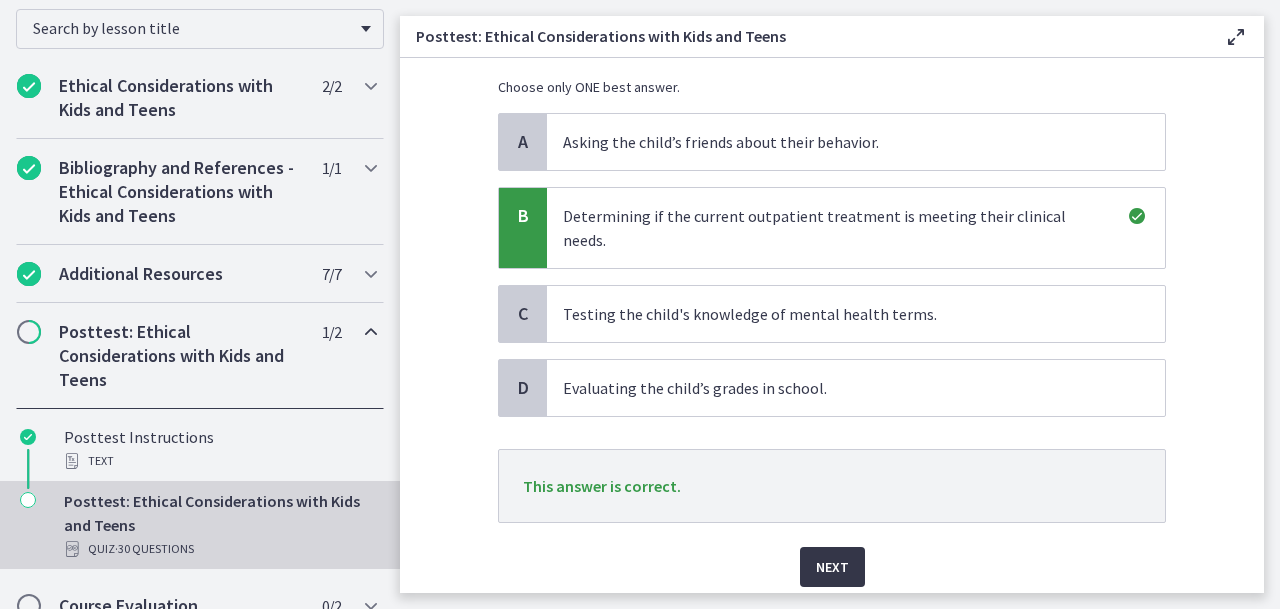 click on "Next" at bounding box center [832, 567] 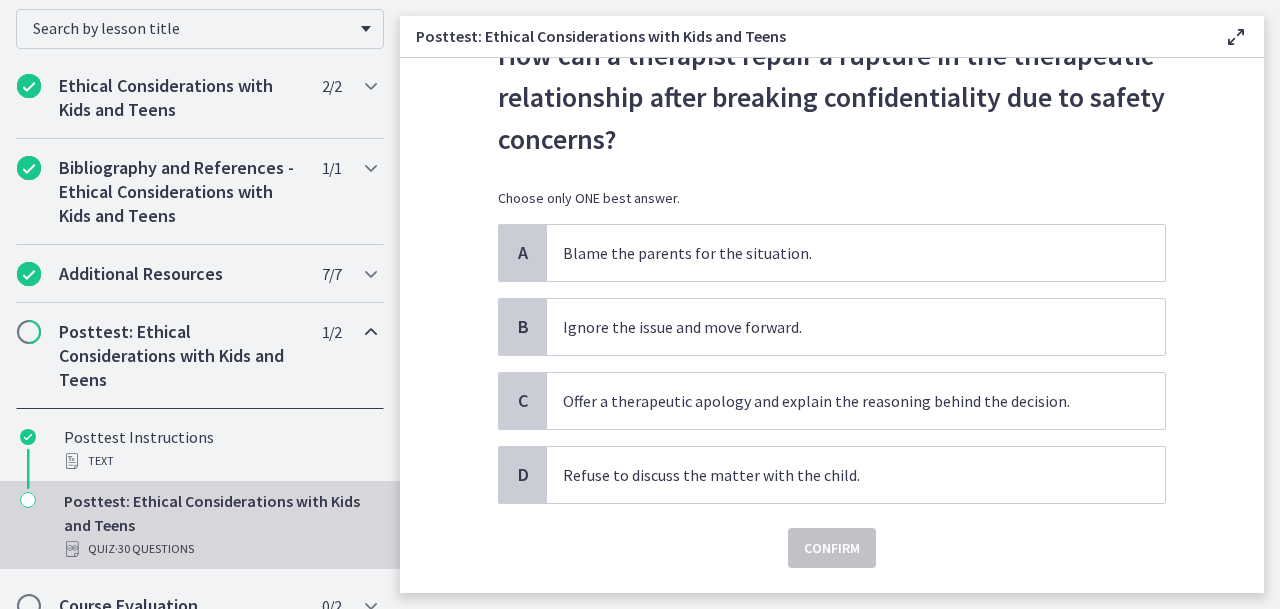 scroll, scrollTop: 118, scrollLeft: 0, axis: vertical 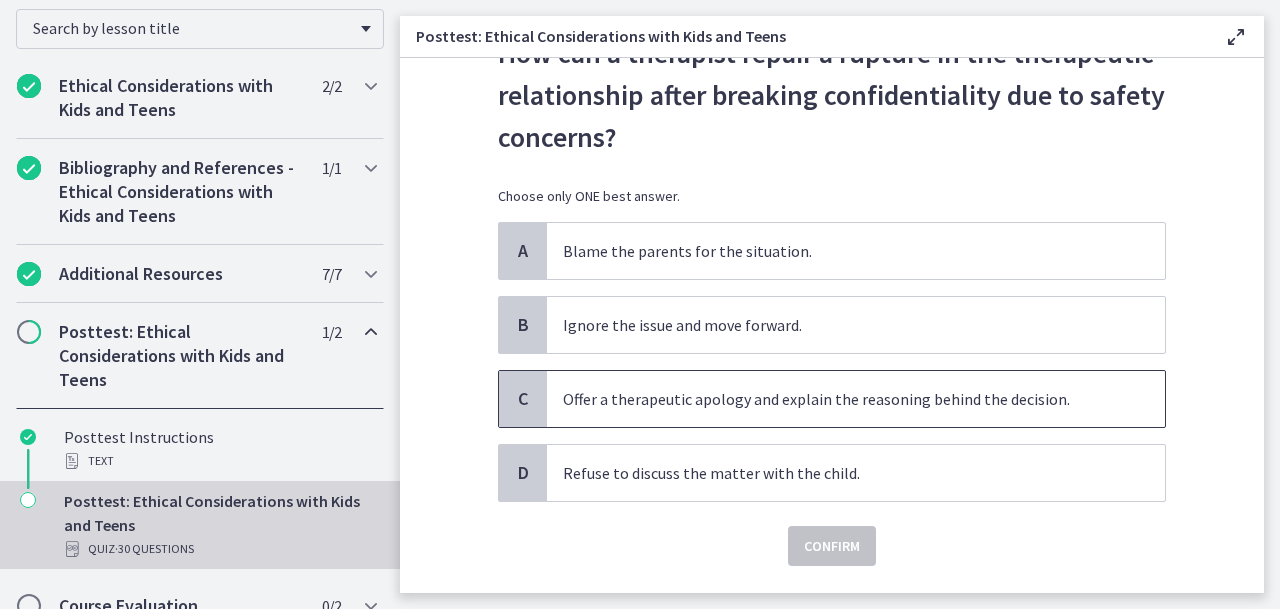 click on "Offer a therapeutic apology and explain the reasoning behind the decision." at bounding box center [836, 399] 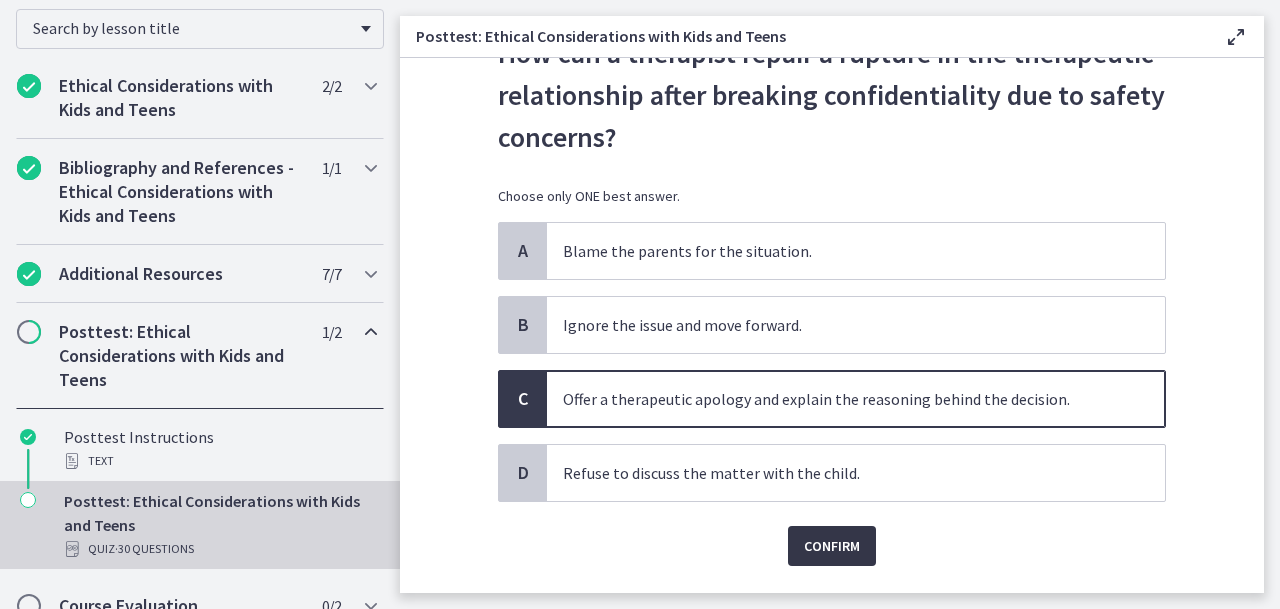 click on "Confirm" at bounding box center [832, 546] 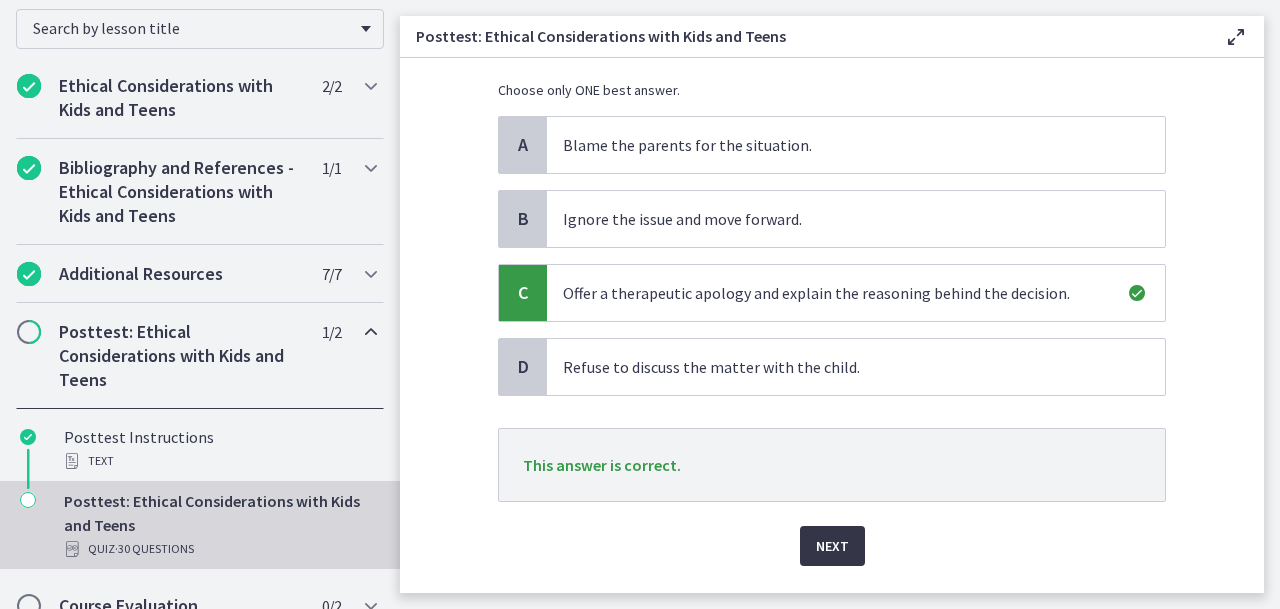 scroll, scrollTop: 231, scrollLeft: 0, axis: vertical 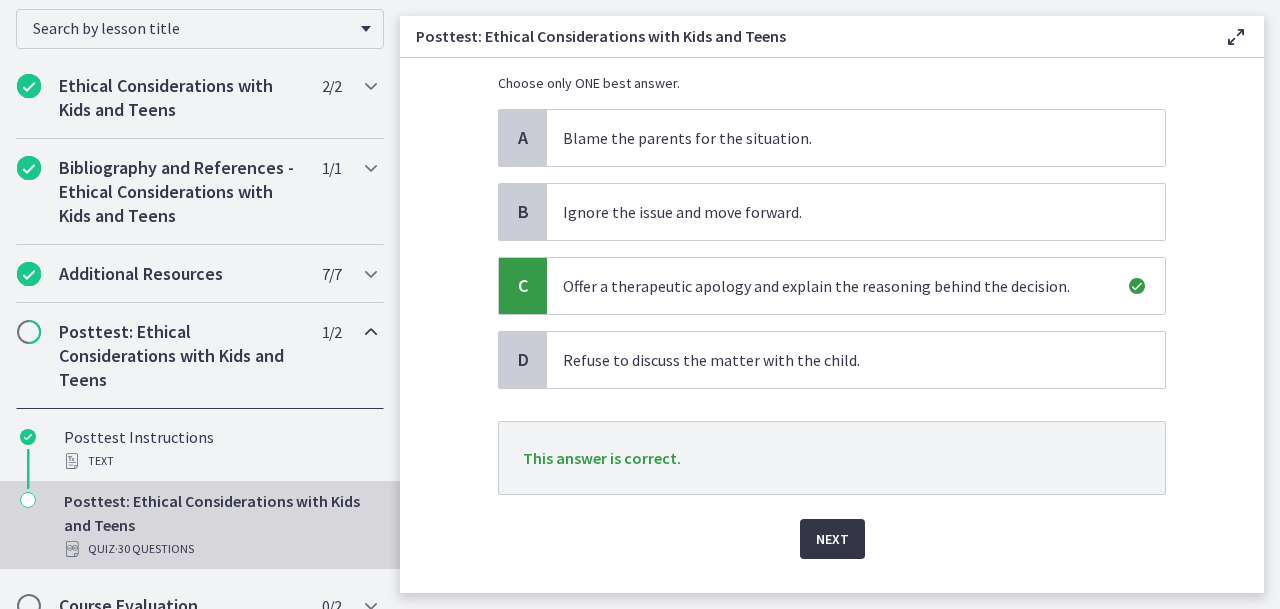 click on "Next" at bounding box center [832, 539] 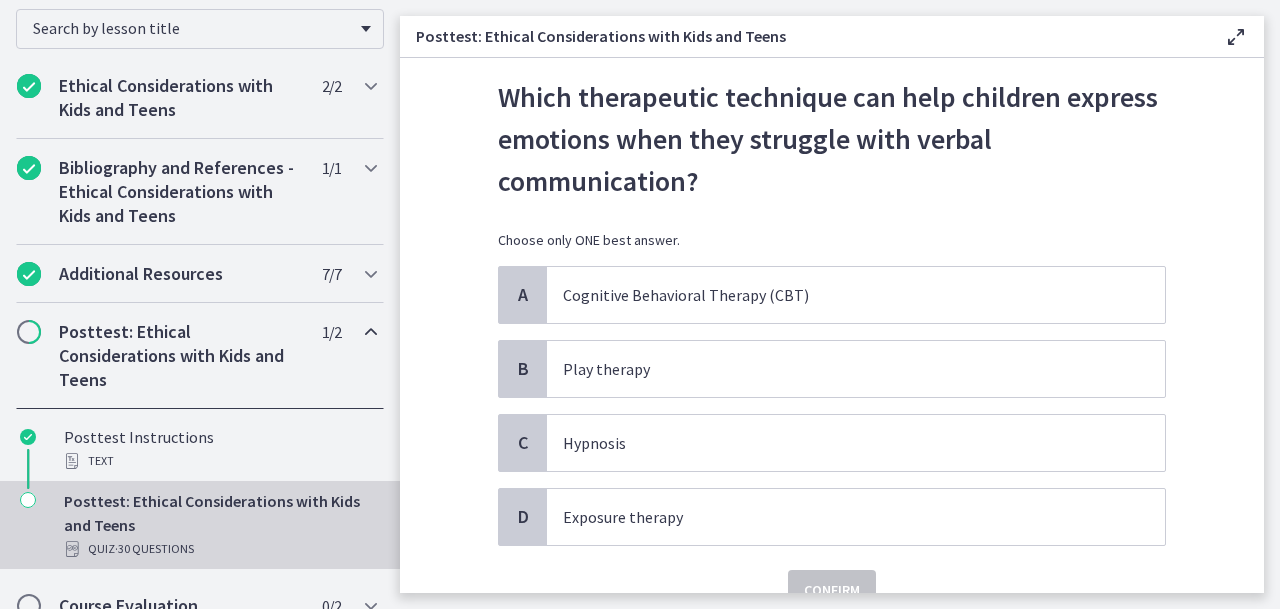 scroll, scrollTop: 77, scrollLeft: 0, axis: vertical 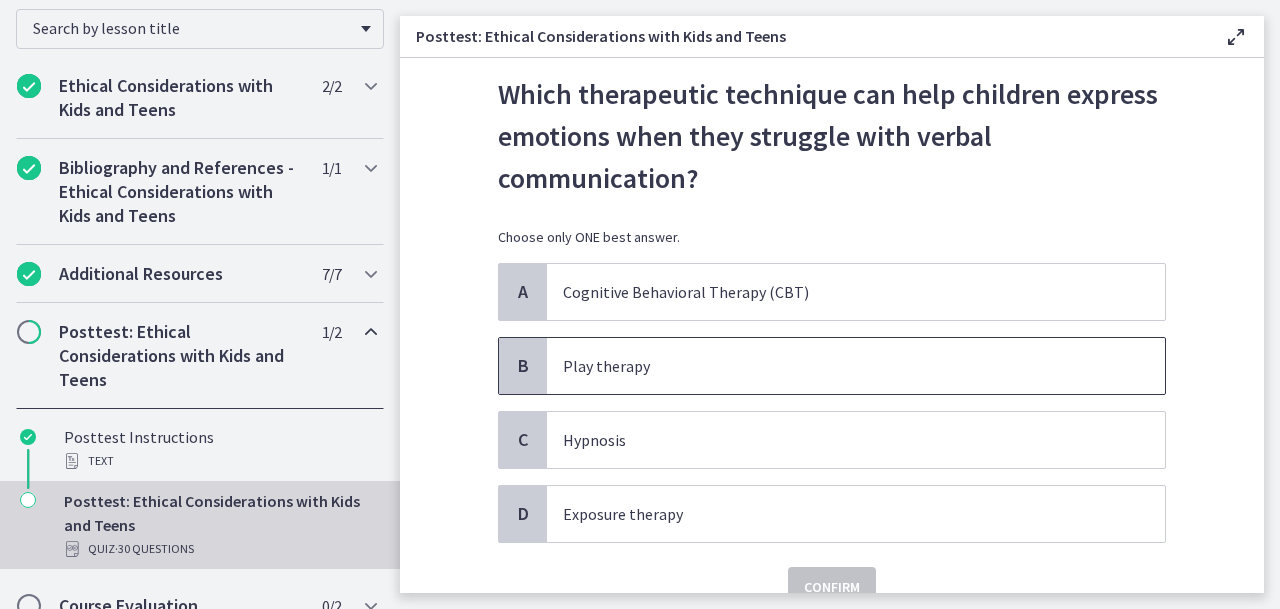 click on "Play therapy" at bounding box center [836, 366] 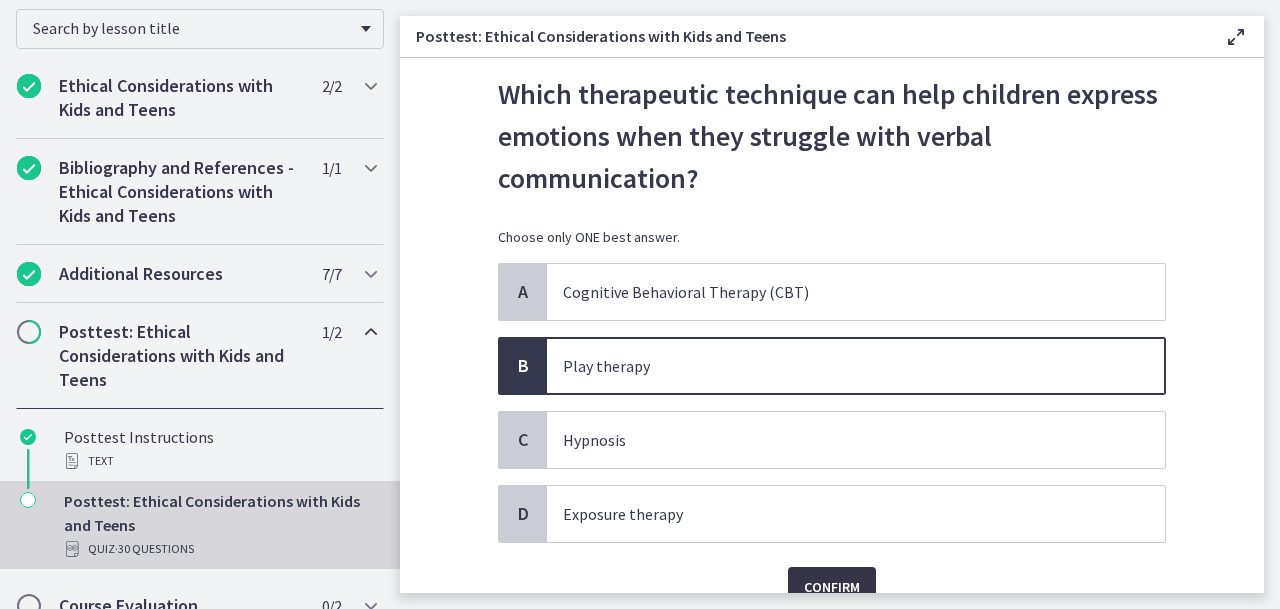 click on "Confirm" at bounding box center (832, 587) 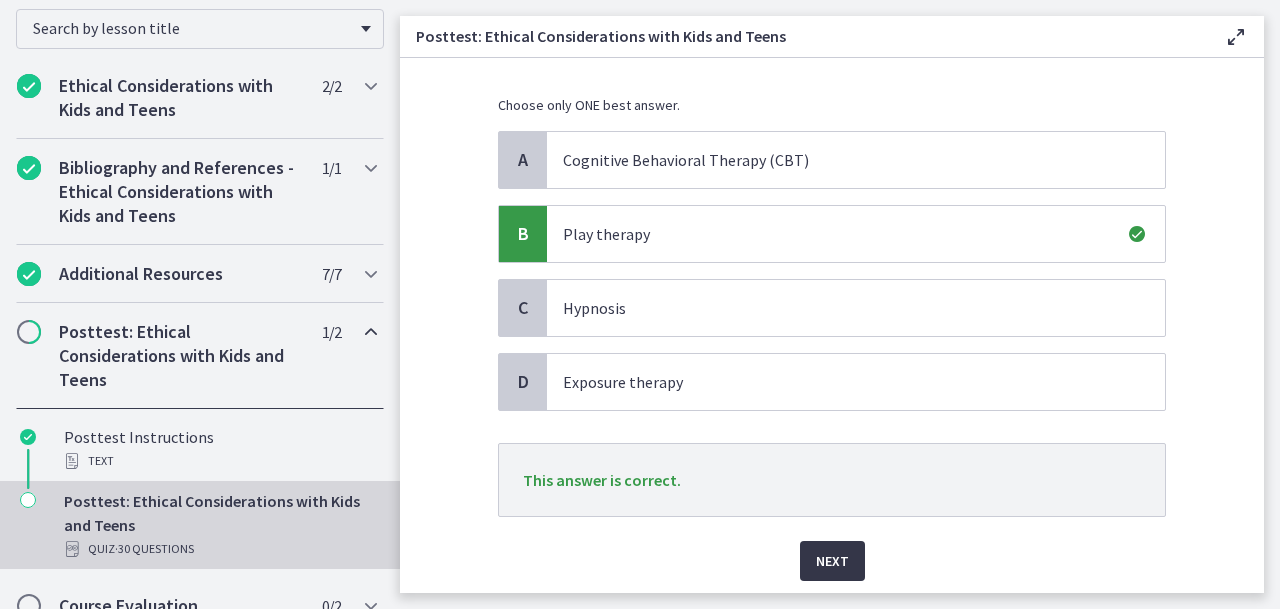 scroll, scrollTop: 213, scrollLeft: 0, axis: vertical 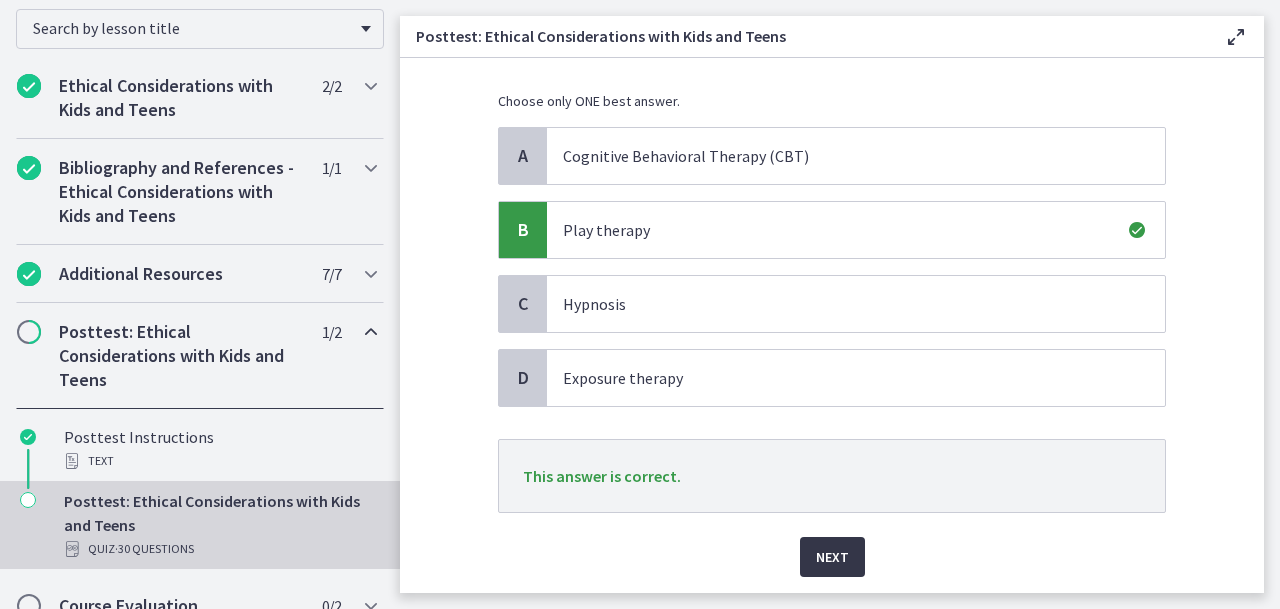 click on "Next" at bounding box center (832, 557) 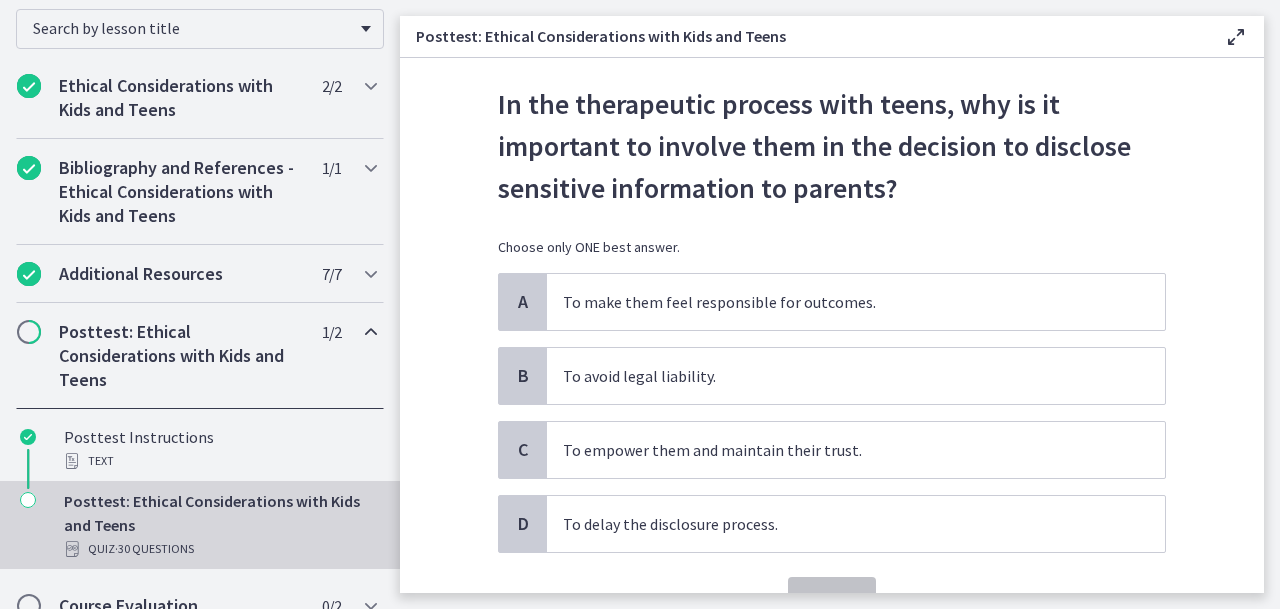 scroll, scrollTop: 69, scrollLeft: 0, axis: vertical 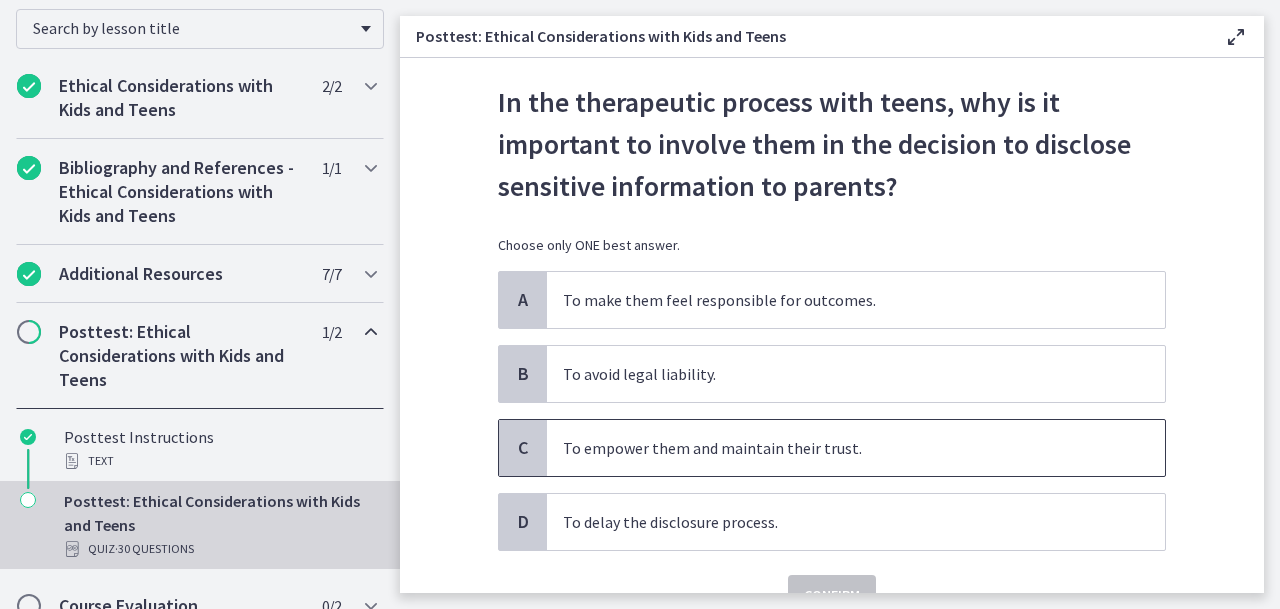 click on "To empower them and maintain their trust." at bounding box center (836, 448) 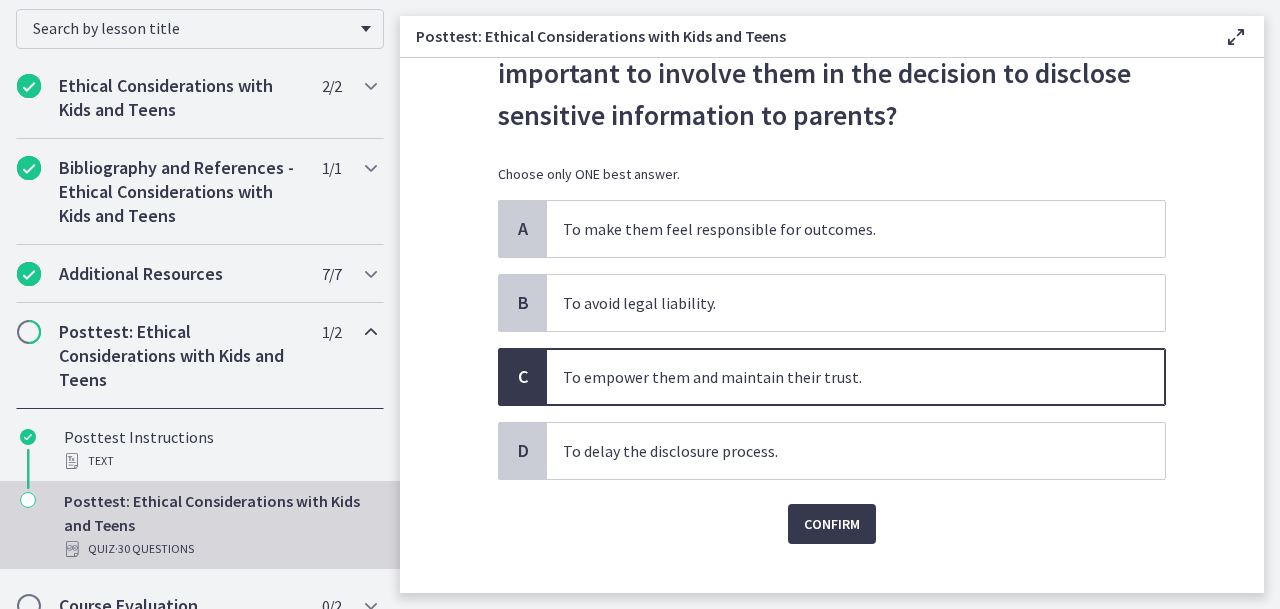 scroll, scrollTop: 142, scrollLeft: 0, axis: vertical 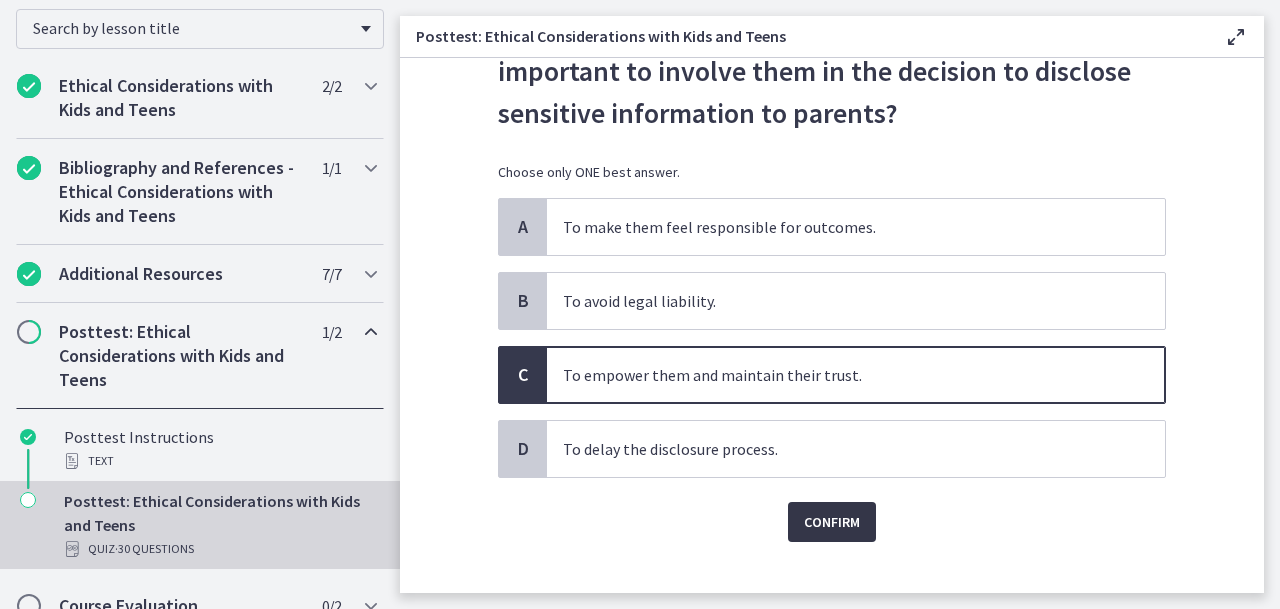 click on "Confirm" at bounding box center [832, 522] 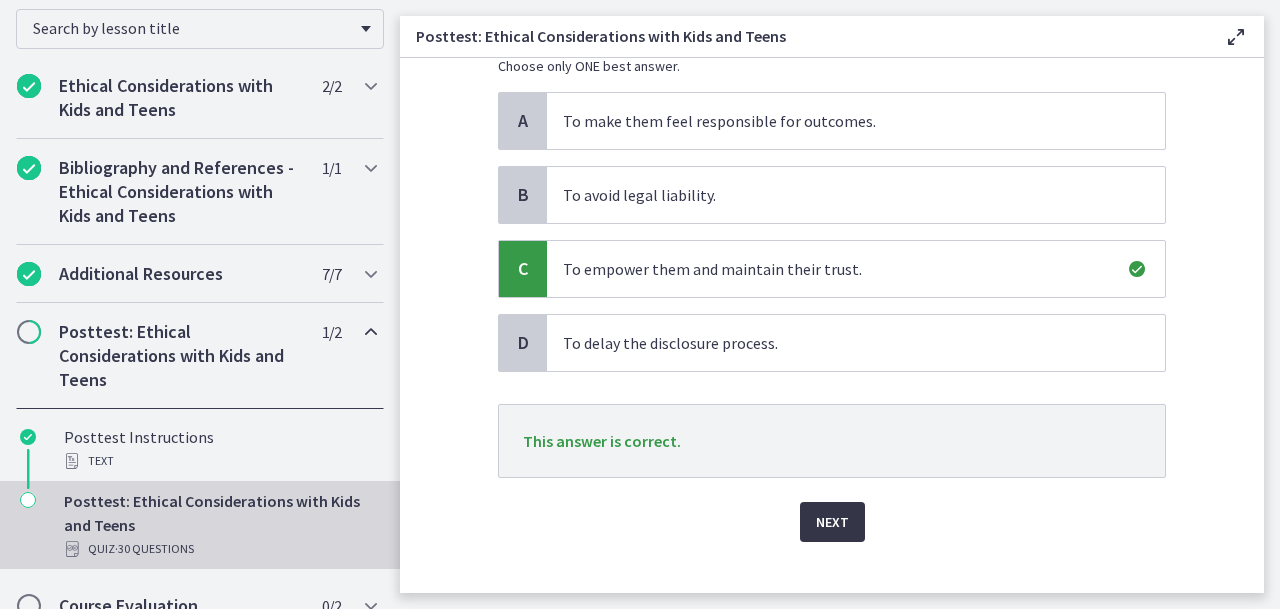 scroll, scrollTop: 255, scrollLeft: 0, axis: vertical 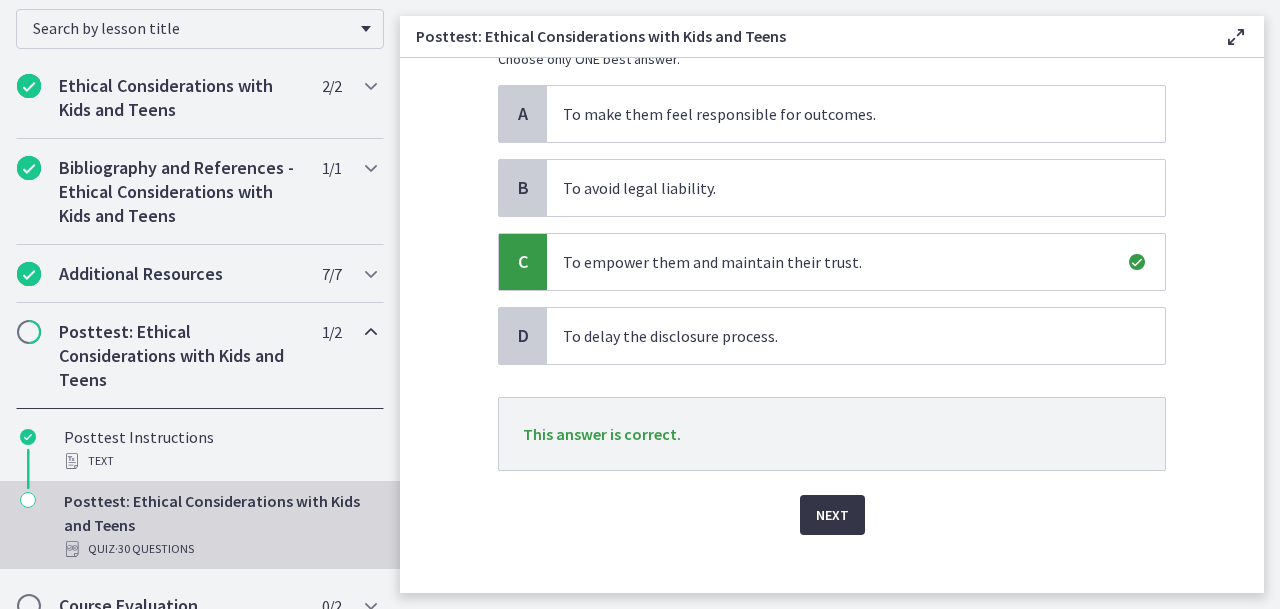 click on "Next" at bounding box center [832, 515] 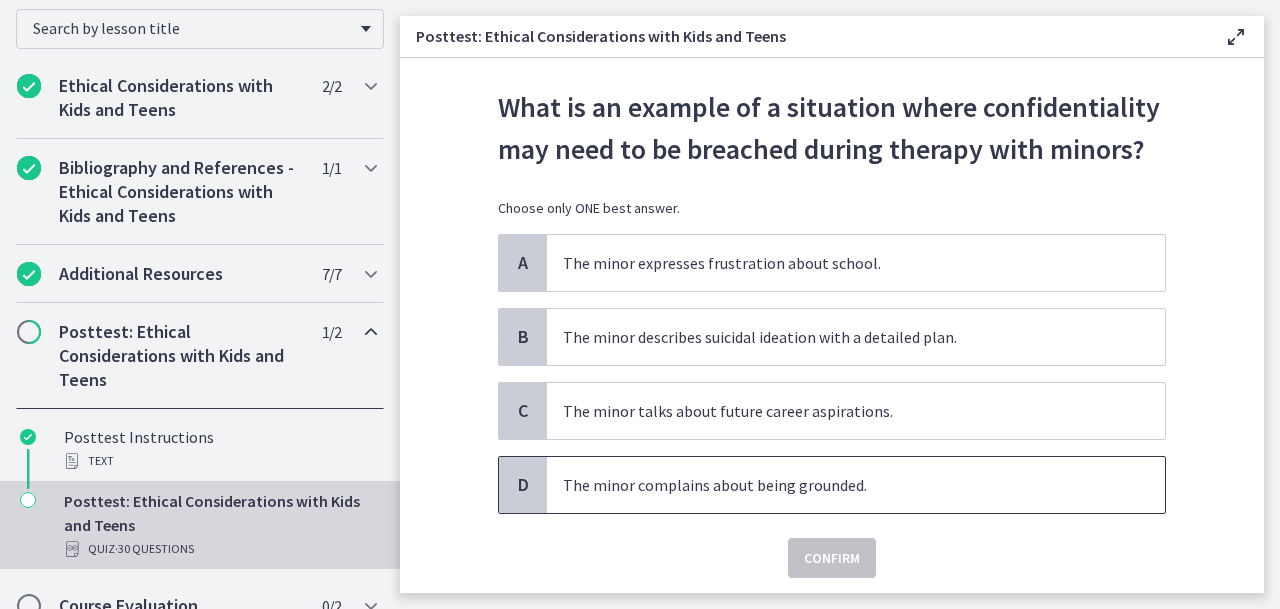 scroll, scrollTop: 65, scrollLeft: 0, axis: vertical 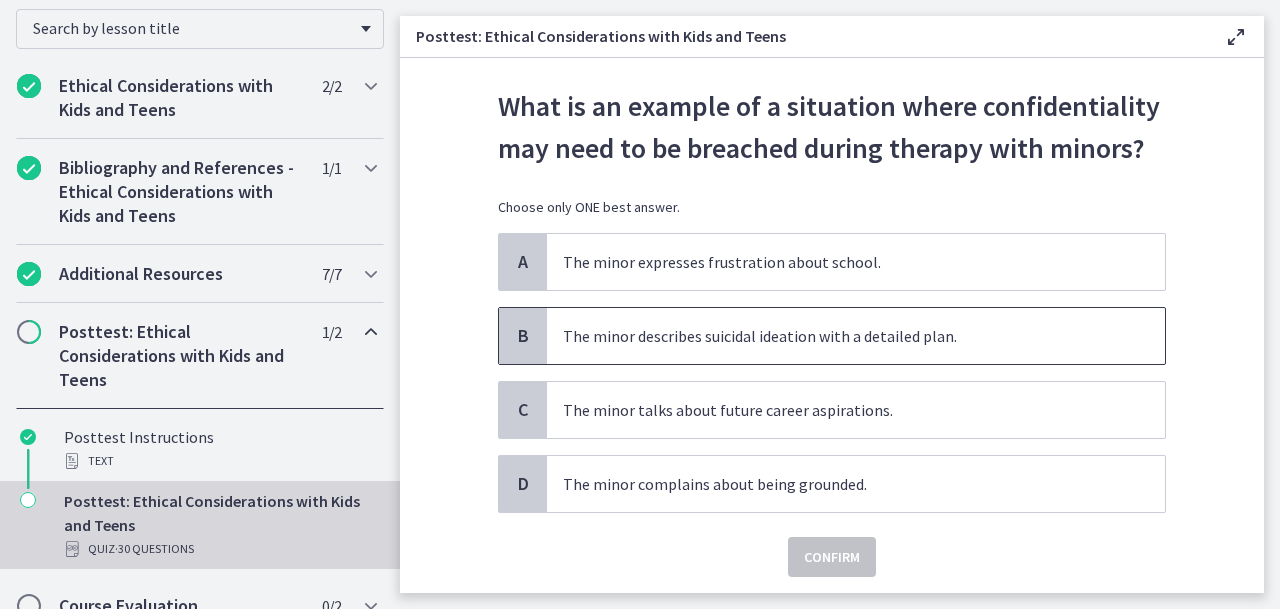 click on "The minor describes suicidal ideation with a detailed plan." at bounding box center [836, 336] 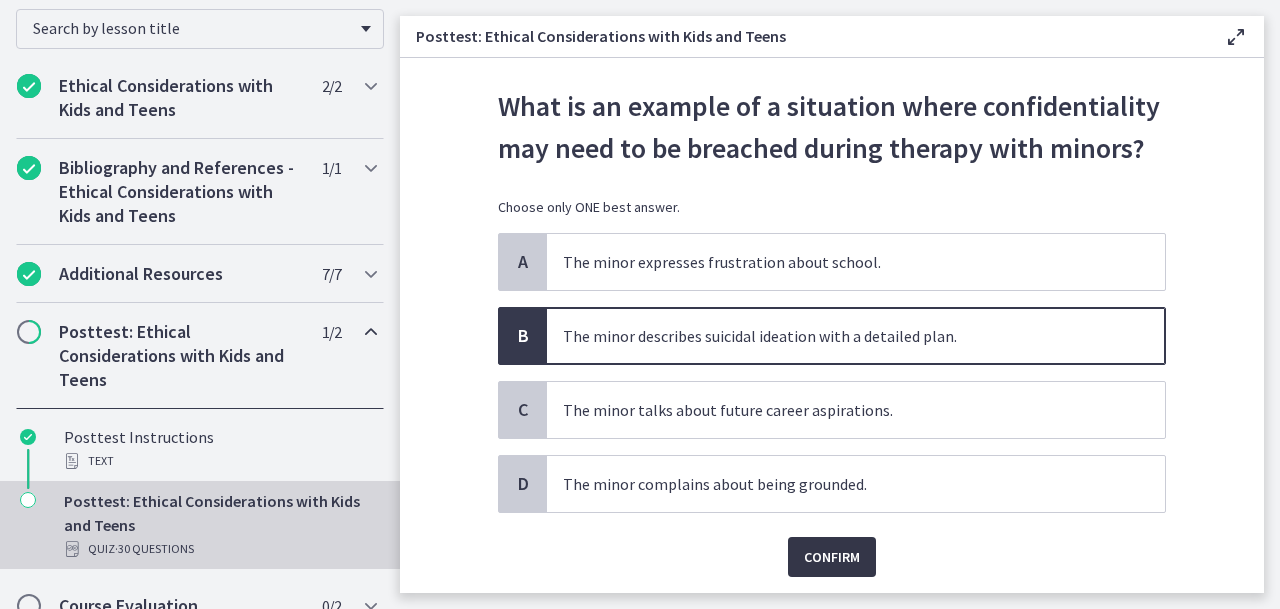 click on "Confirm" at bounding box center (832, 557) 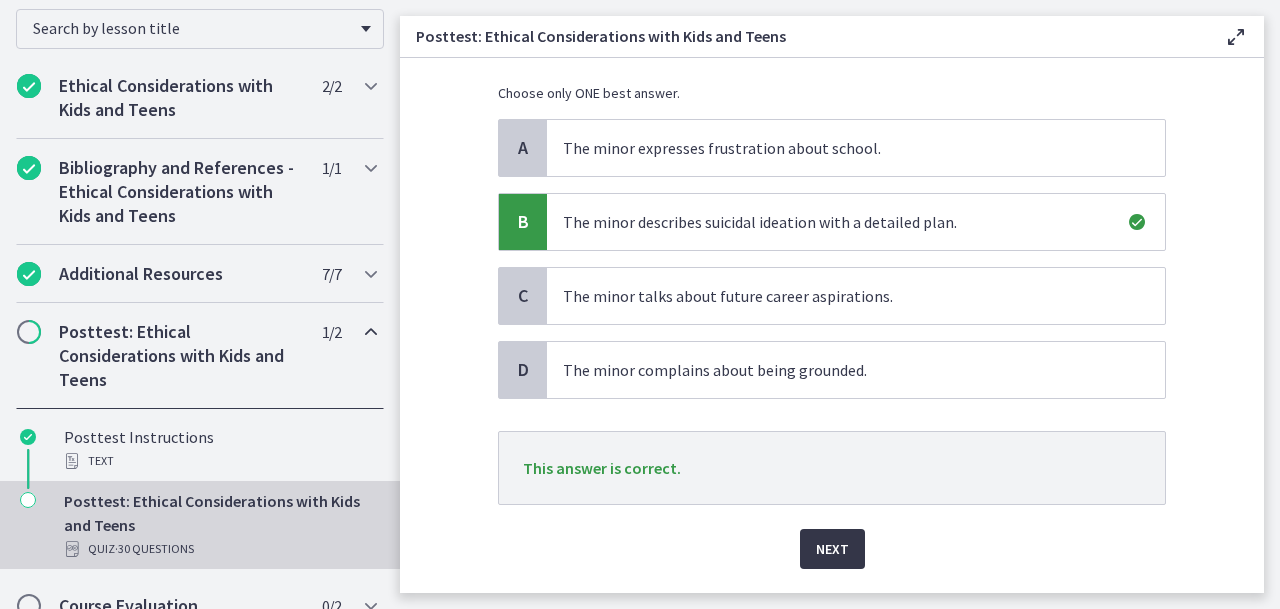 scroll, scrollTop: 191, scrollLeft: 0, axis: vertical 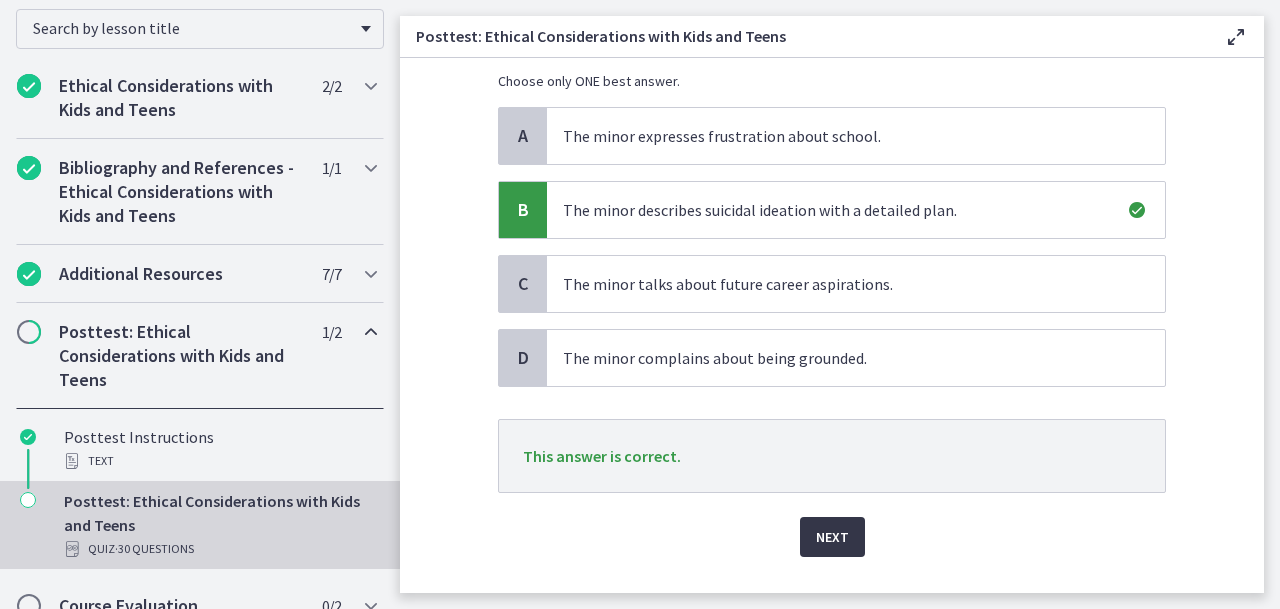 click on "Next" at bounding box center (832, 537) 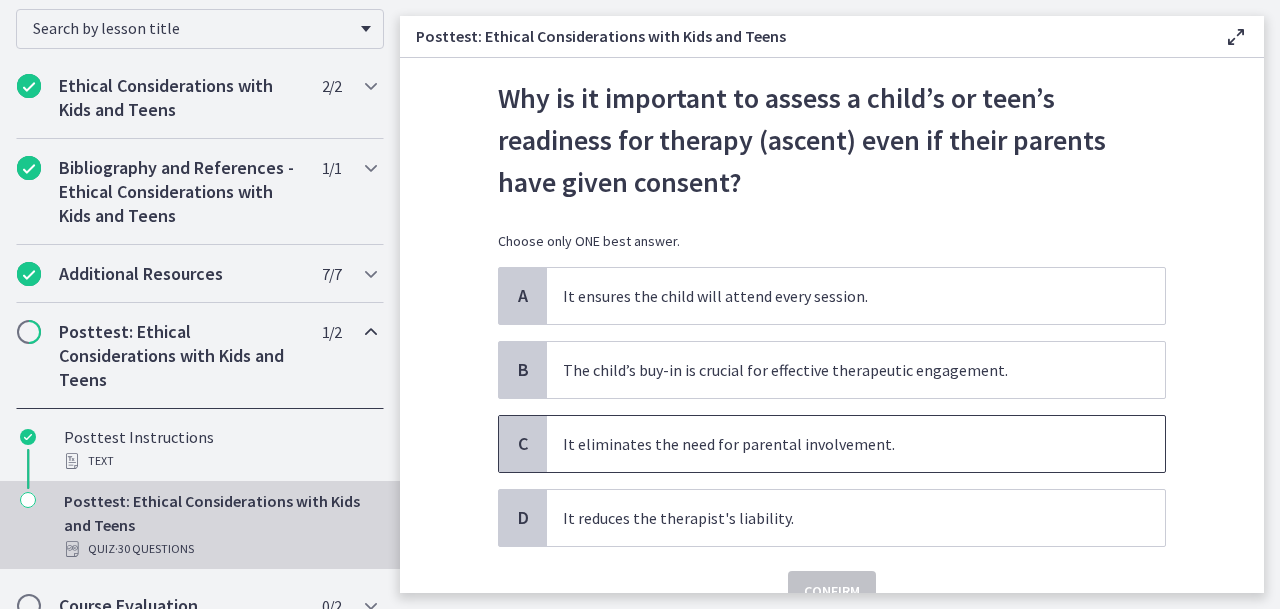 scroll, scrollTop: 75, scrollLeft: 0, axis: vertical 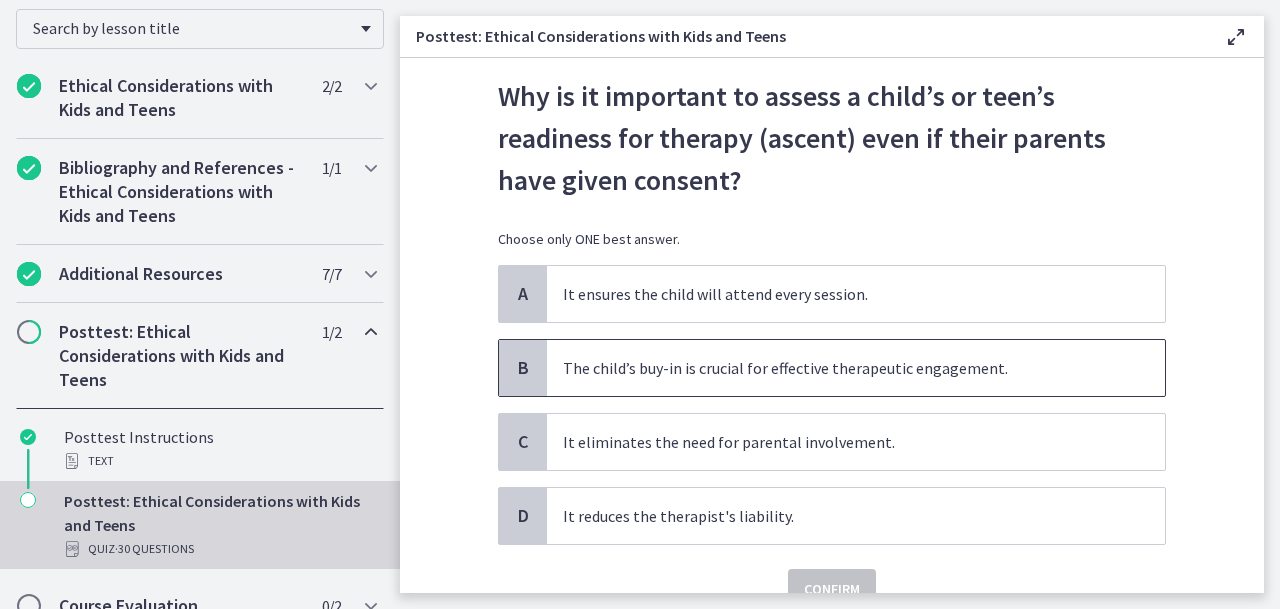 click on "The child’s buy-in is crucial for effective therapeutic engagement." at bounding box center (836, 368) 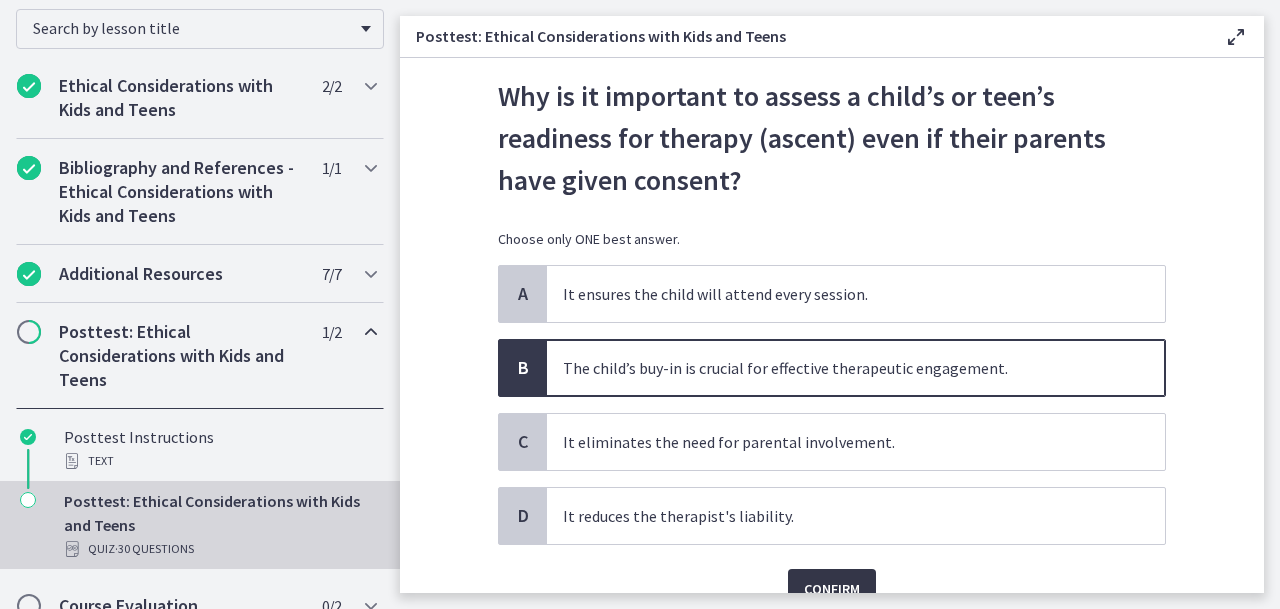 click on "Confirm" at bounding box center (832, 589) 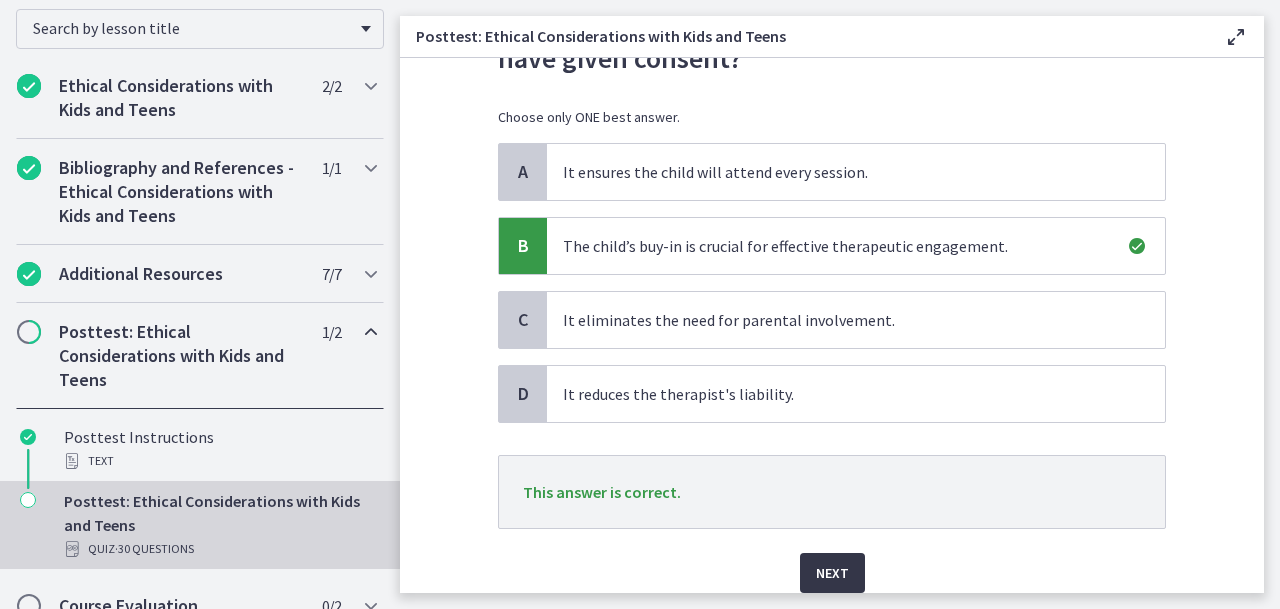 scroll, scrollTop: 200, scrollLeft: 0, axis: vertical 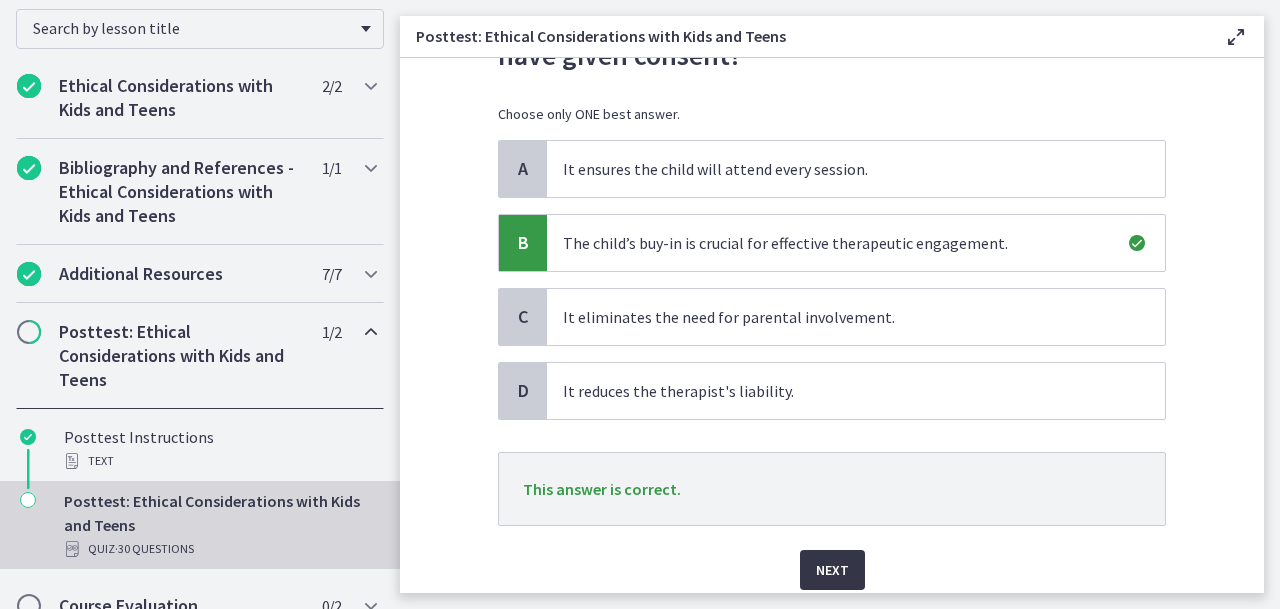 click on "Next" at bounding box center [832, 570] 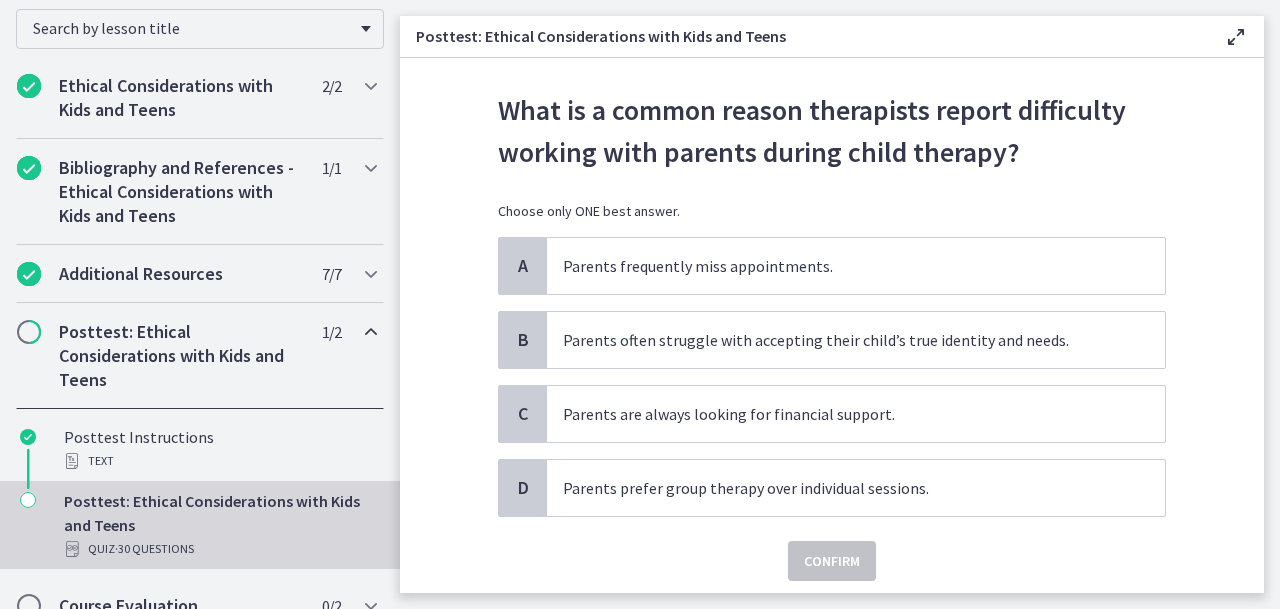 scroll, scrollTop: 65, scrollLeft: 0, axis: vertical 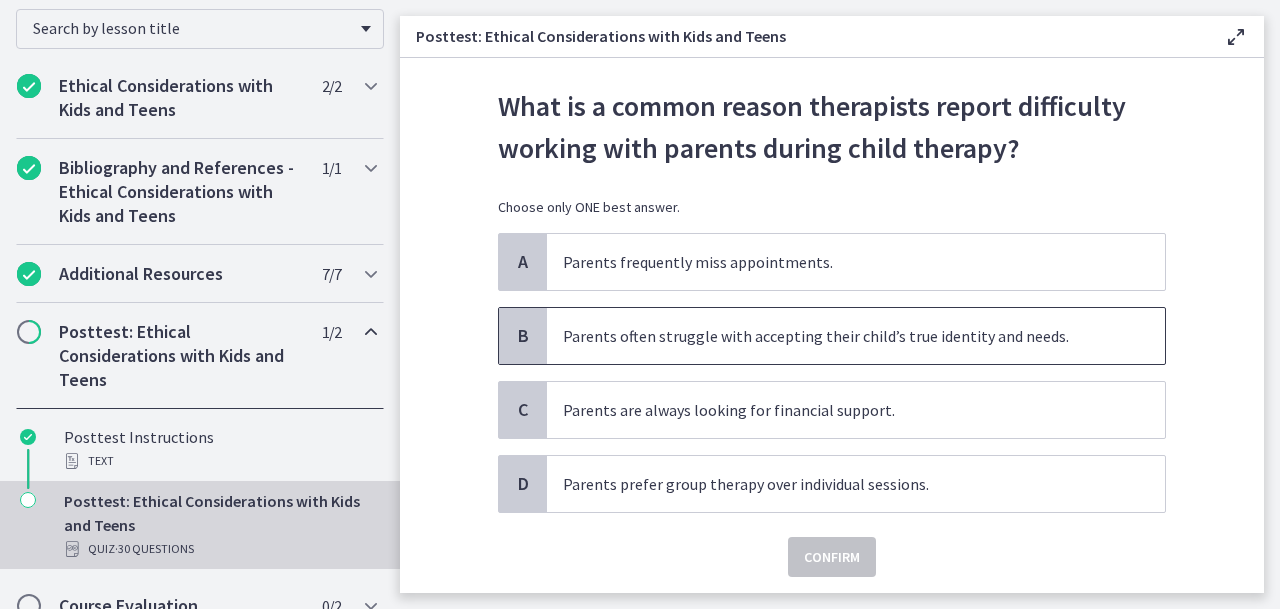 click on "Parents often struggle with accepting their child’s true identity and needs." at bounding box center (836, 336) 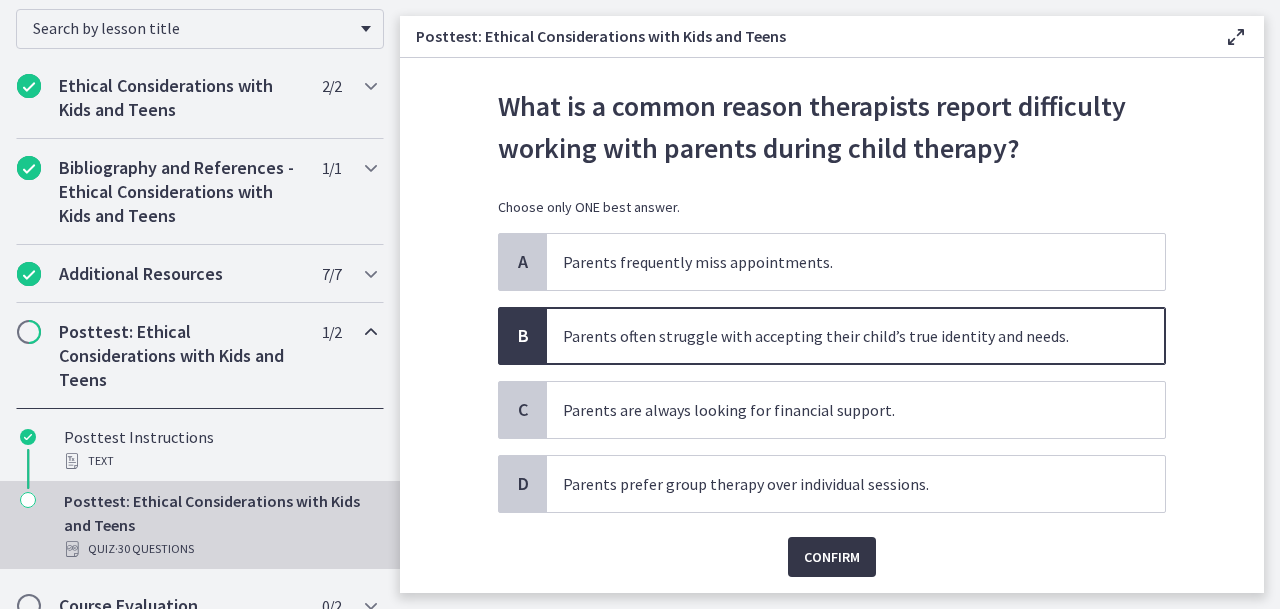 click on "Confirm" at bounding box center [832, 557] 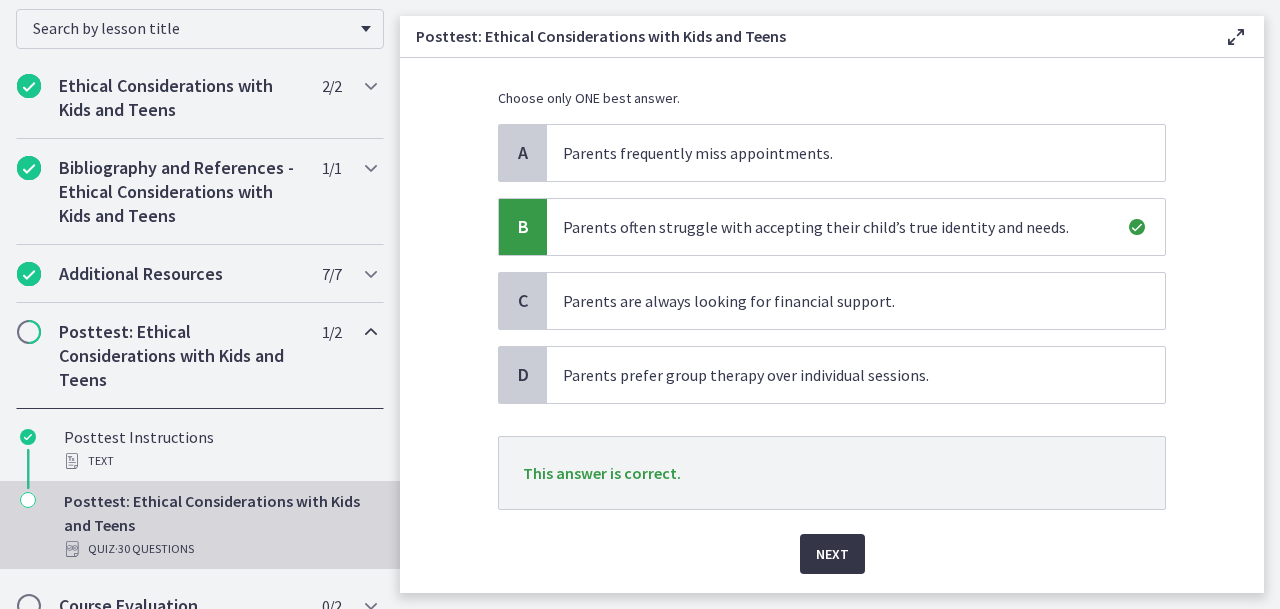 scroll, scrollTop: 180, scrollLeft: 0, axis: vertical 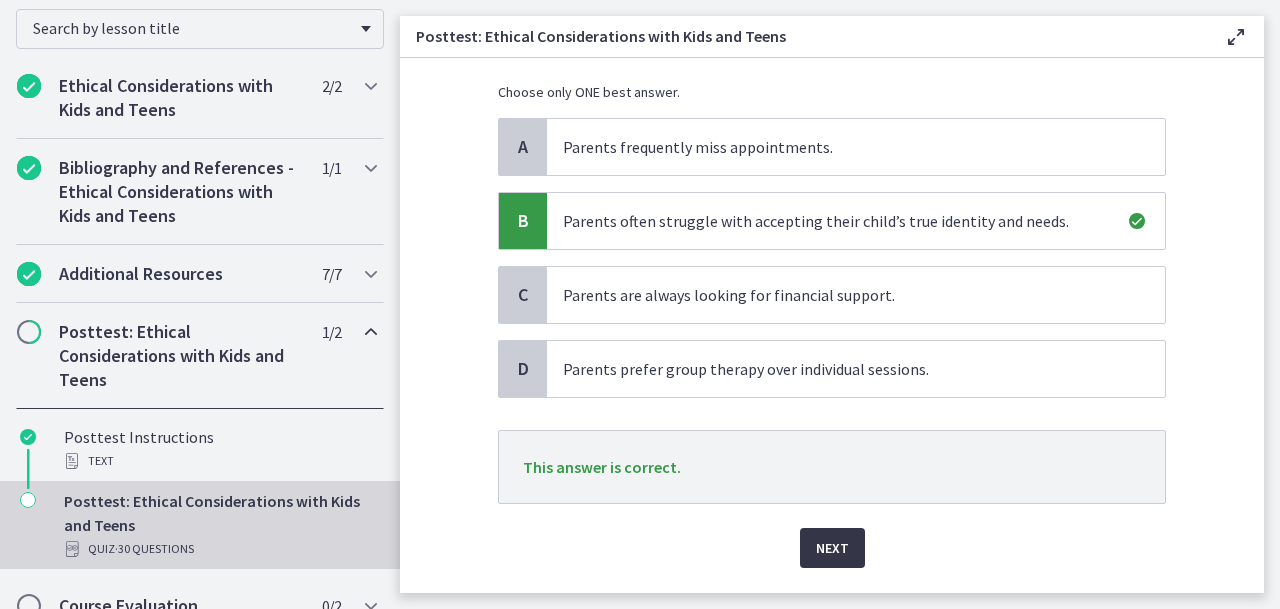 click on "Next" at bounding box center [832, 548] 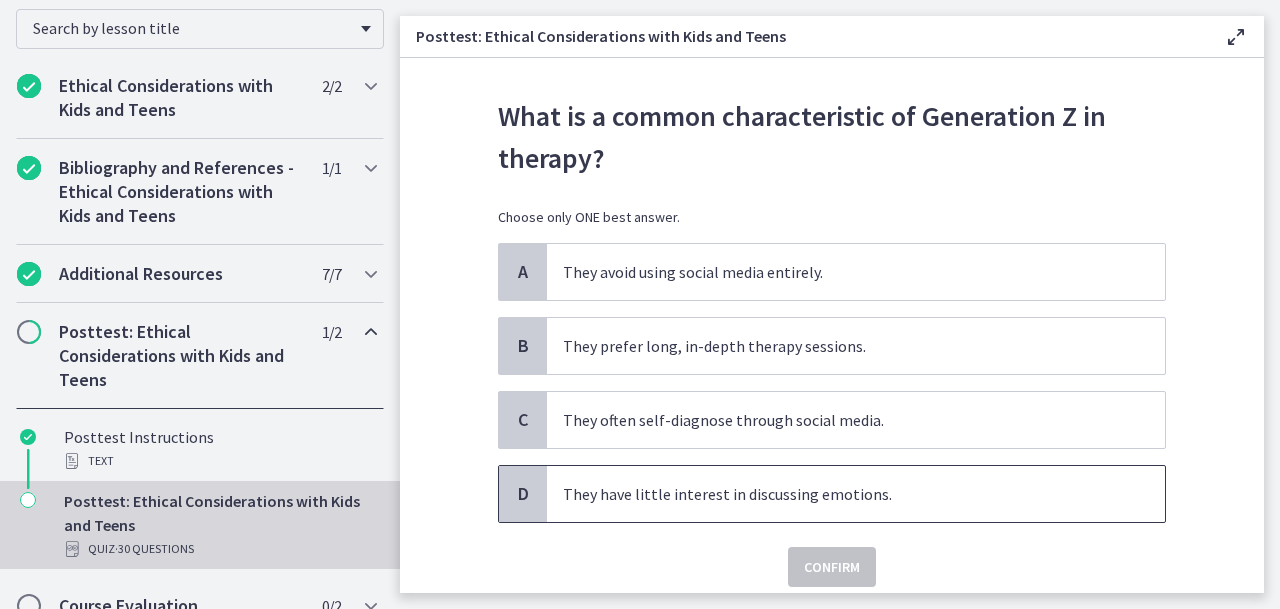 scroll, scrollTop: 72, scrollLeft: 0, axis: vertical 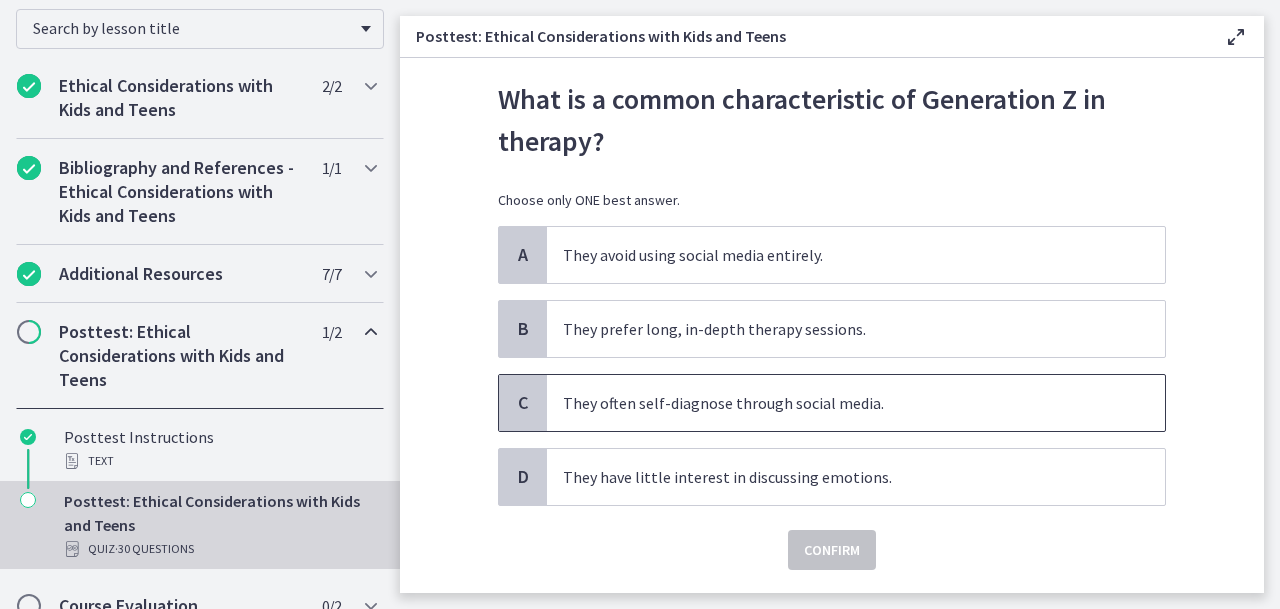 click on "They often self-diagnose through social media." at bounding box center [836, 403] 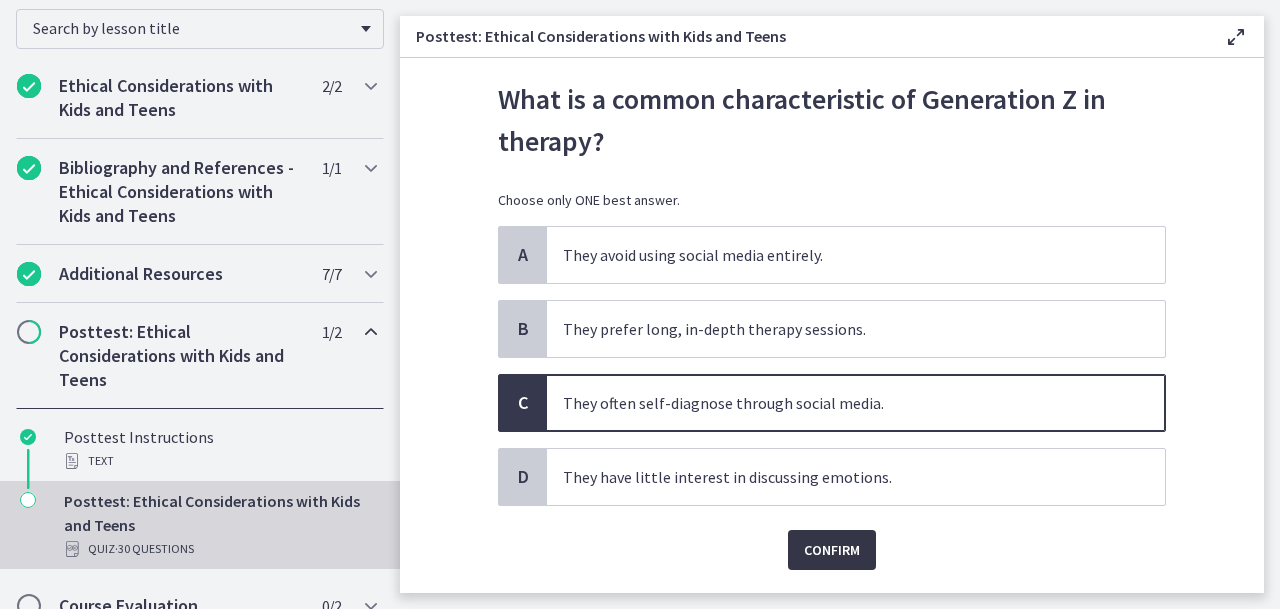 click on "Confirm" at bounding box center [832, 550] 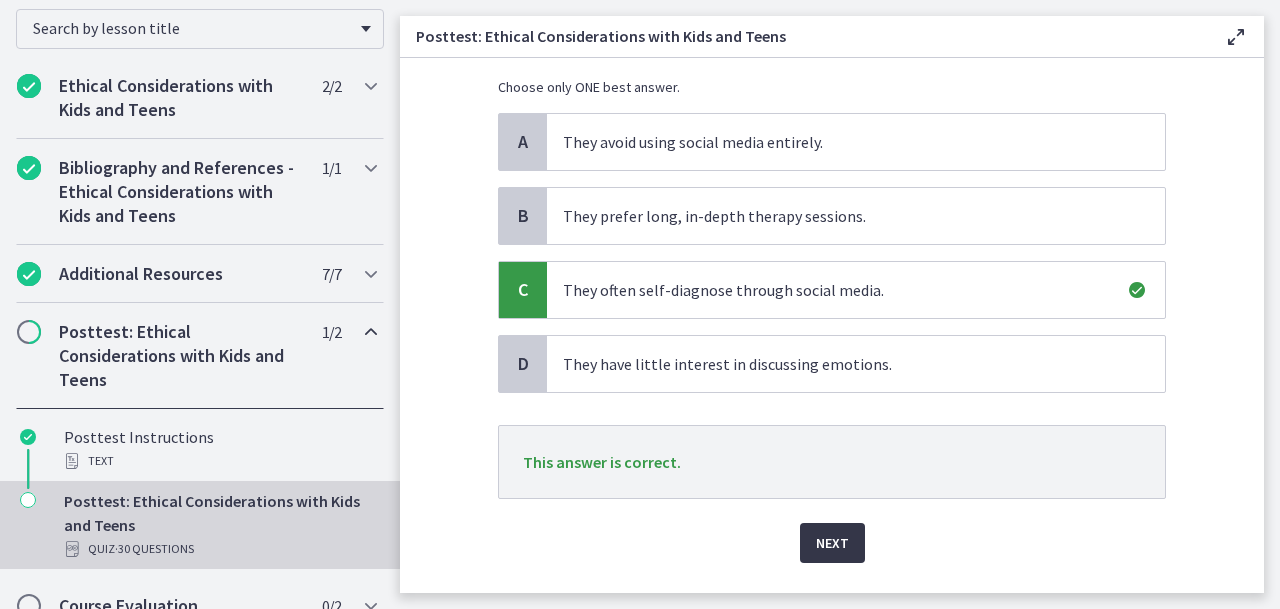 scroll, scrollTop: 187, scrollLeft: 0, axis: vertical 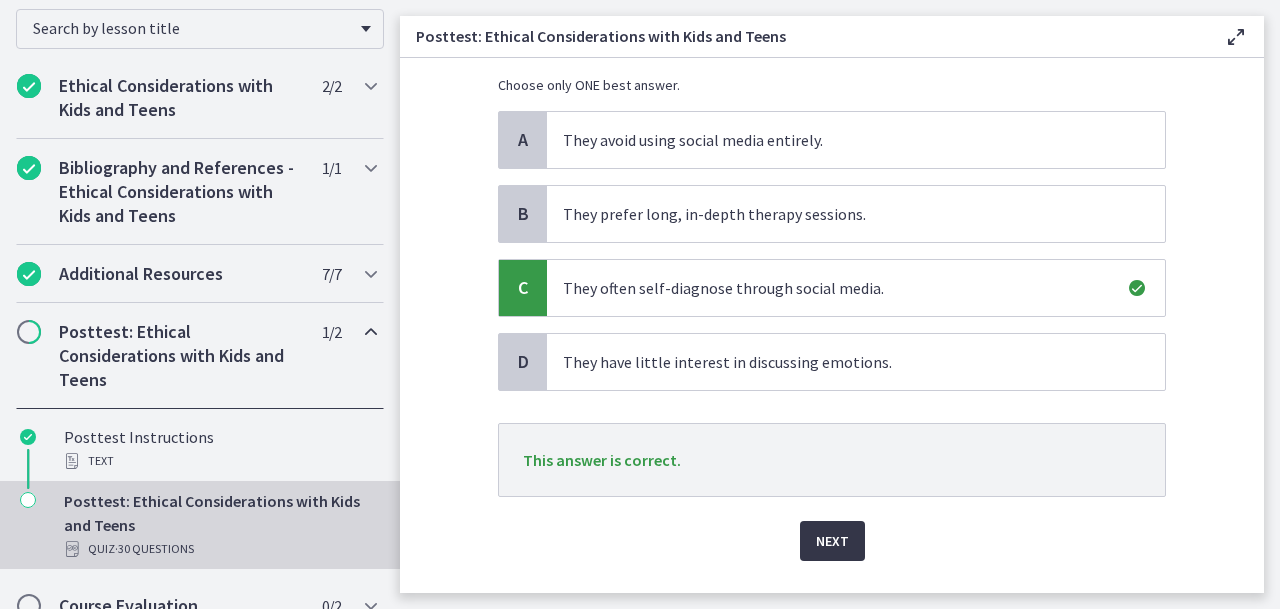 click on "Next" at bounding box center (832, 541) 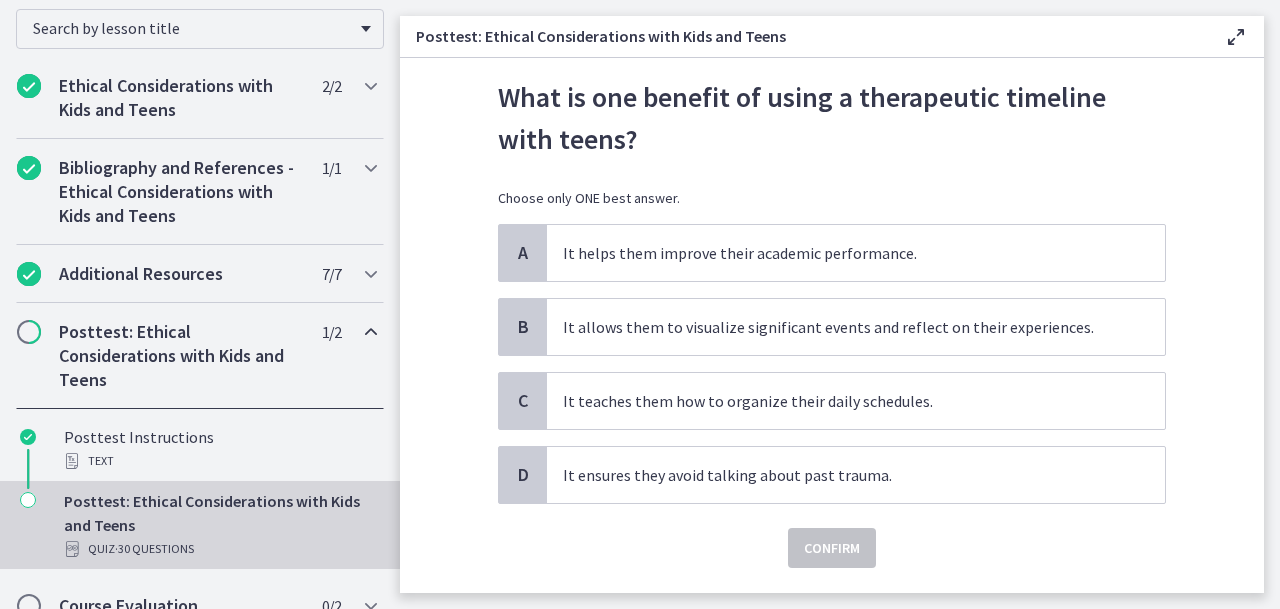 scroll, scrollTop: 76, scrollLeft: 0, axis: vertical 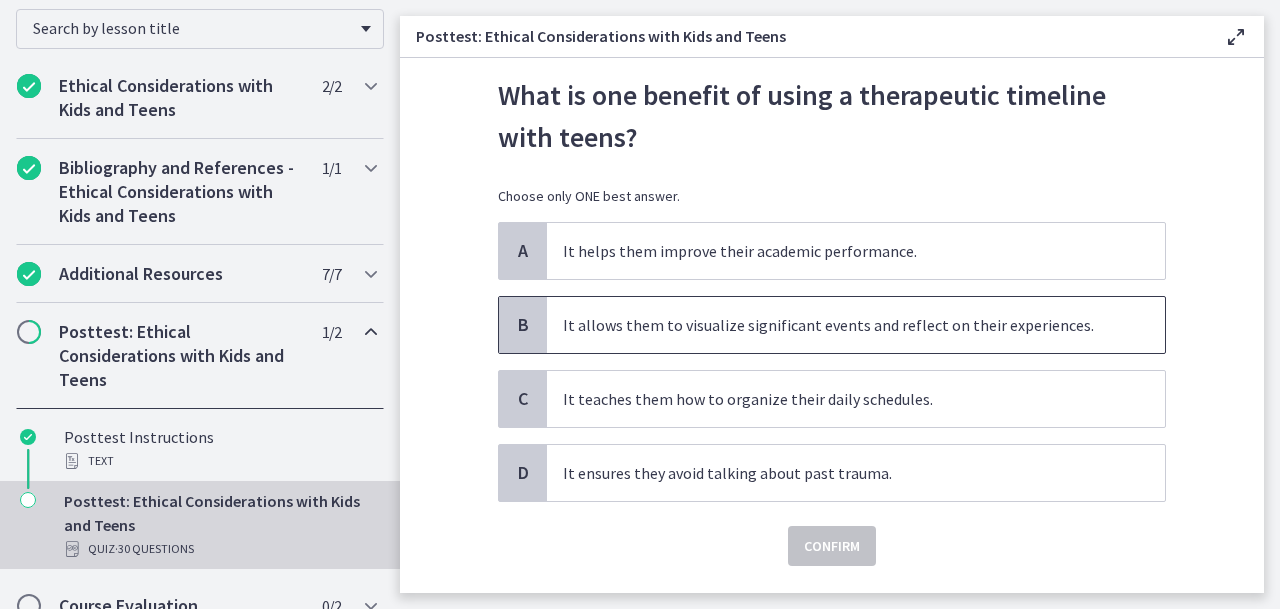 click on "It allows them to visualize significant events and reflect on their experiences." at bounding box center (856, 325) 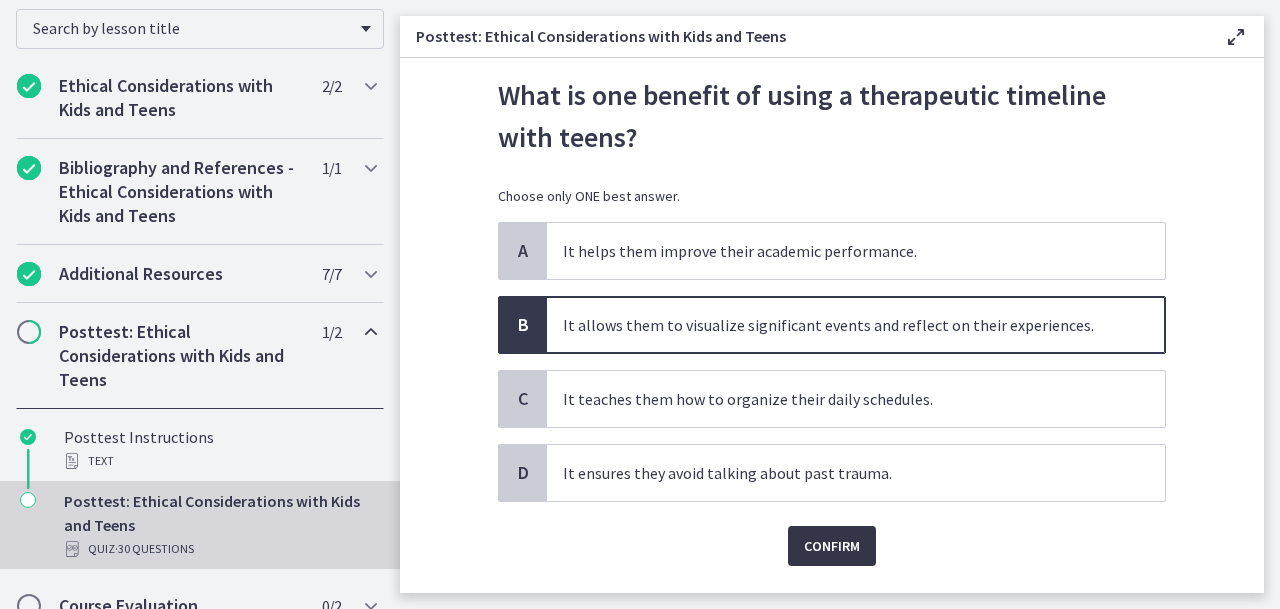 click on "Confirm" at bounding box center [832, 546] 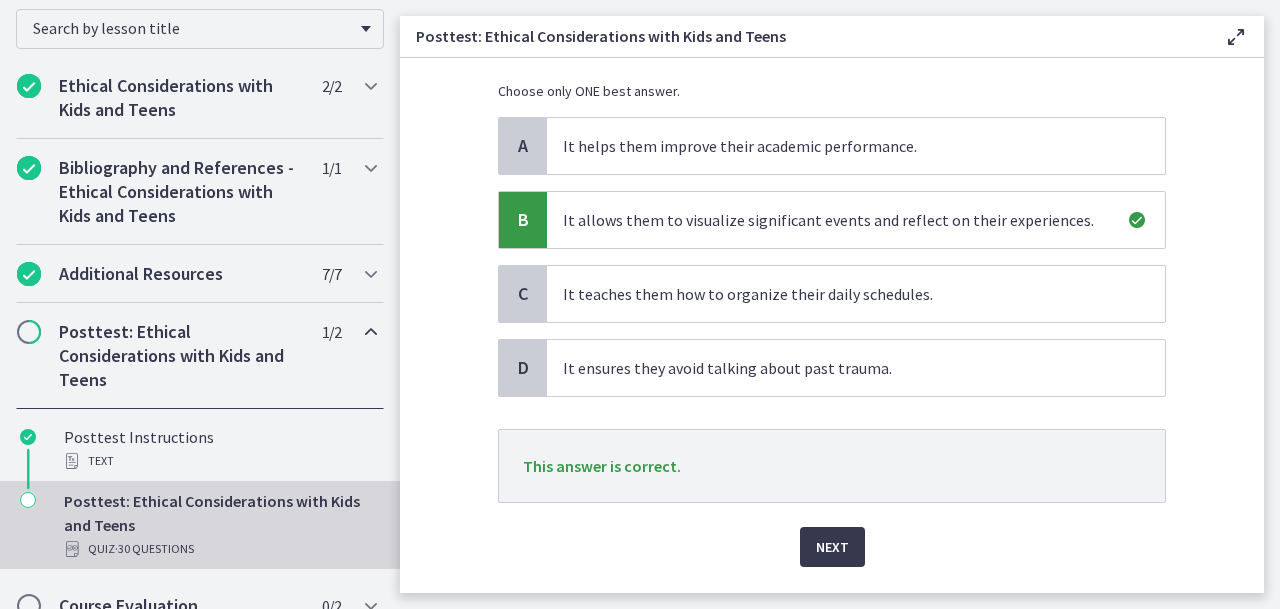 scroll, scrollTop: 185, scrollLeft: 0, axis: vertical 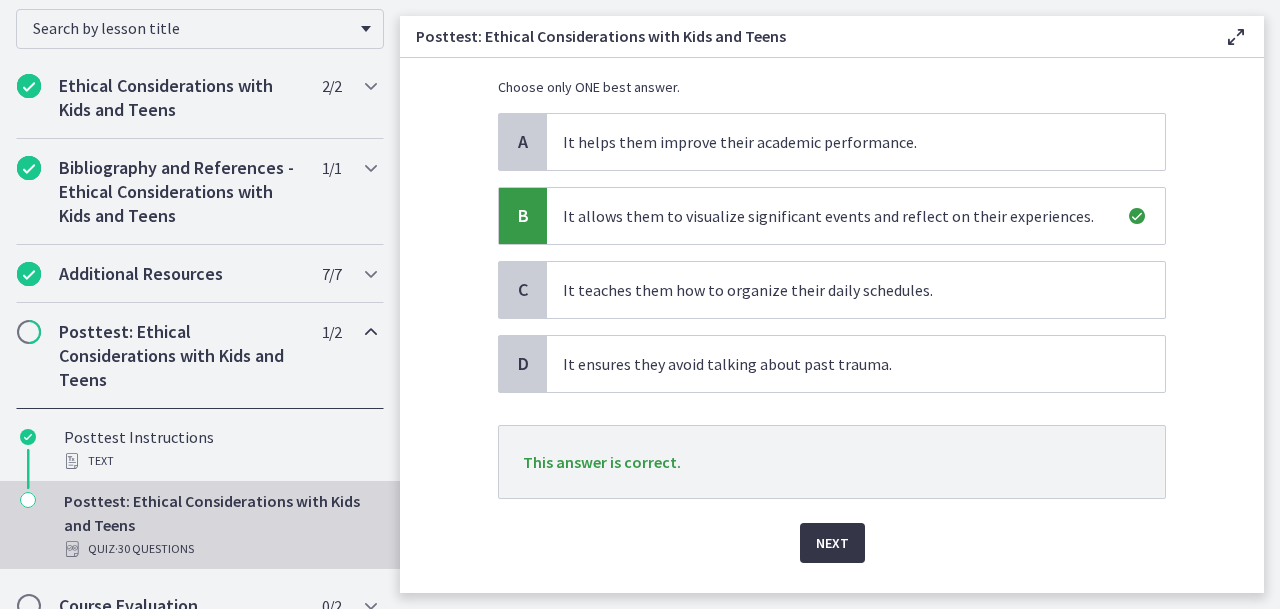 click on "Next" at bounding box center (832, 543) 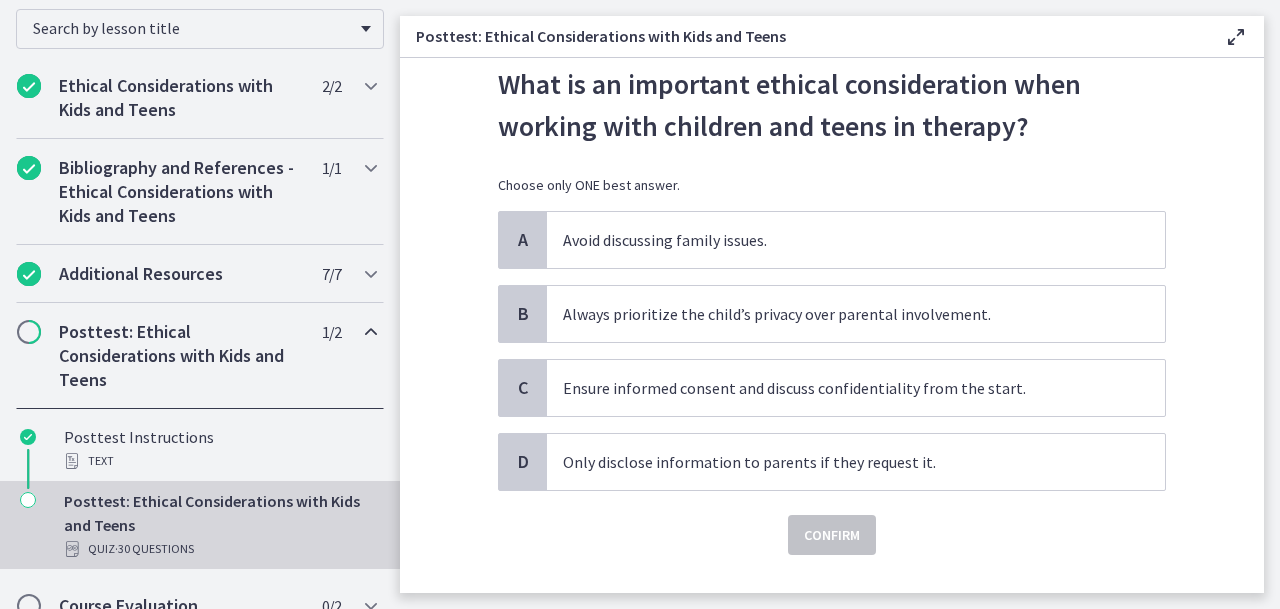 scroll, scrollTop: 85, scrollLeft: 0, axis: vertical 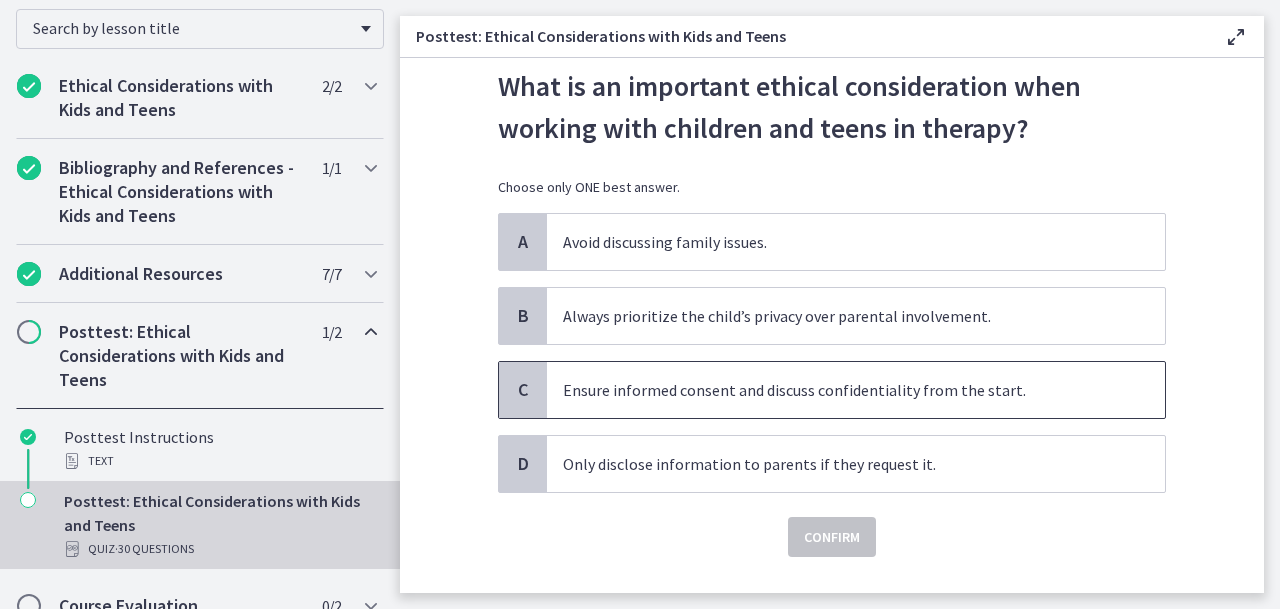 click on "Ensure informed consent and discuss confidentiality from the start." at bounding box center [836, 390] 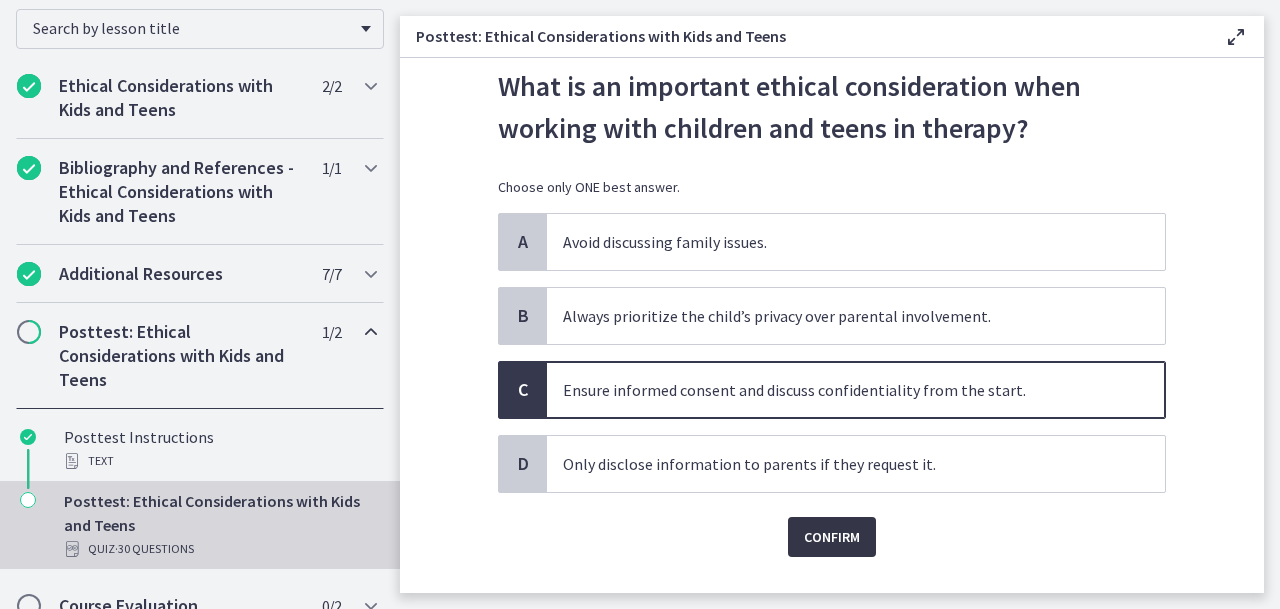 click on "Confirm" at bounding box center (832, 537) 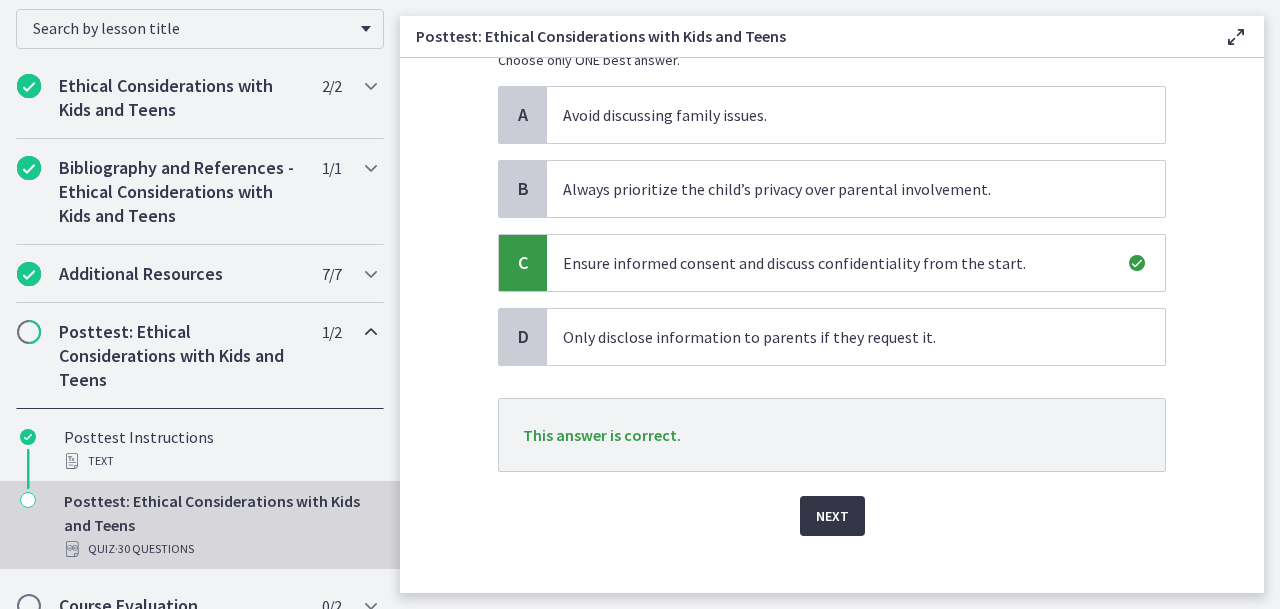 scroll, scrollTop: 214, scrollLeft: 0, axis: vertical 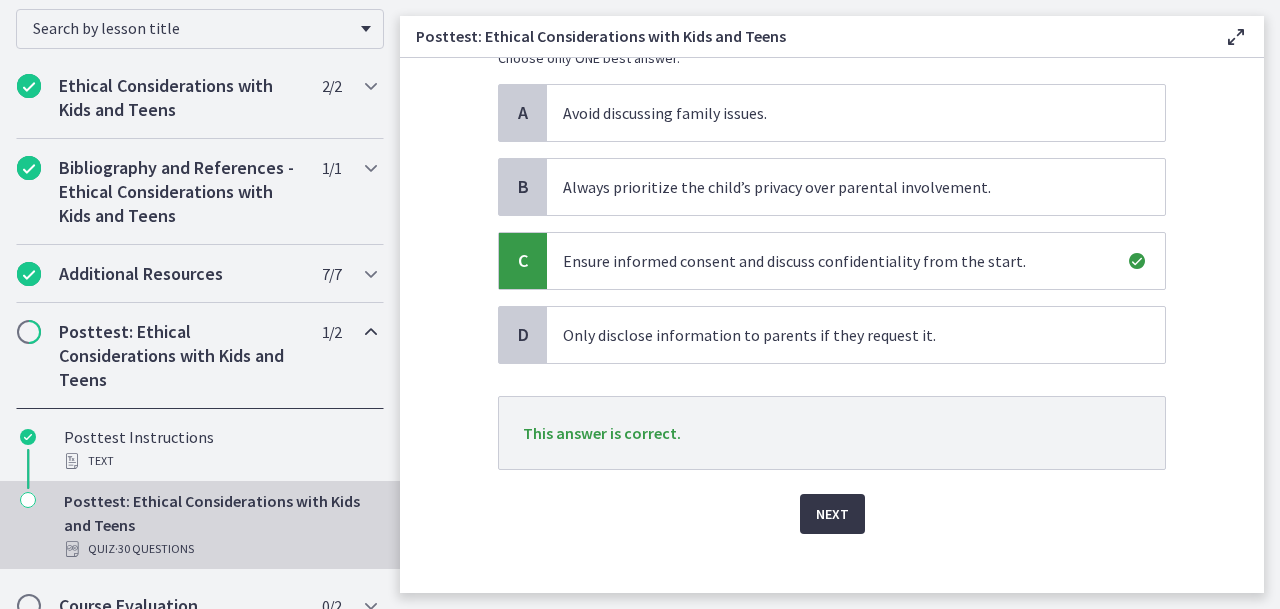 click on "Next" at bounding box center [832, 514] 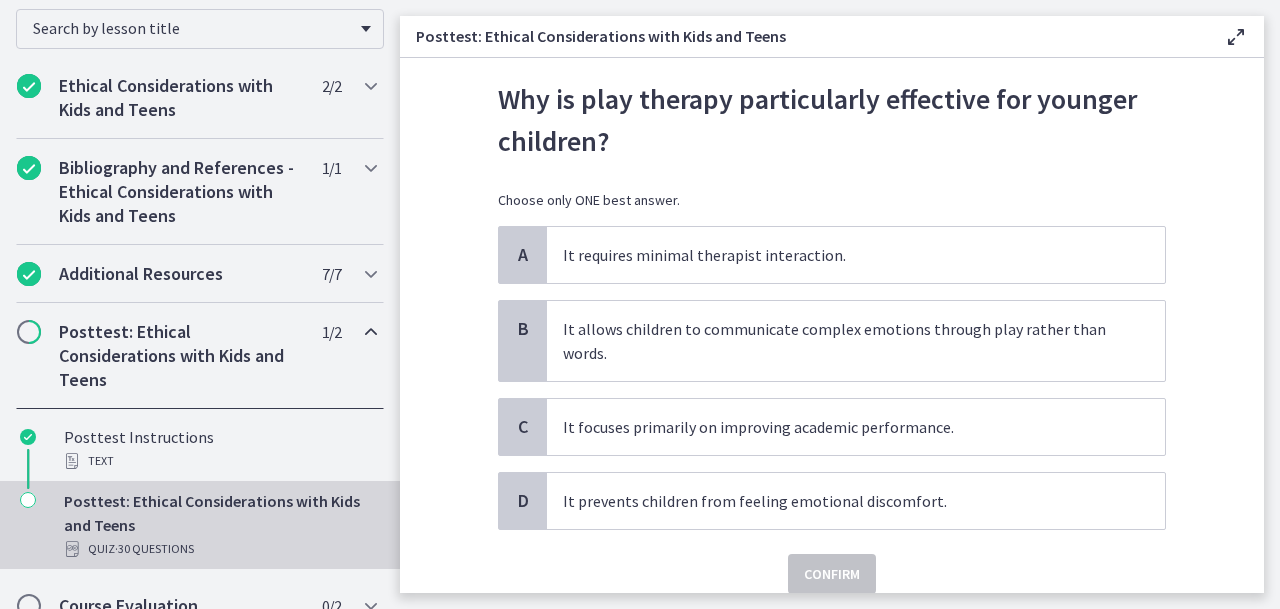 scroll, scrollTop: 74, scrollLeft: 0, axis: vertical 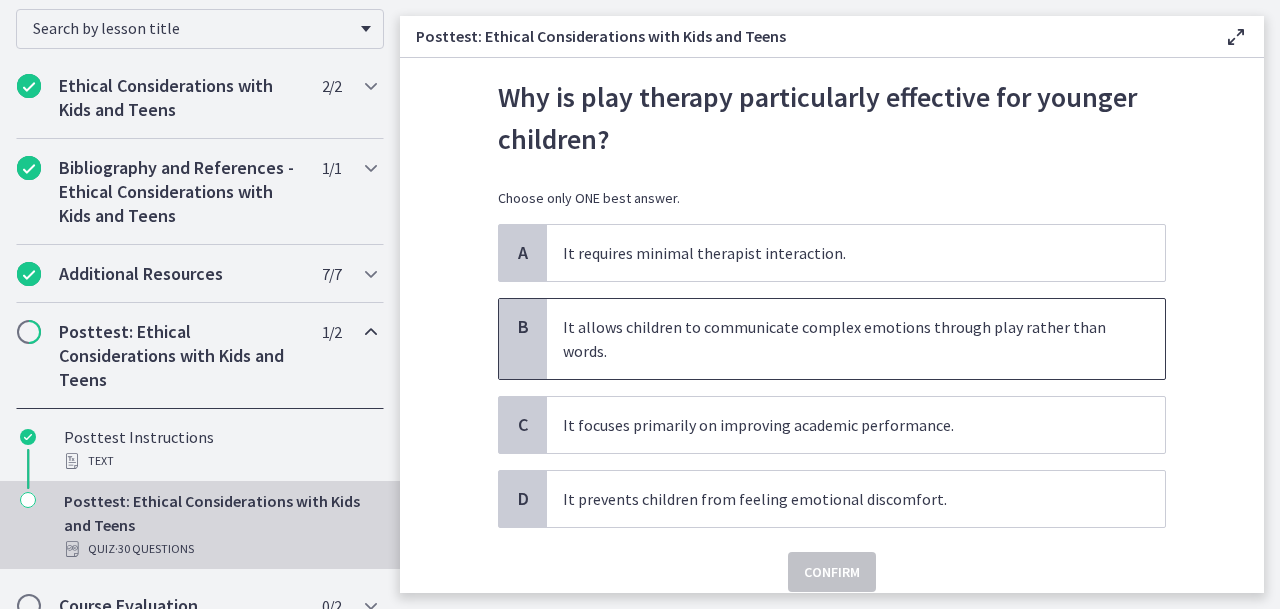 click on "It allows children to communicate complex emotions through play rather than words." at bounding box center (836, 339) 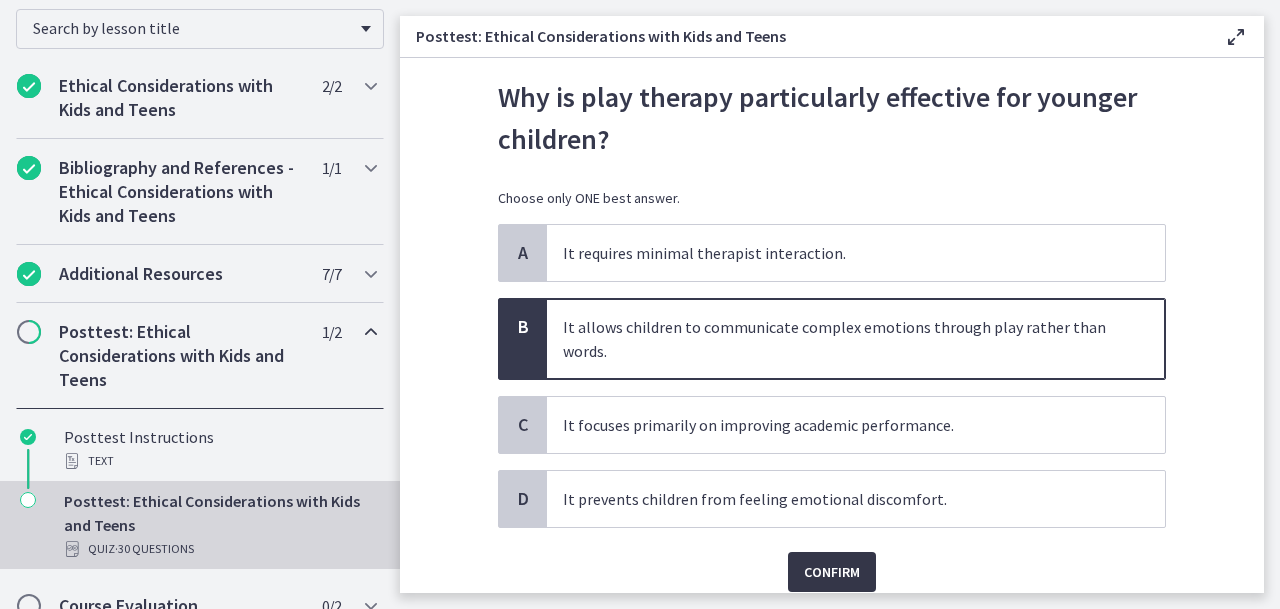 click on "Confirm" at bounding box center [832, 572] 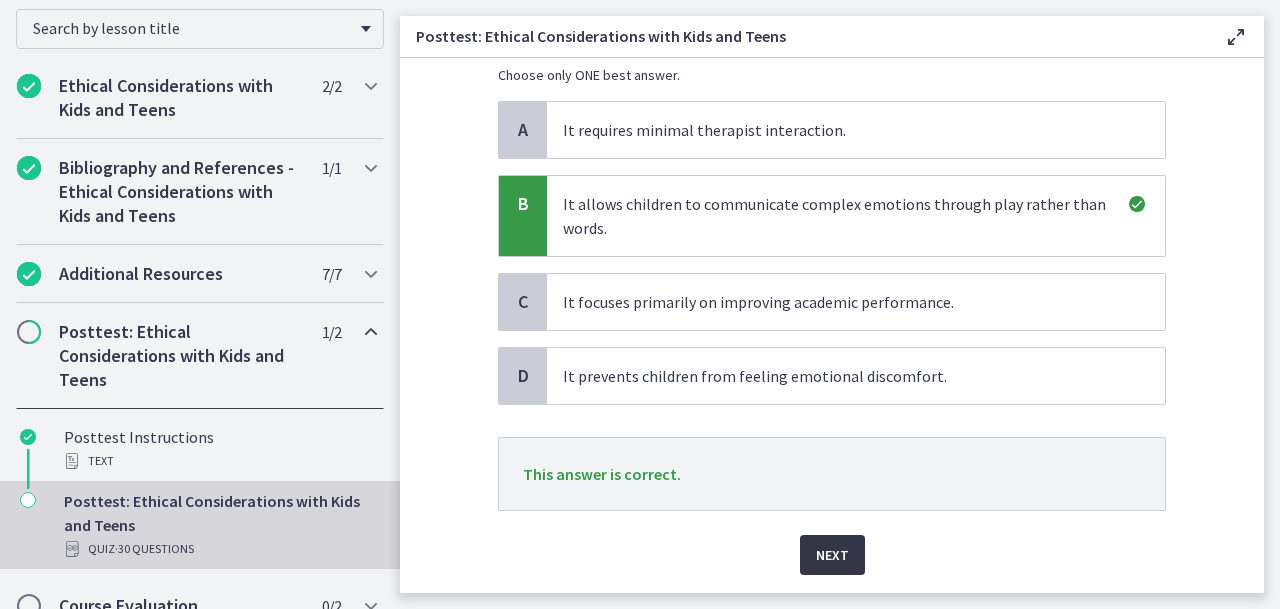 scroll, scrollTop: 199, scrollLeft: 0, axis: vertical 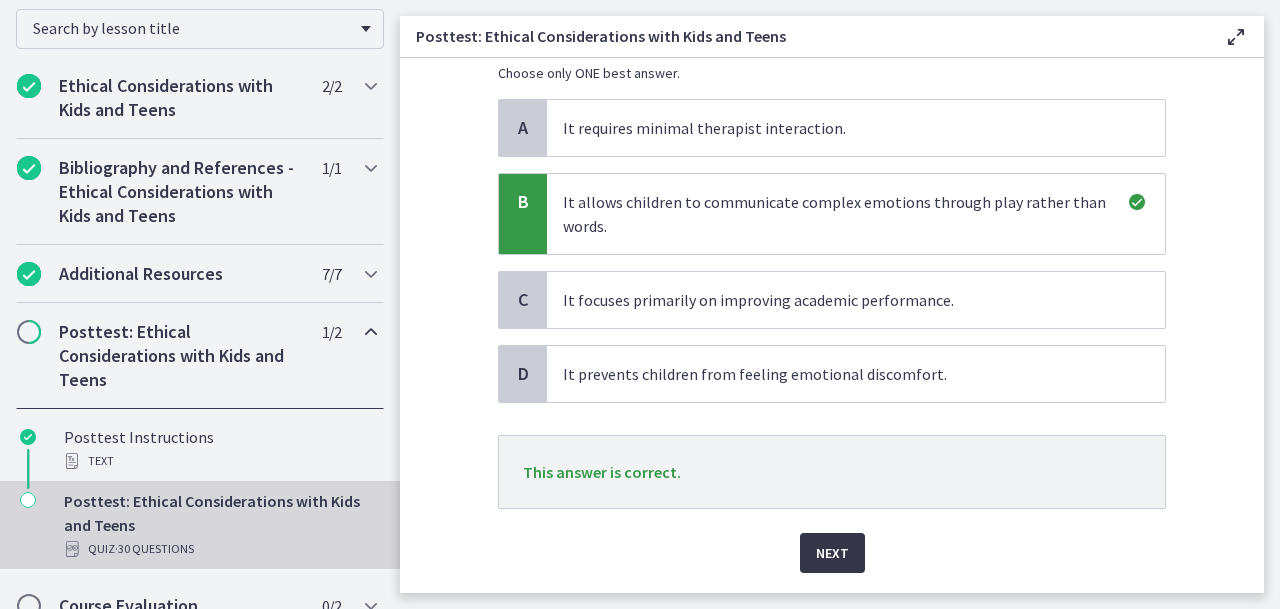 click on "Next" at bounding box center [832, 553] 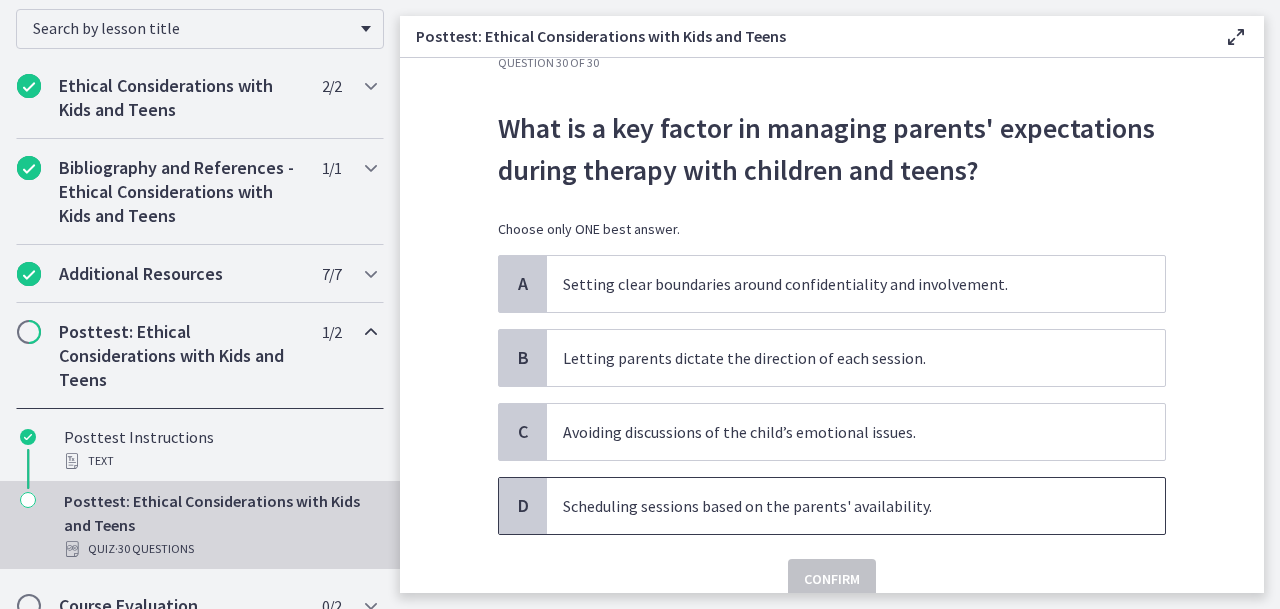 scroll, scrollTop: 46, scrollLeft: 0, axis: vertical 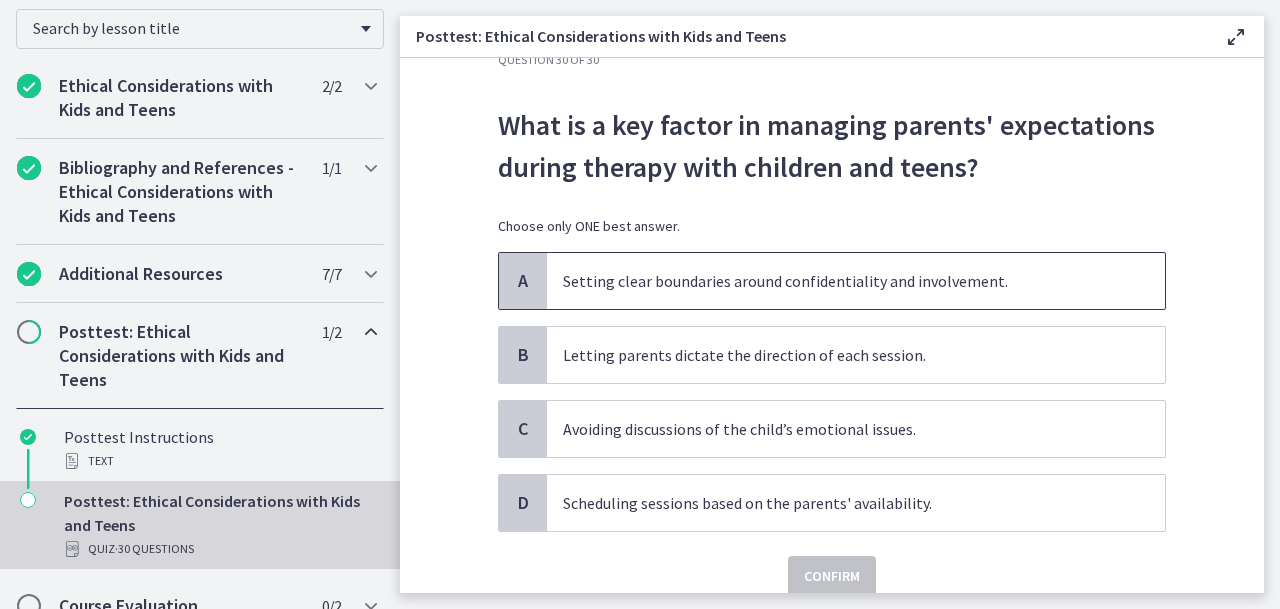 click on "Setting clear boundaries around confidentiality and involvement." at bounding box center [836, 281] 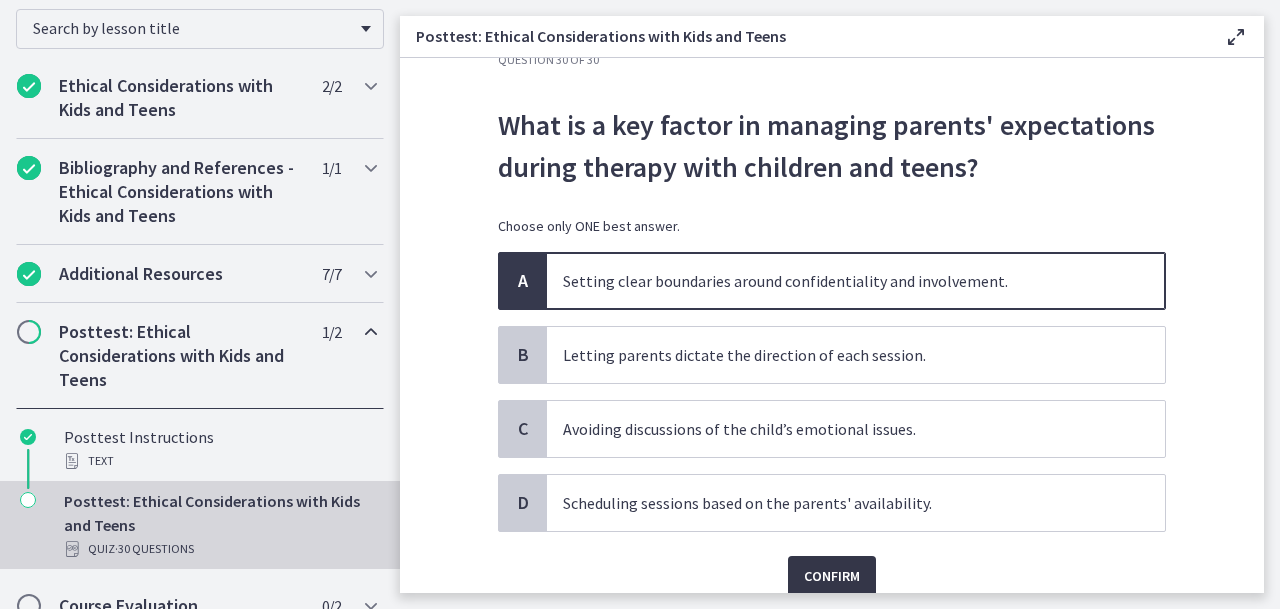 click on "Confirm" at bounding box center (832, 576) 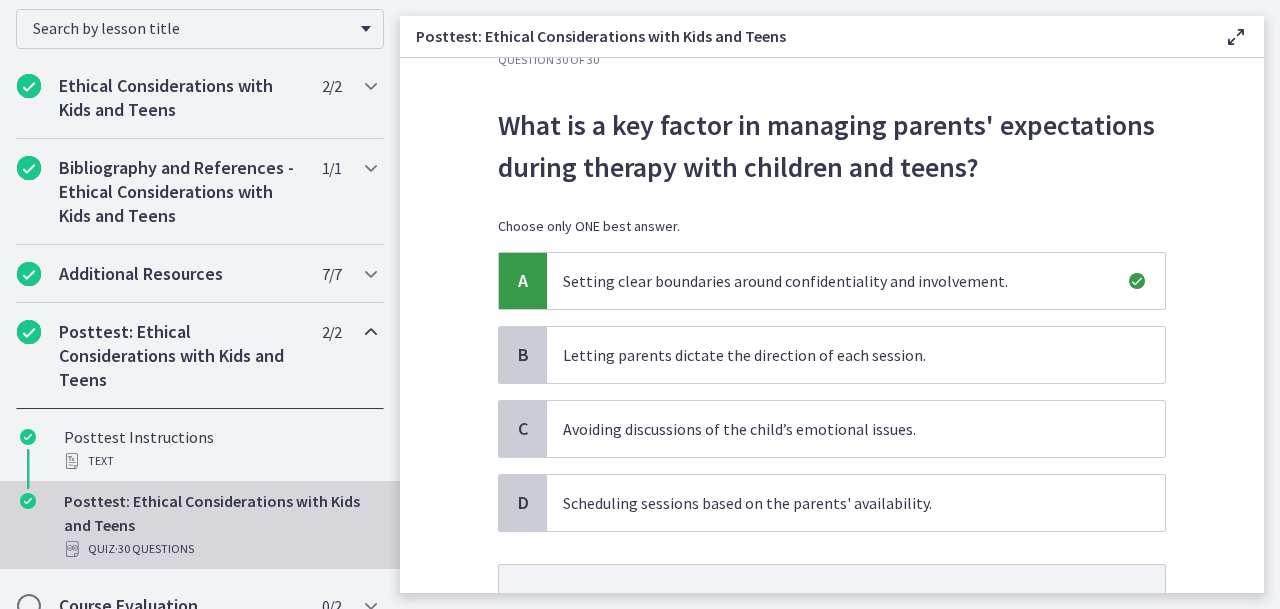 scroll, scrollTop: 202, scrollLeft: 0, axis: vertical 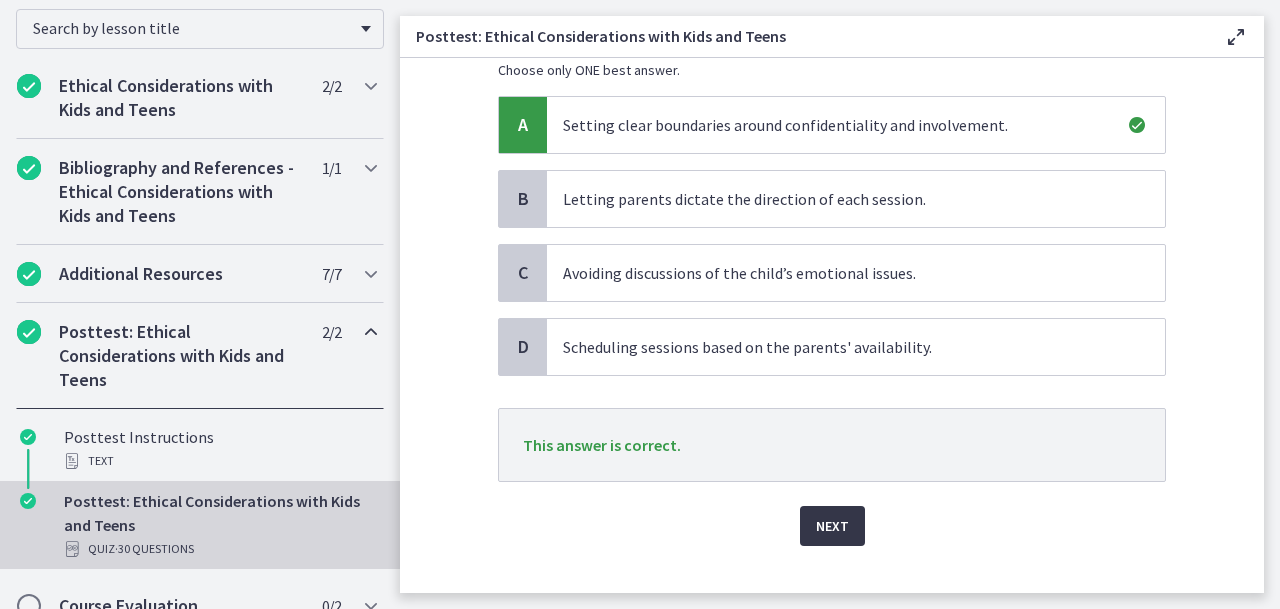 click on "Next" at bounding box center [832, 526] 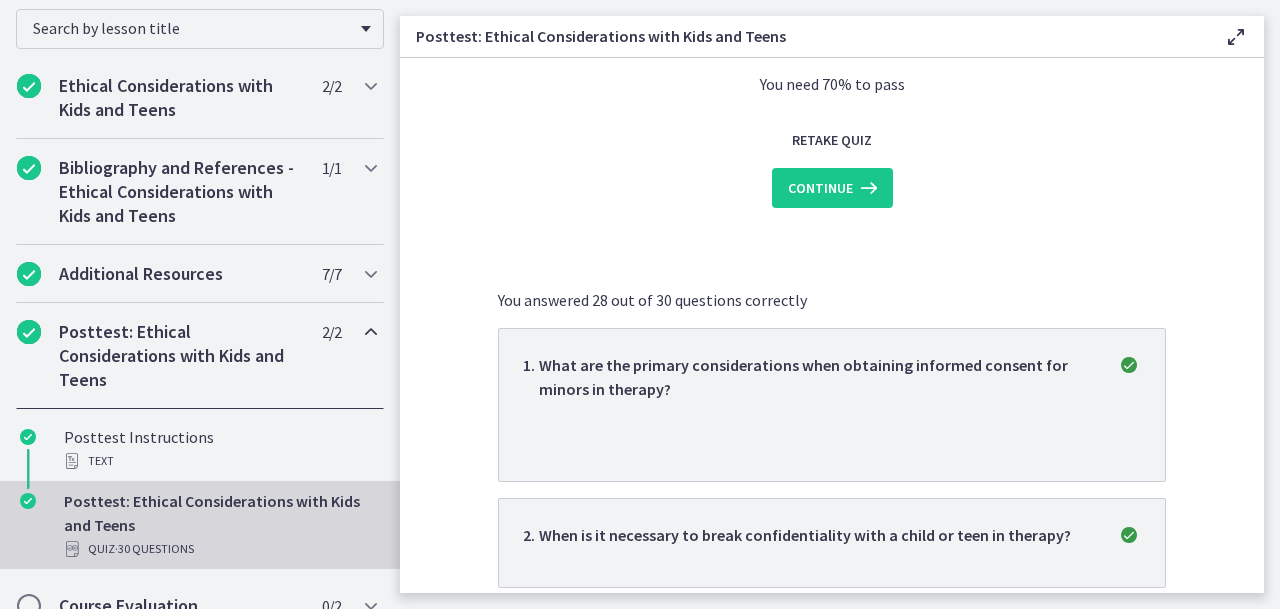 scroll, scrollTop: 0, scrollLeft: 0, axis: both 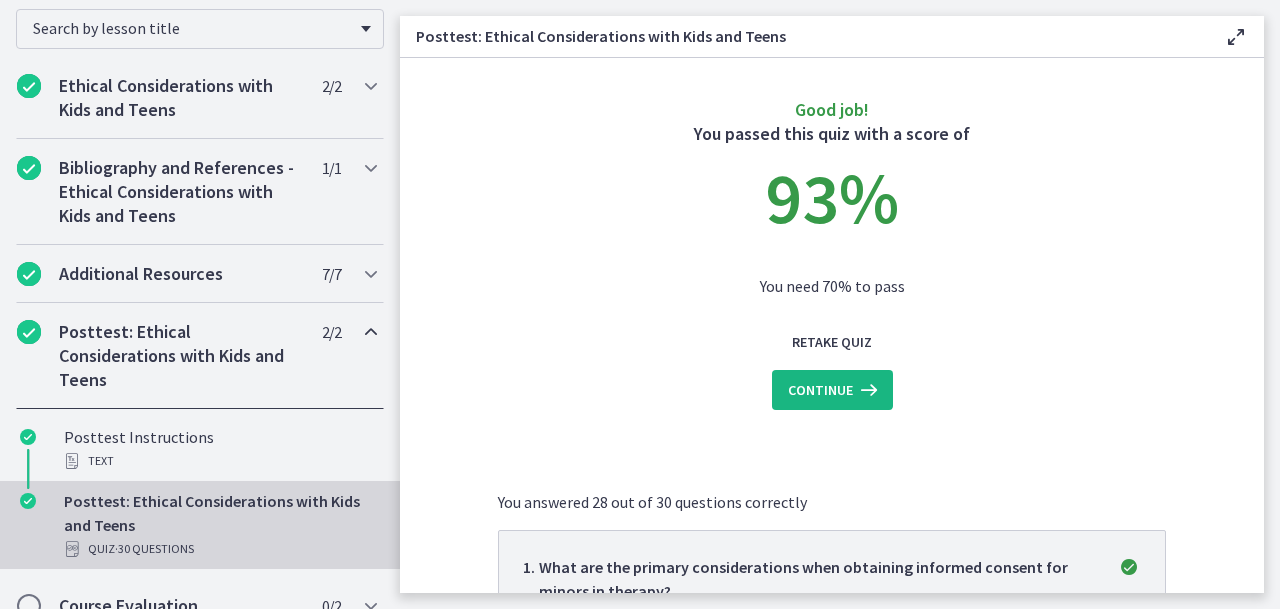click on "Continue" at bounding box center (820, 390) 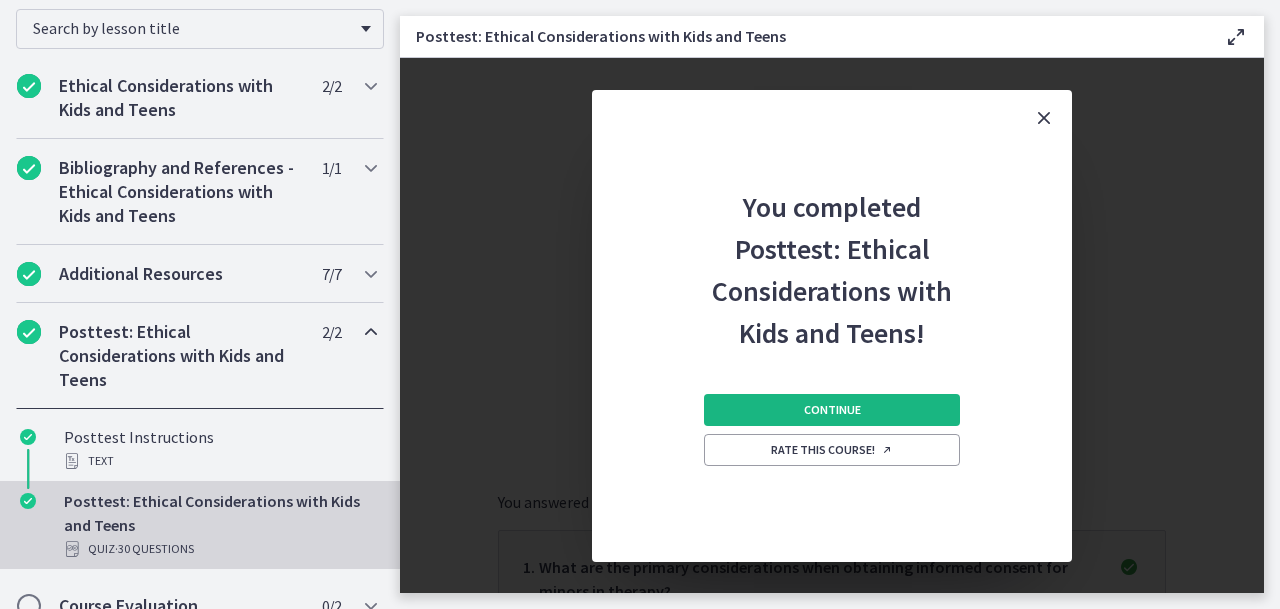 click on "Continue" at bounding box center (832, 410) 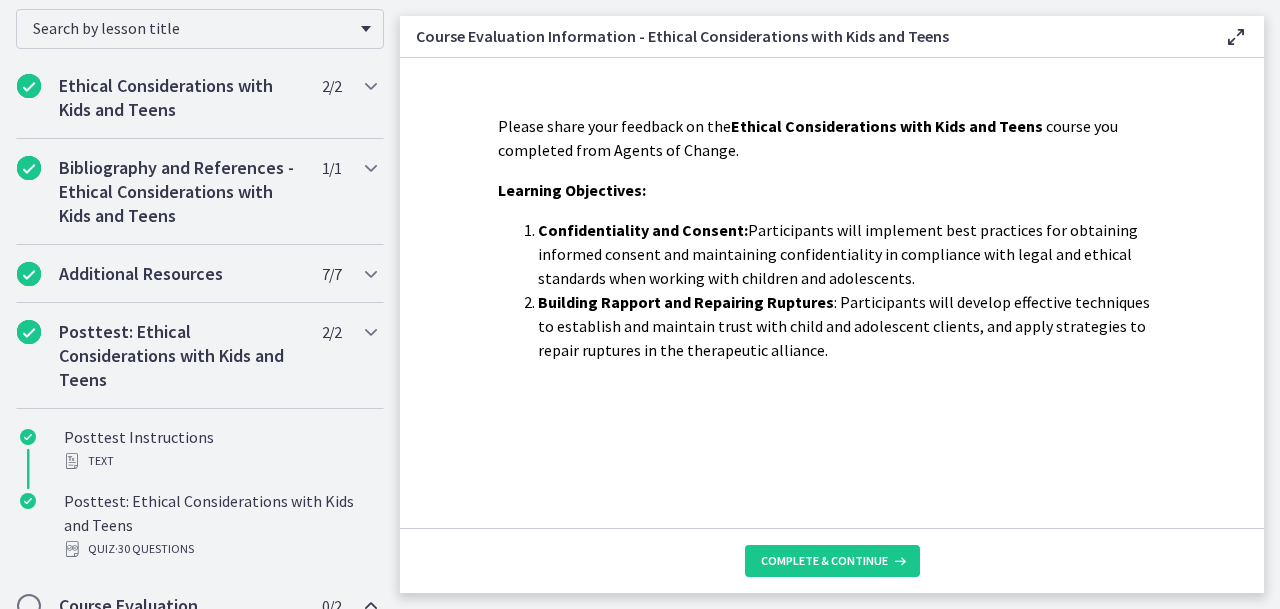 scroll, scrollTop: 313, scrollLeft: 0, axis: vertical 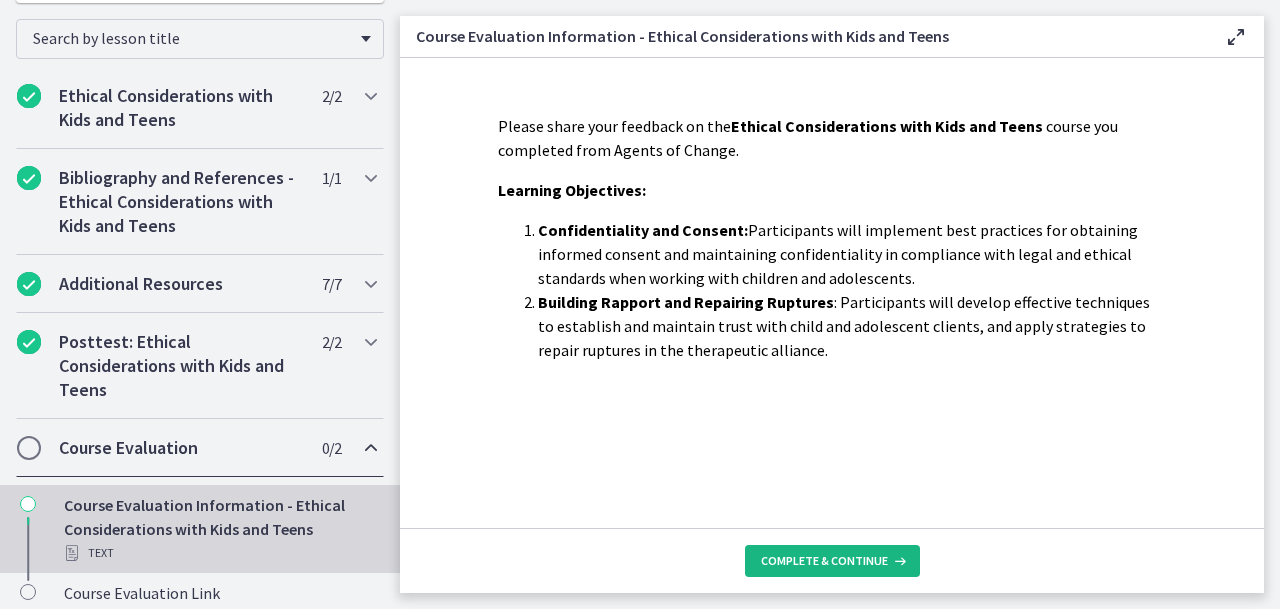 click on "Complete & continue" at bounding box center [824, 561] 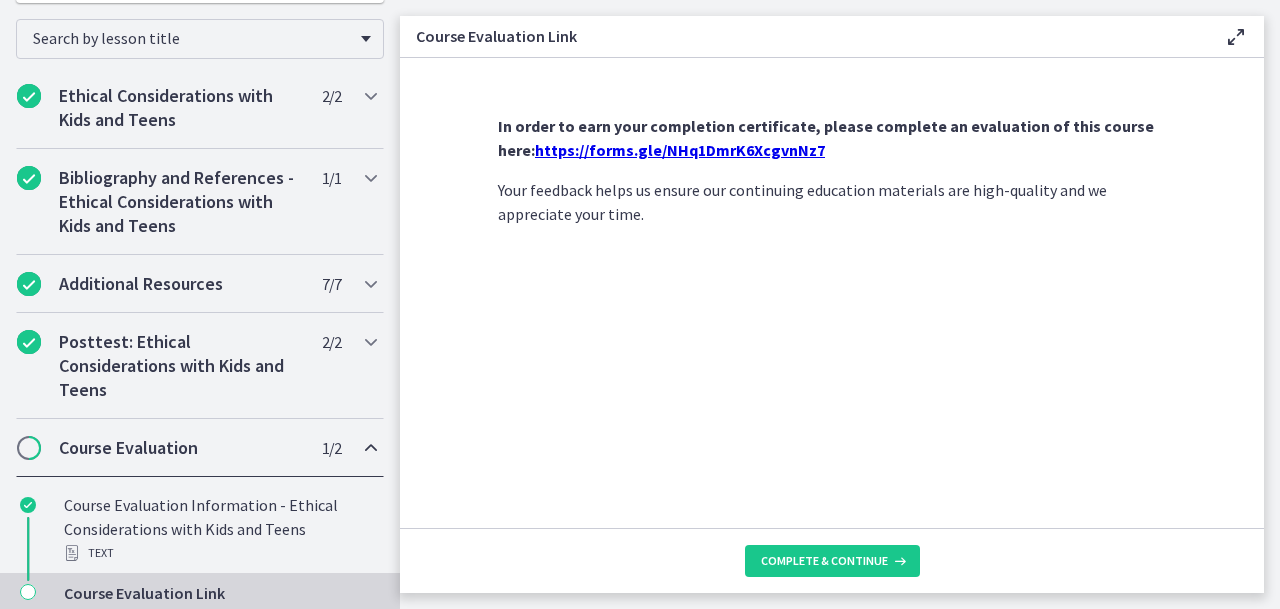 click on "https://forms.gle/NHq1DmrK6XcgvnNz7" at bounding box center [680, 150] 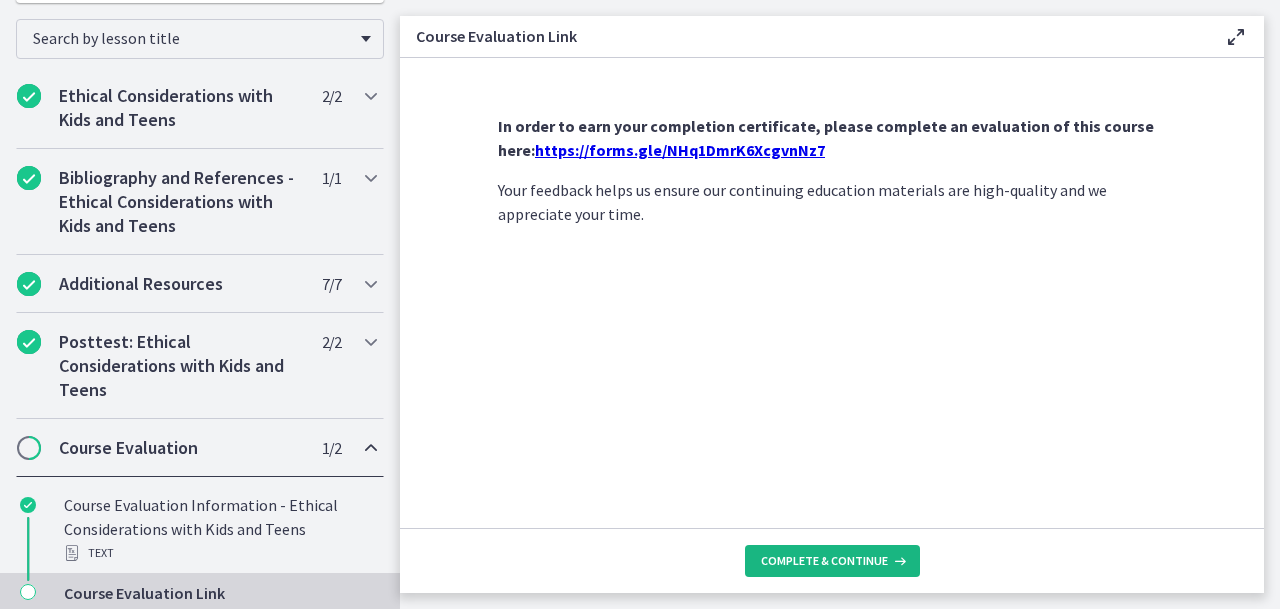 click on "Complete & continue" at bounding box center (824, 561) 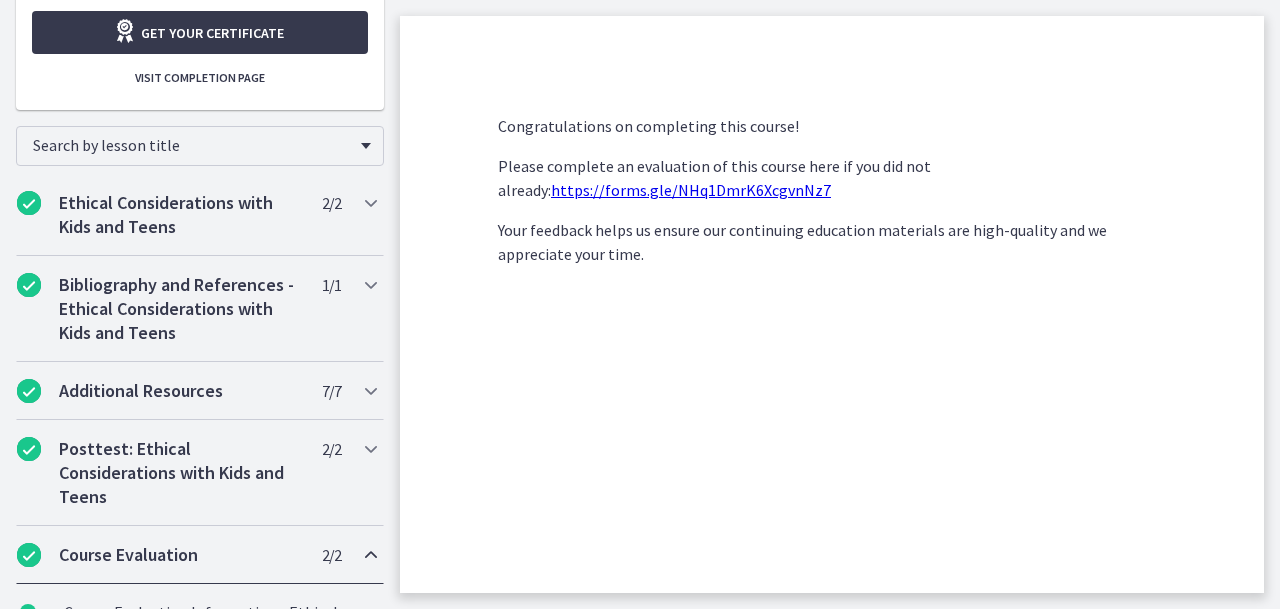 scroll, scrollTop: 0, scrollLeft: 0, axis: both 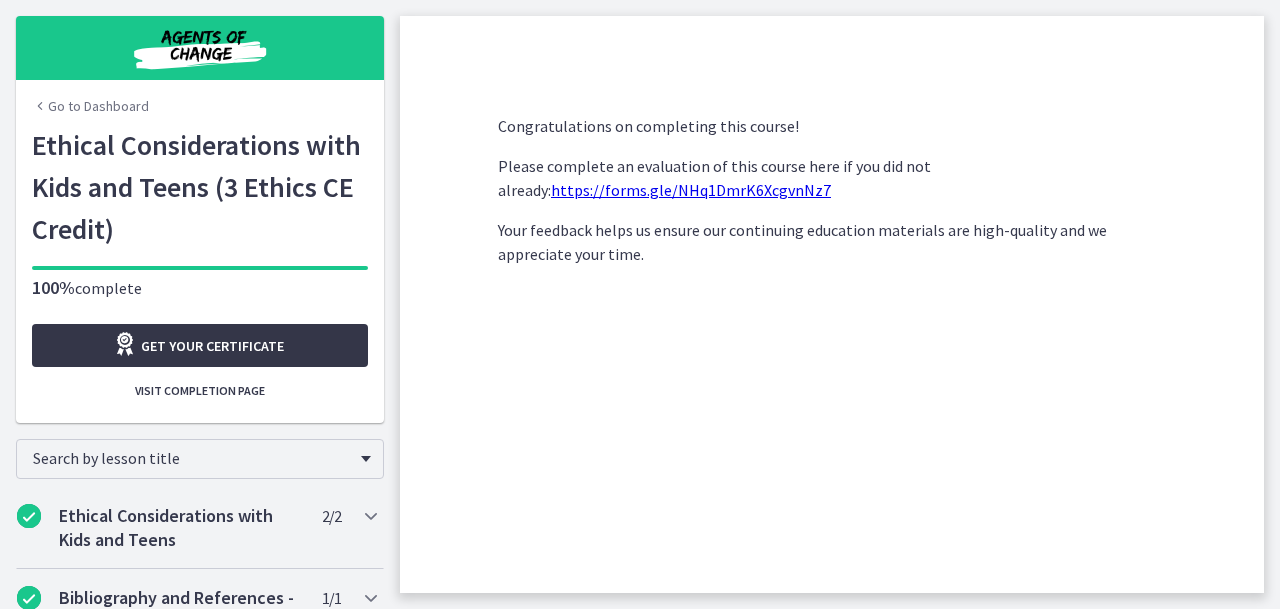 click on "Get your certificate" at bounding box center [212, 346] 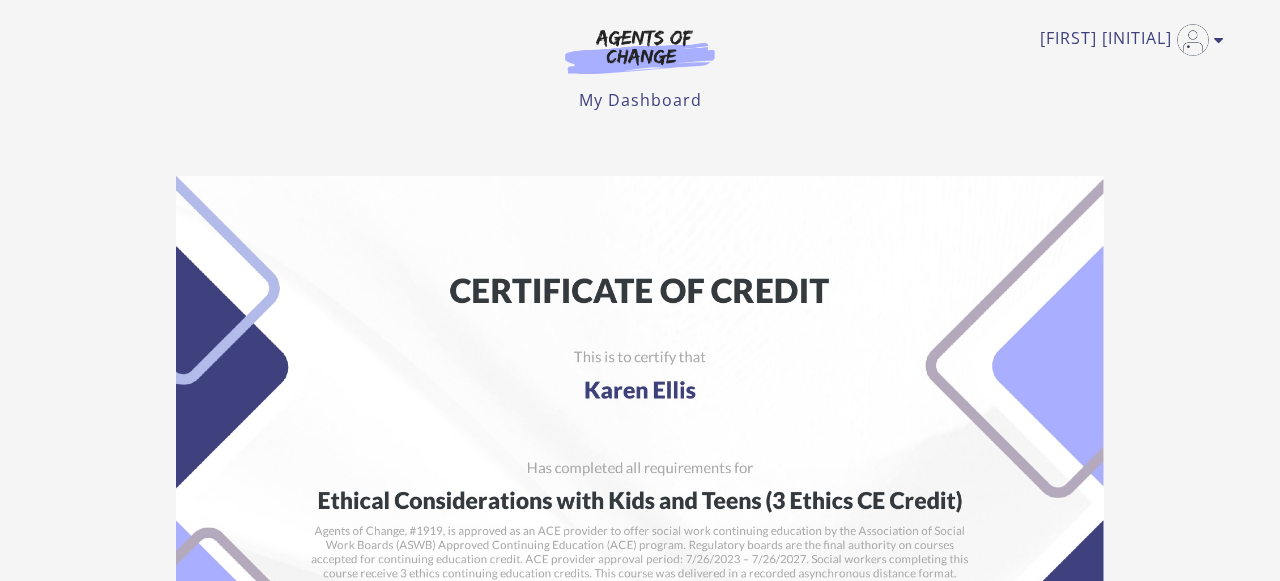 scroll, scrollTop: 0, scrollLeft: 0, axis: both 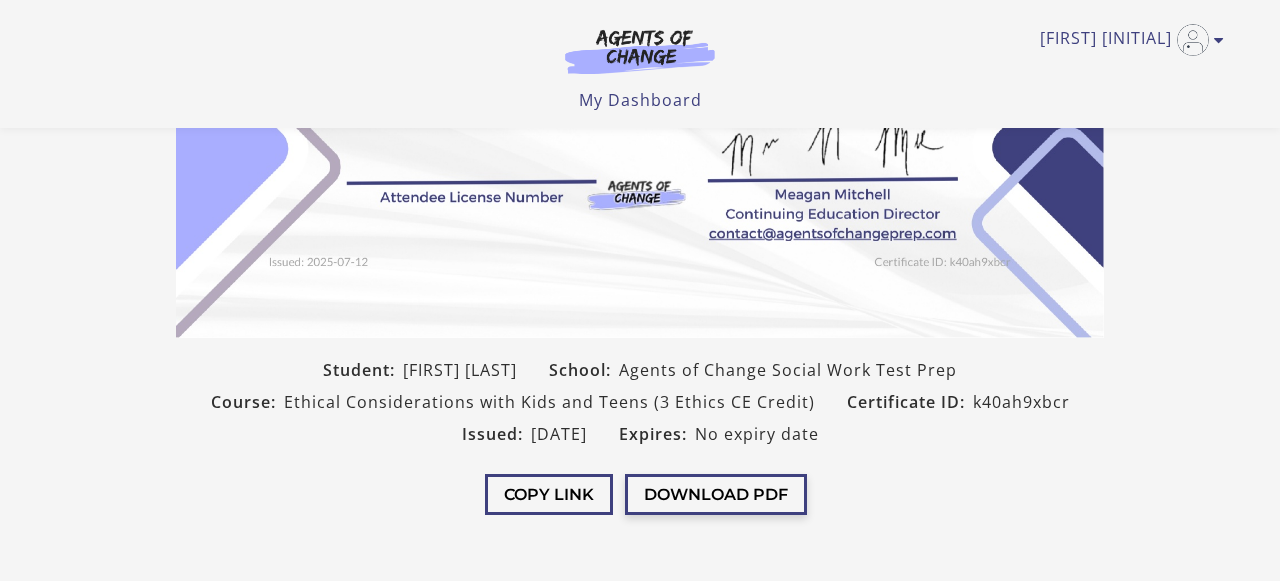 click on "Download PDF" at bounding box center [716, 494] 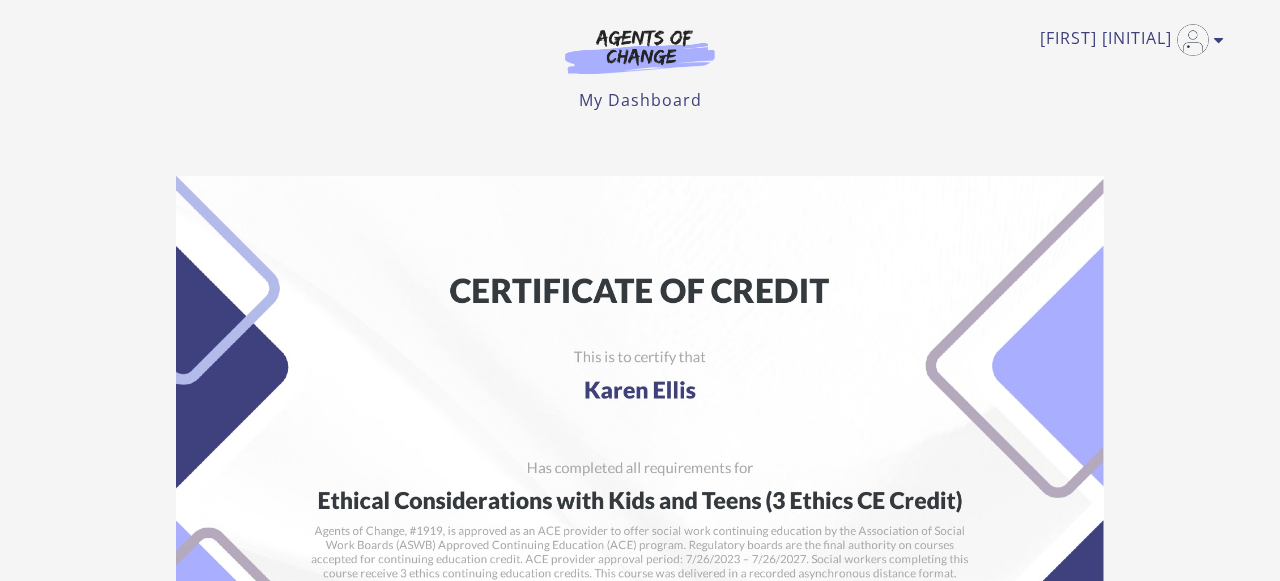 scroll, scrollTop: 0, scrollLeft: 0, axis: both 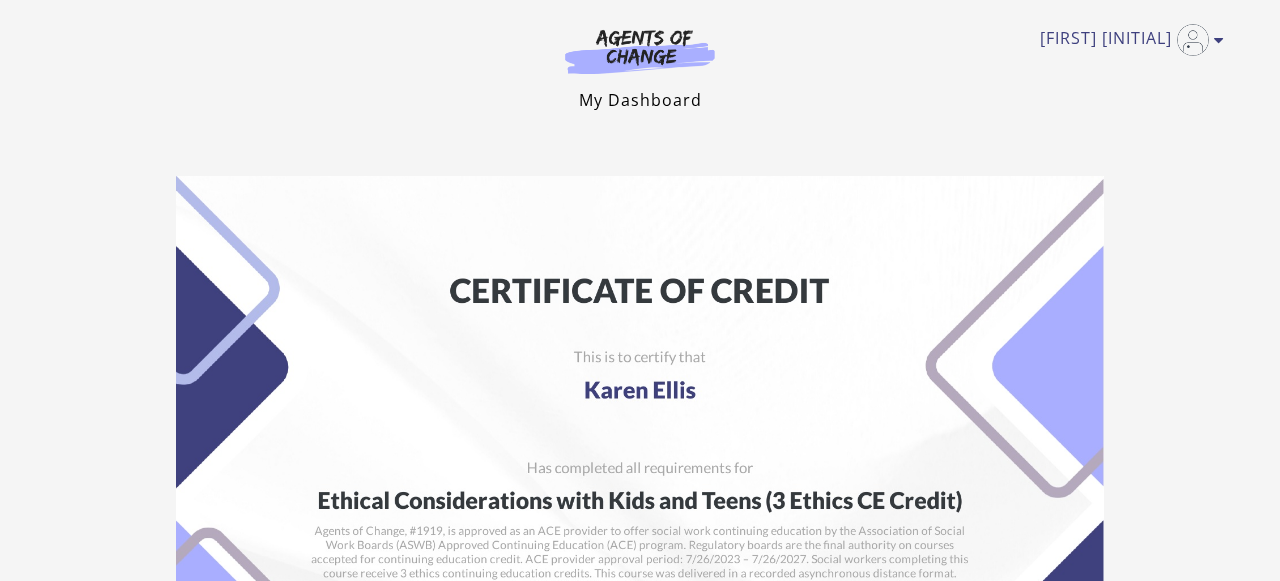 click on "My Dashboard" at bounding box center (640, 100) 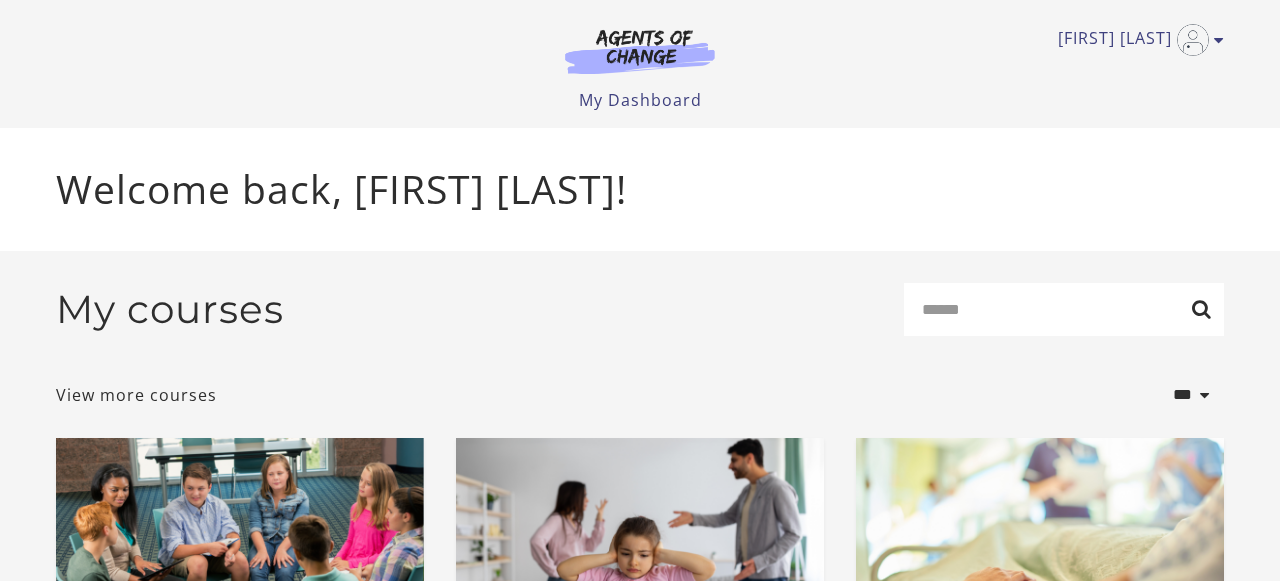 scroll, scrollTop: 0, scrollLeft: 0, axis: both 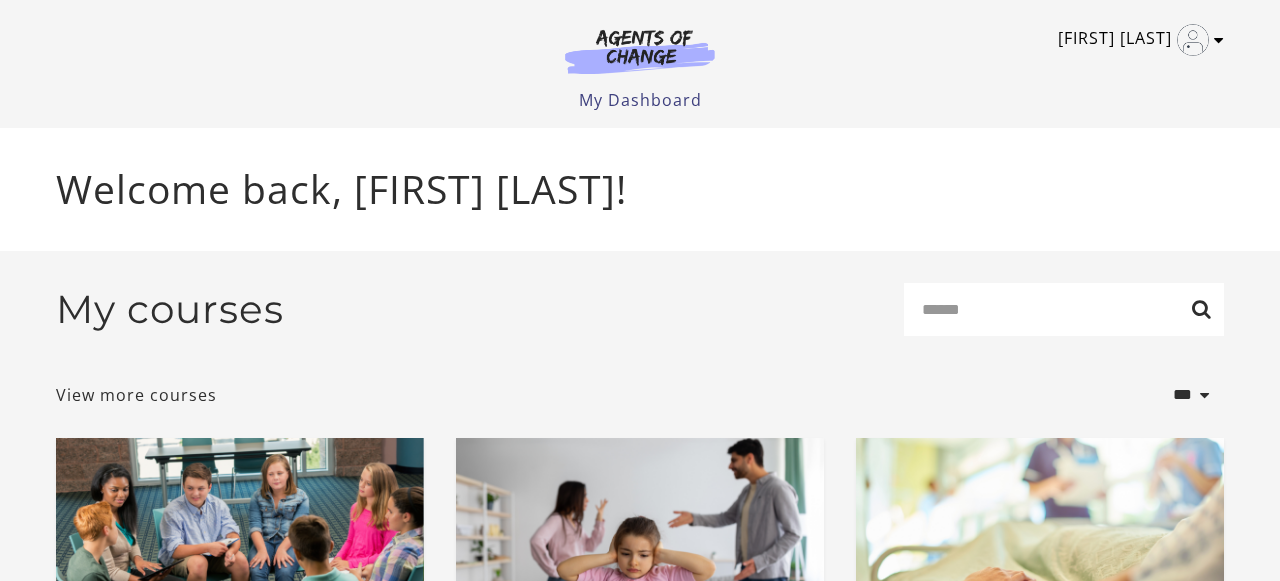 click on "[FIRST] [LAST]" at bounding box center [1136, 40] 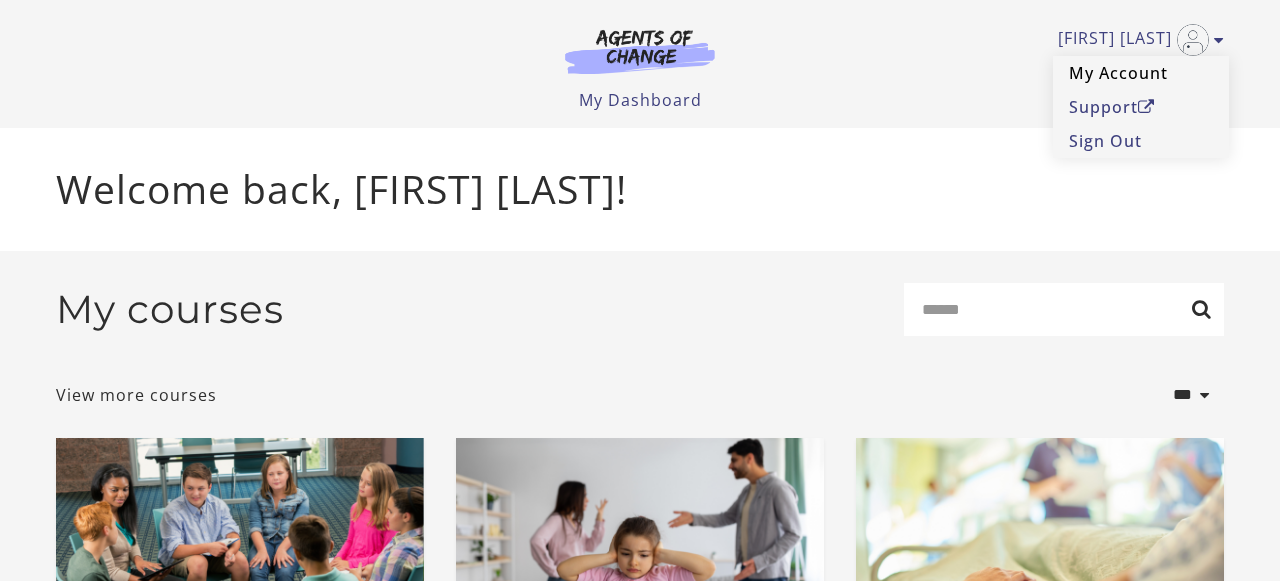 click on "My Account" at bounding box center (1141, 73) 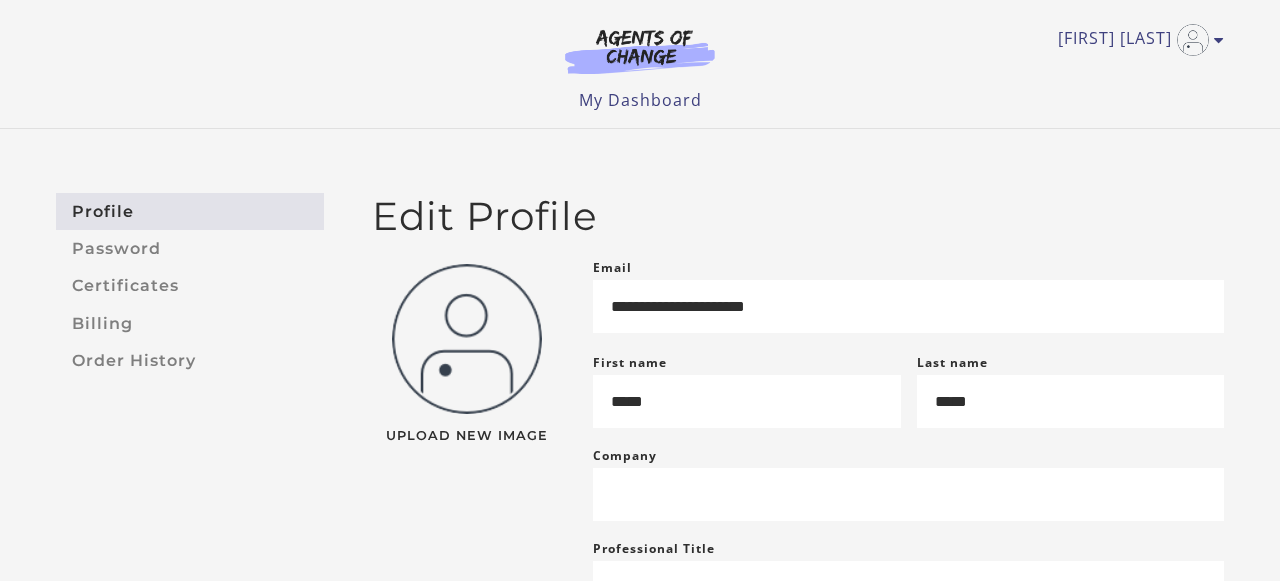 scroll, scrollTop: 0, scrollLeft: 0, axis: both 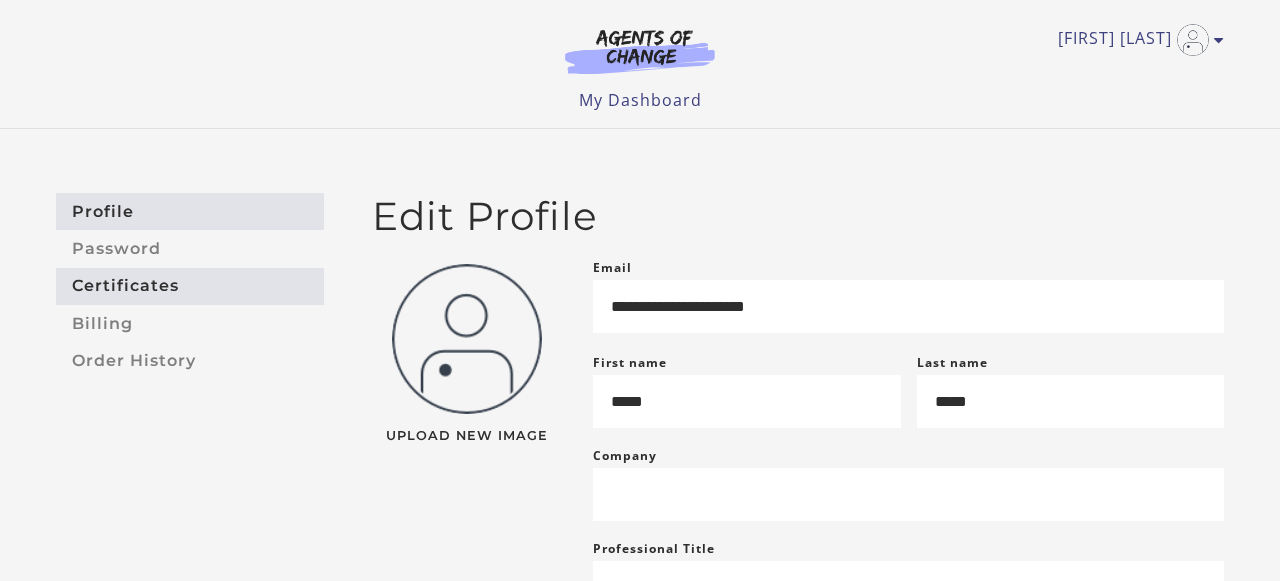 click on "Certificates" at bounding box center (190, 286) 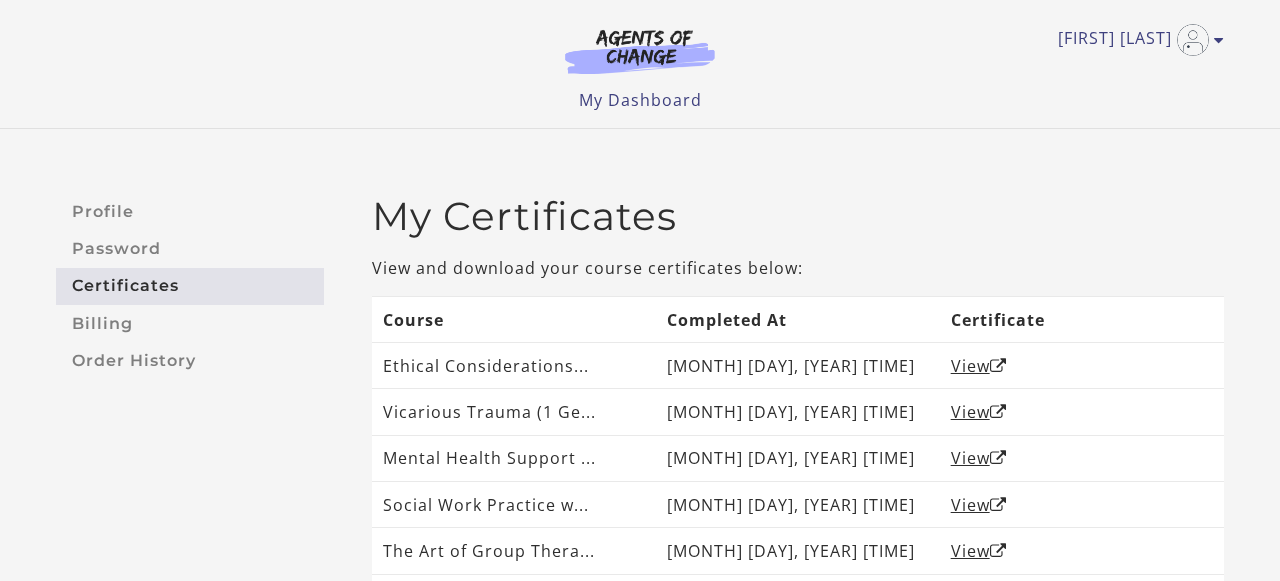 scroll, scrollTop: 0, scrollLeft: 0, axis: both 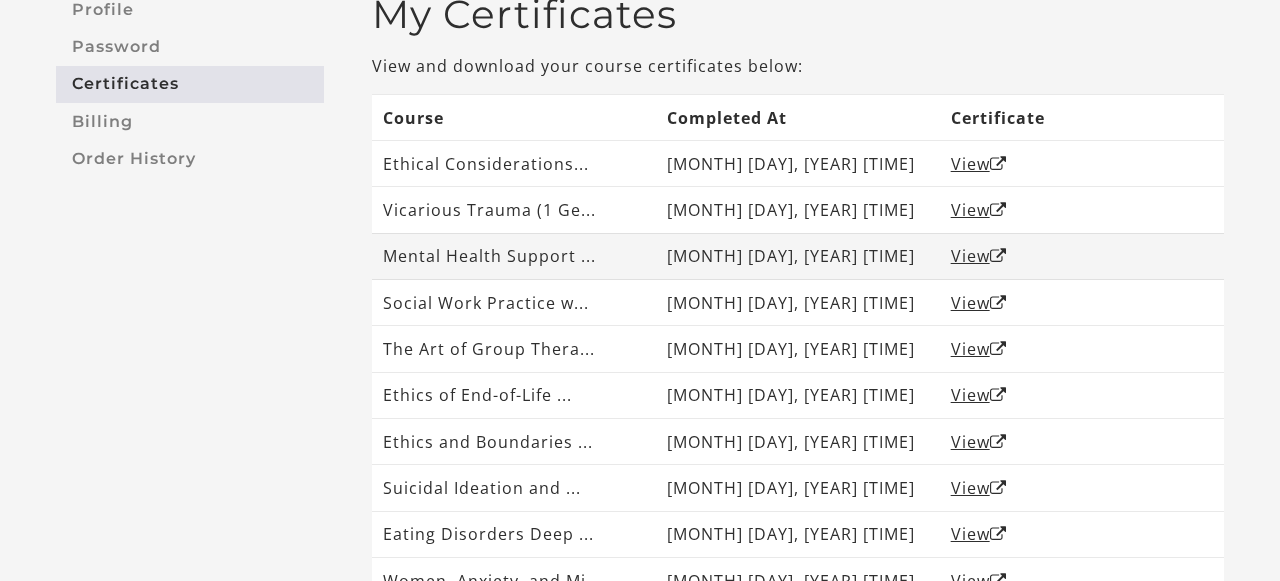 click on "Mental Health Support ..." at bounding box center [514, 256] 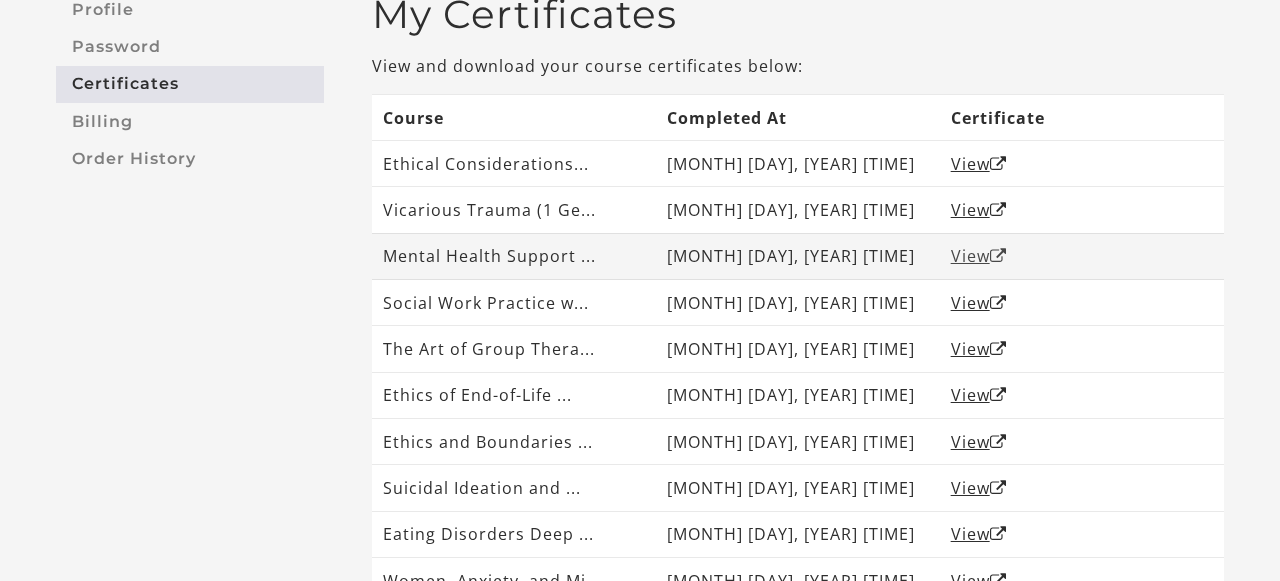 click on "View" at bounding box center [979, 256] 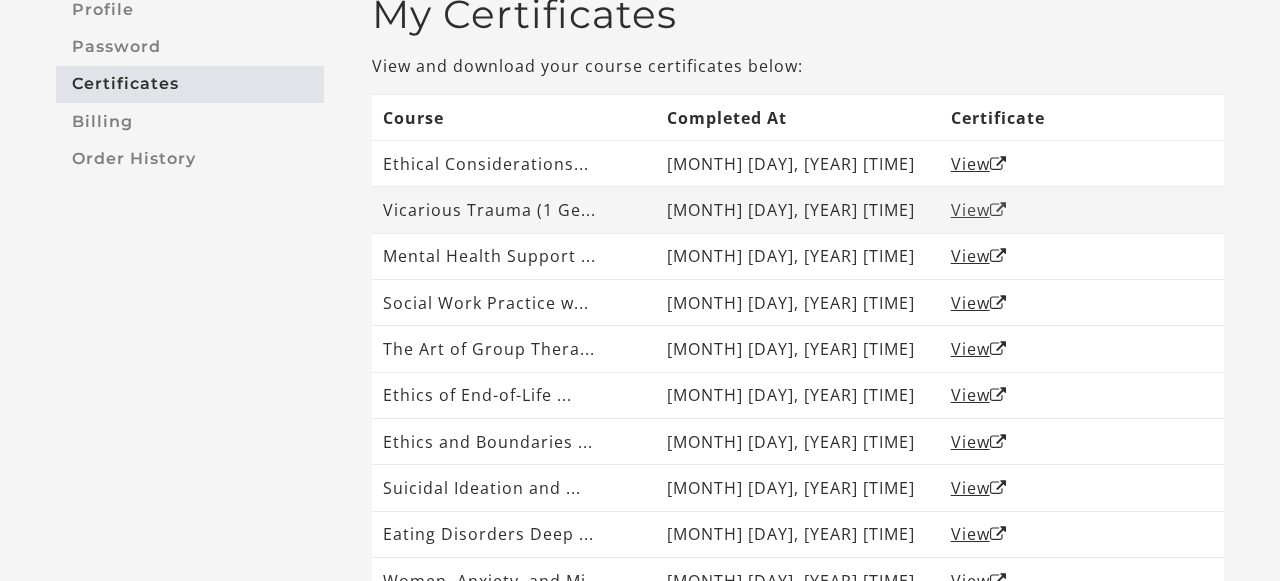 click on "View" at bounding box center (979, 210) 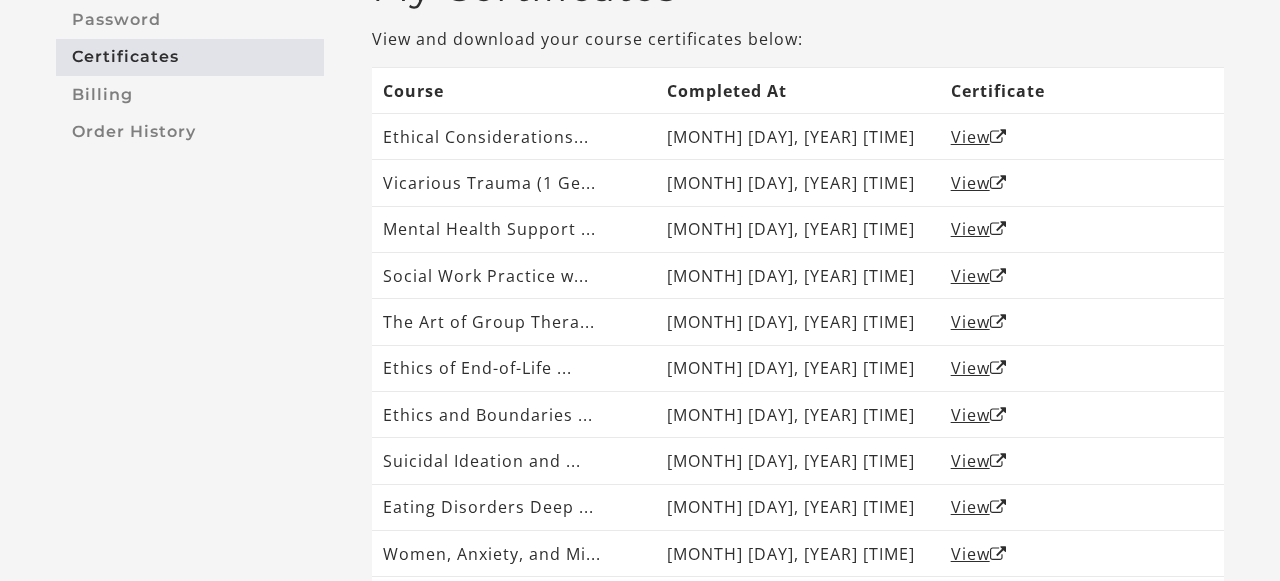 scroll, scrollTop: 228, scrollLeft: 0, axis: vertical 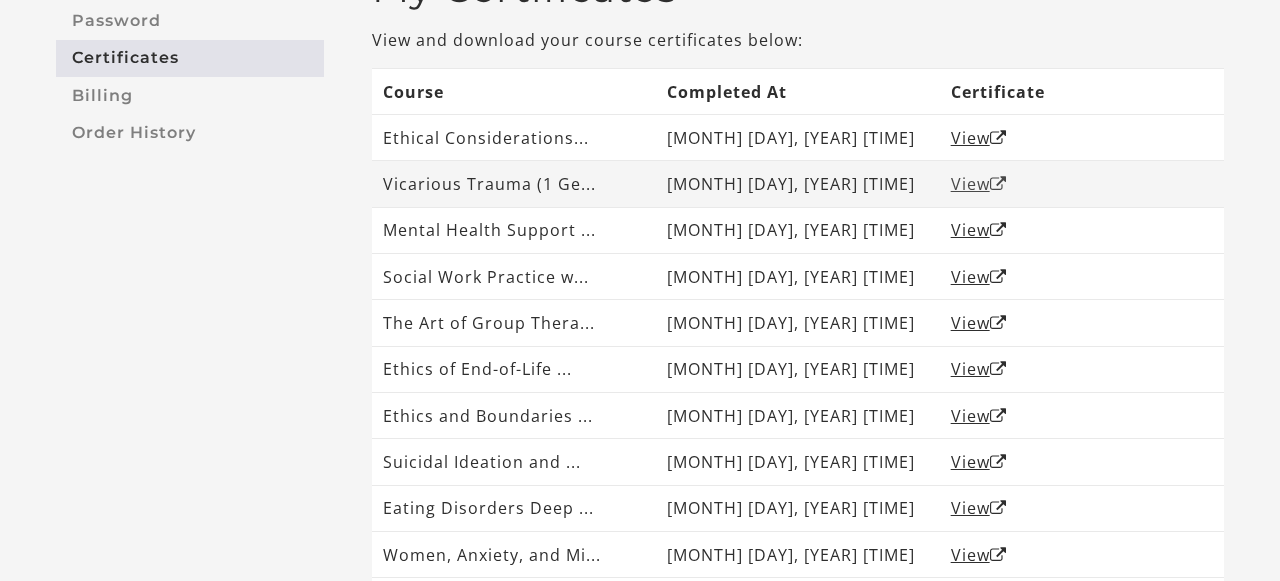 click on "View" at bounding box center (979, 184) 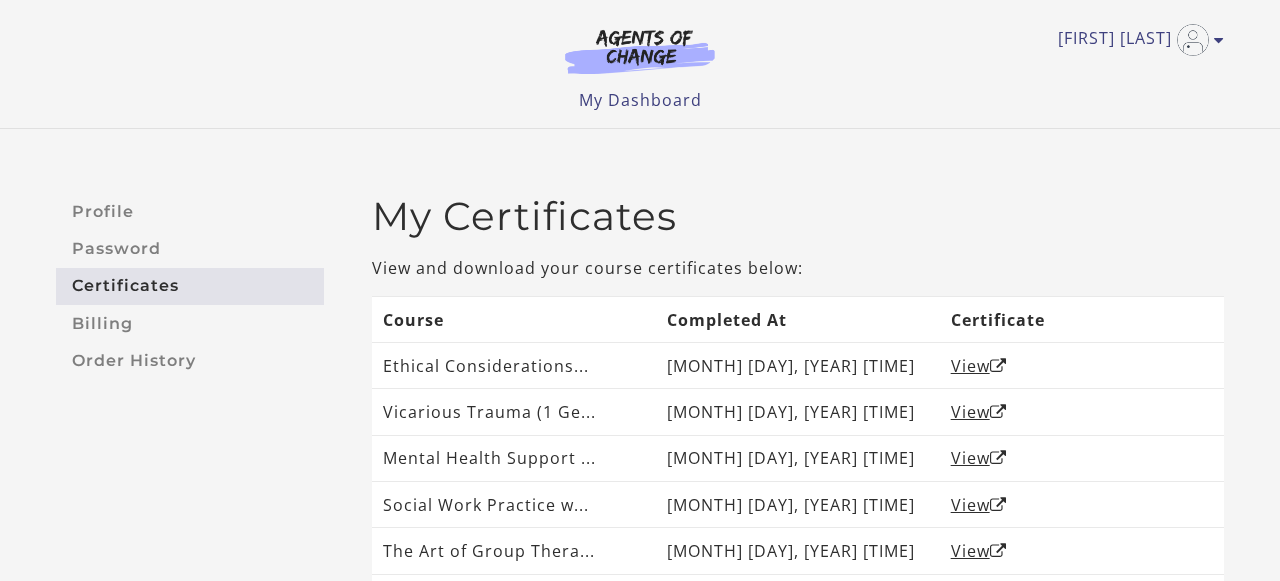scroll, scrollTop: 0, scrollLeft: 0, axis: both 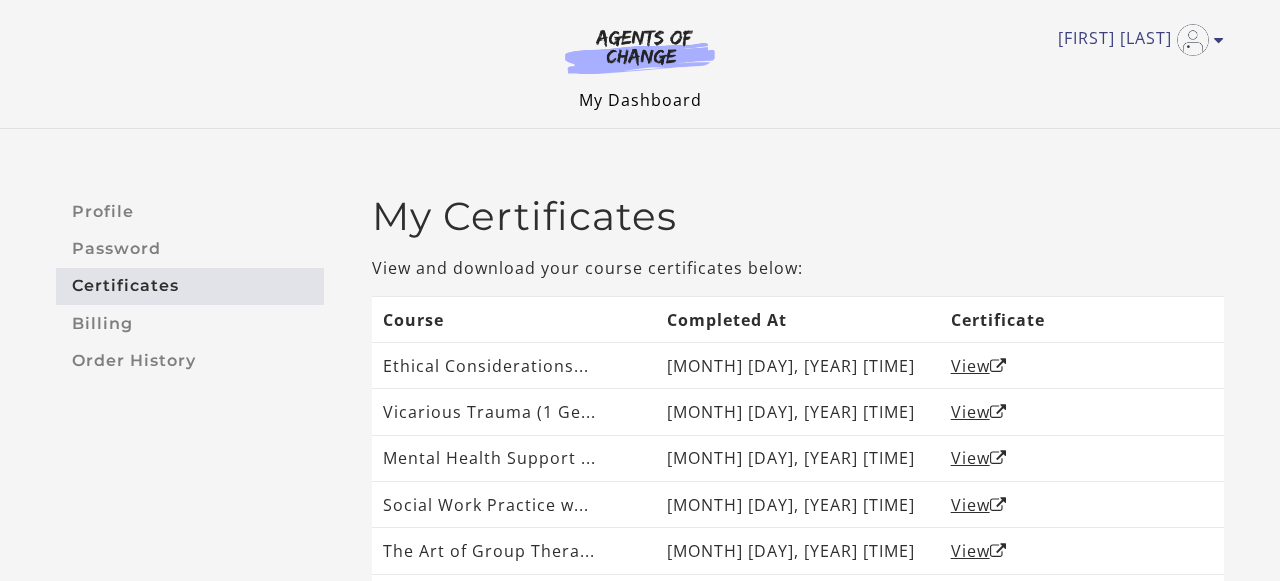 click on "My Dashboard" at bounding box center [640, 100] 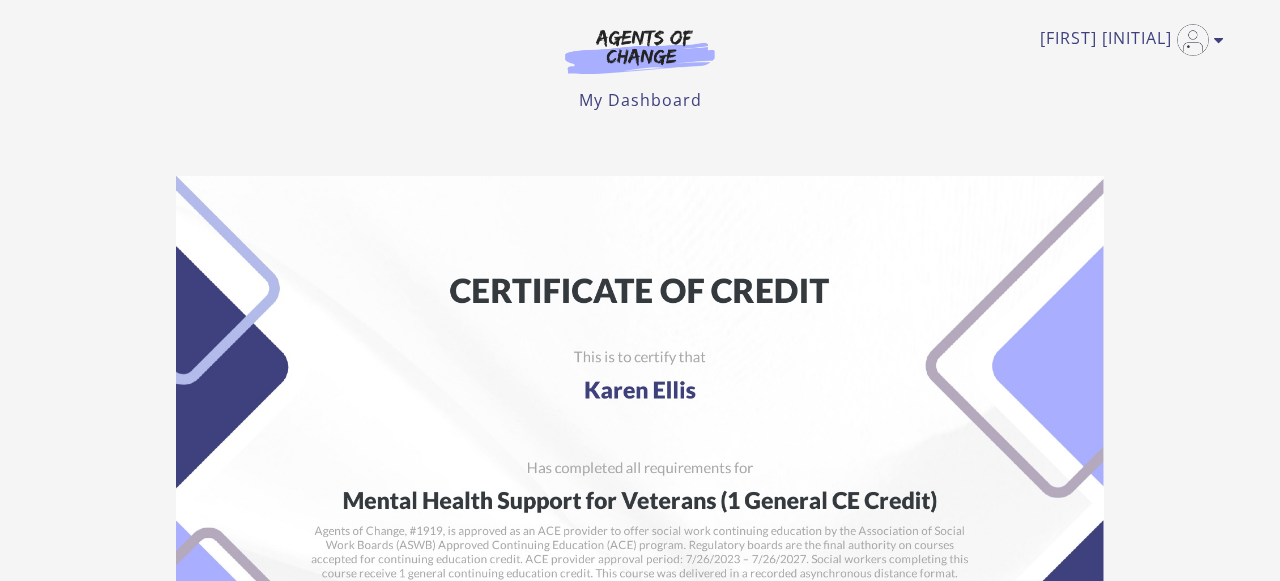 scroll, scrollTop: 0, scrollLeft: 0, axis: both 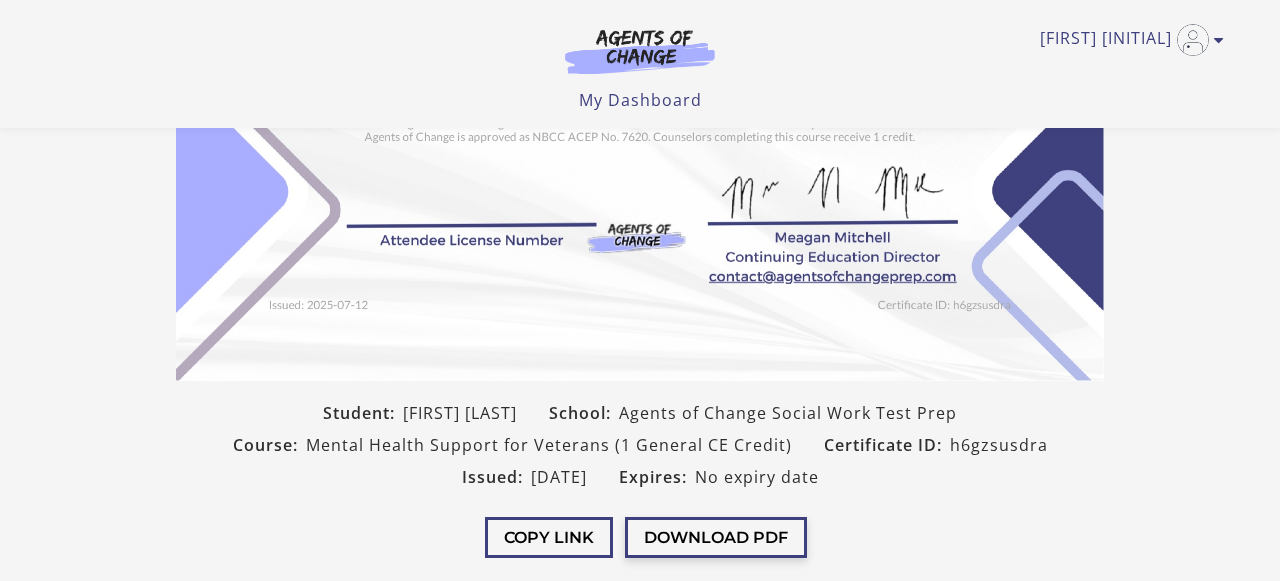 click on "Download PDF" at bounding box center [716, 537] 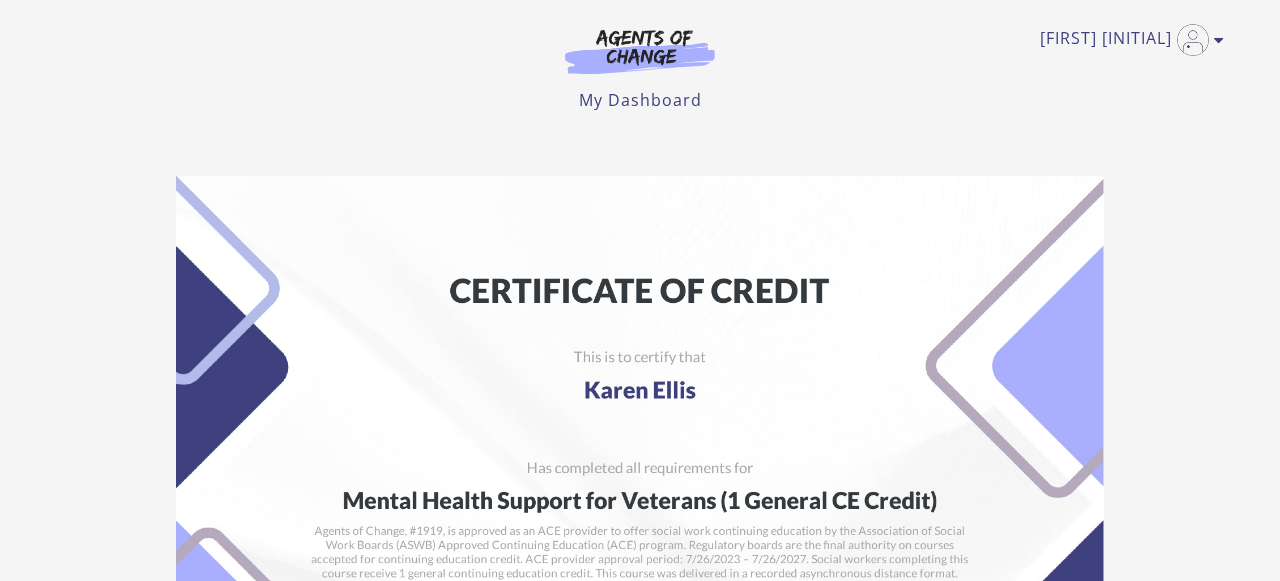 scroll, scrollTop: 0, scrollLeft: 0, axis: both 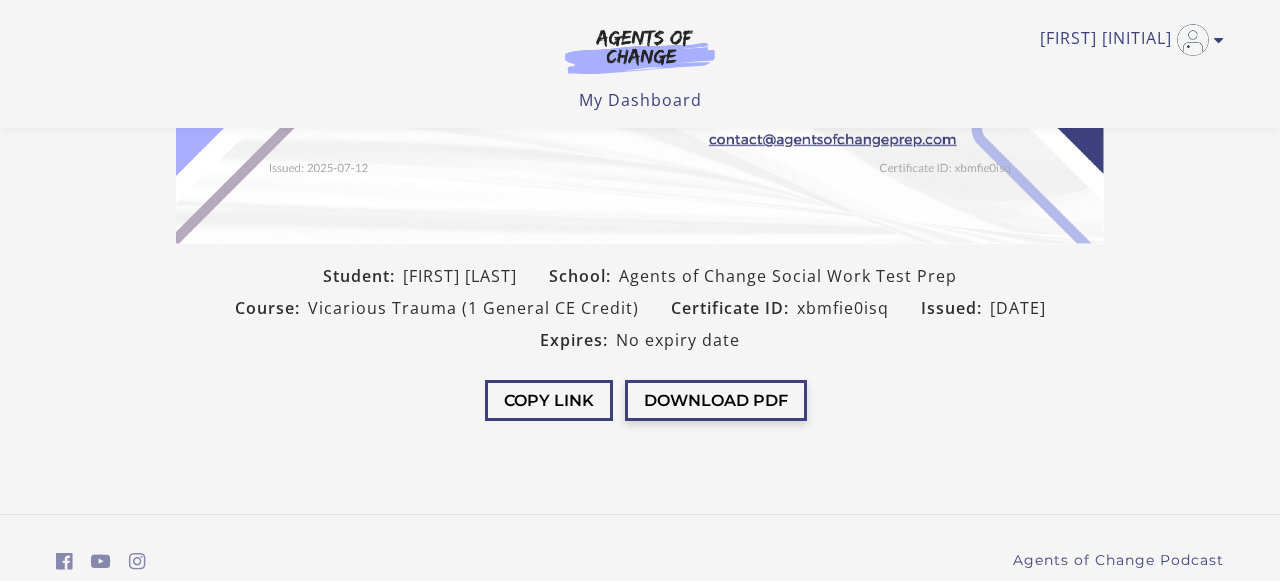 click on "Download PDF" at bounding box center (716, 400) 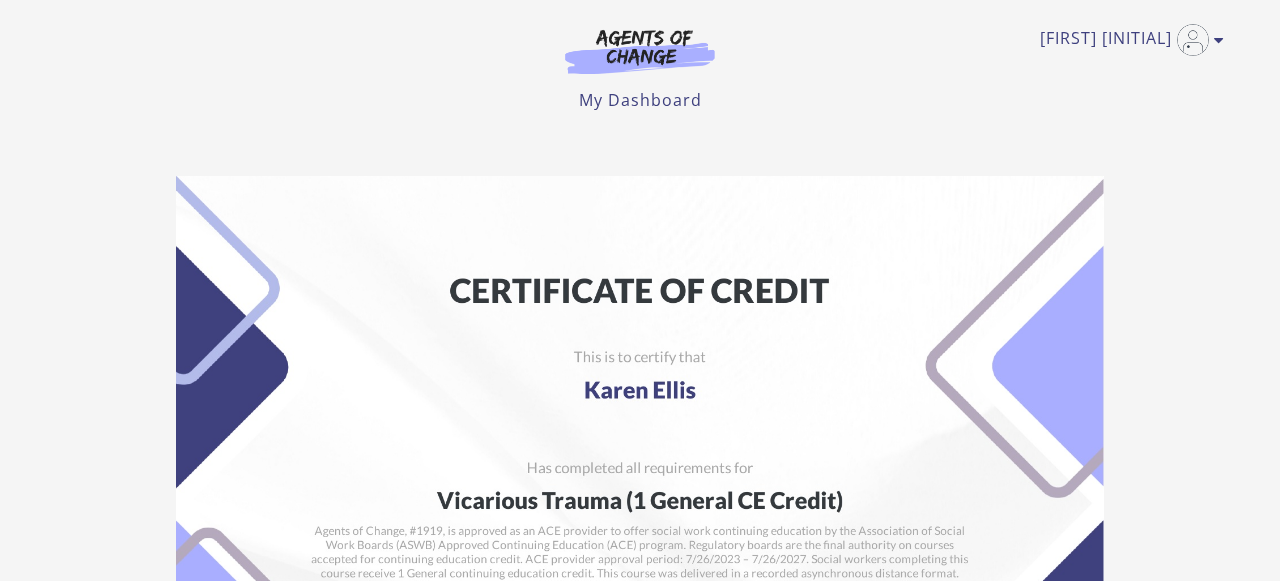 scroll, scrollTop: 0, scrollLeft: 0, axis: both 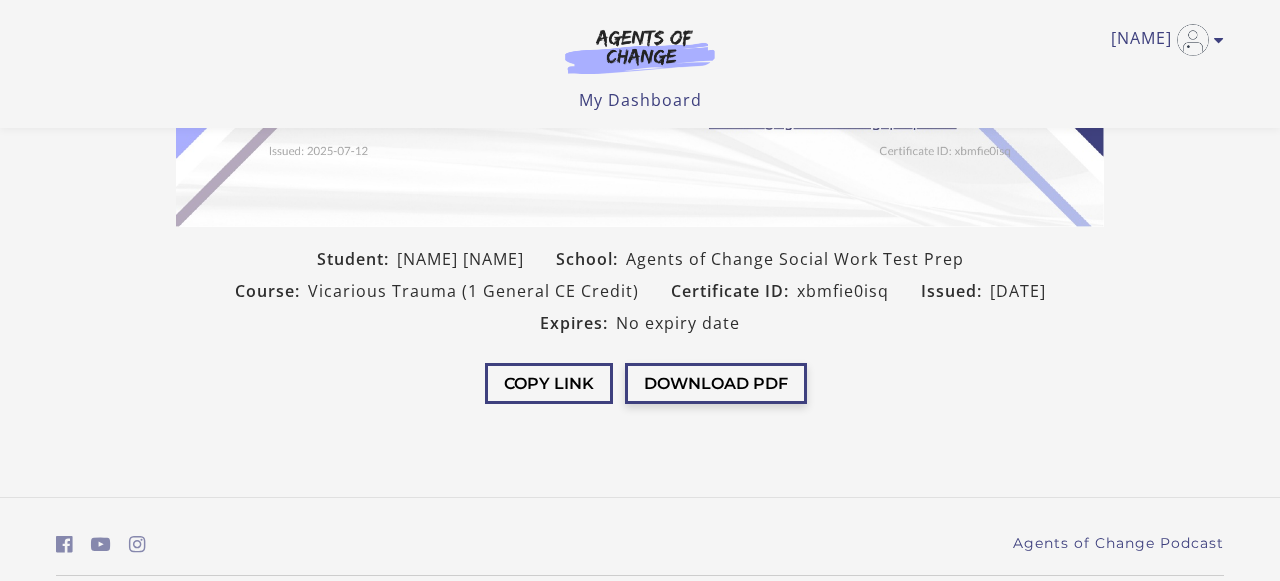 click on "Download PDF" at bounding box center [716, 383] 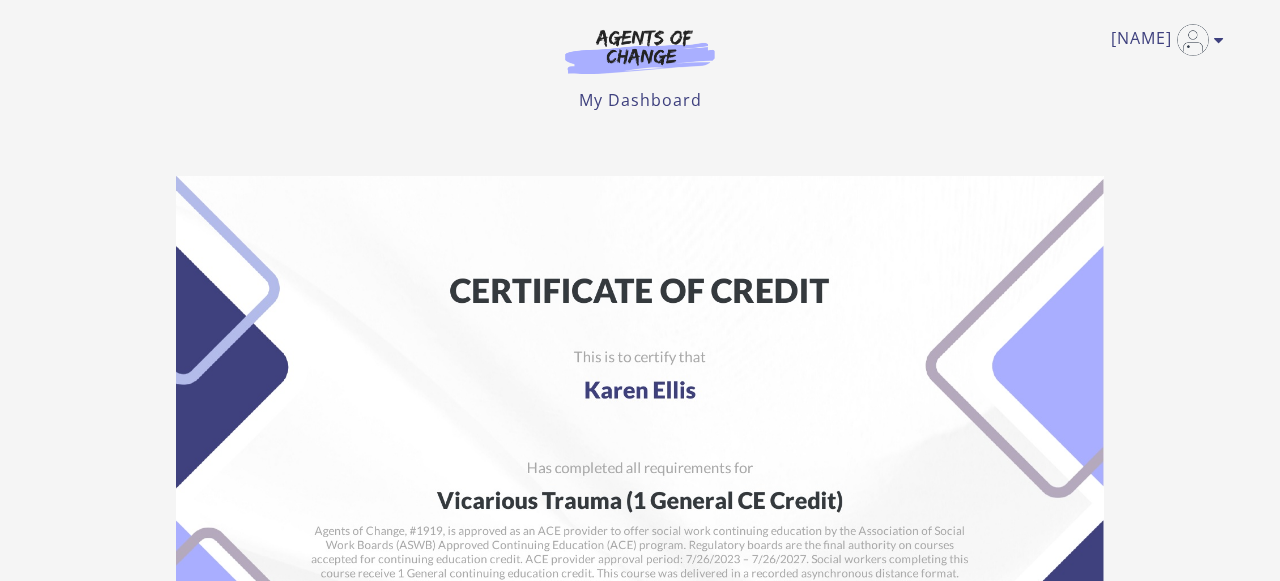 scroll, scrollTop: 0, scrollLeft: 0, axis: both 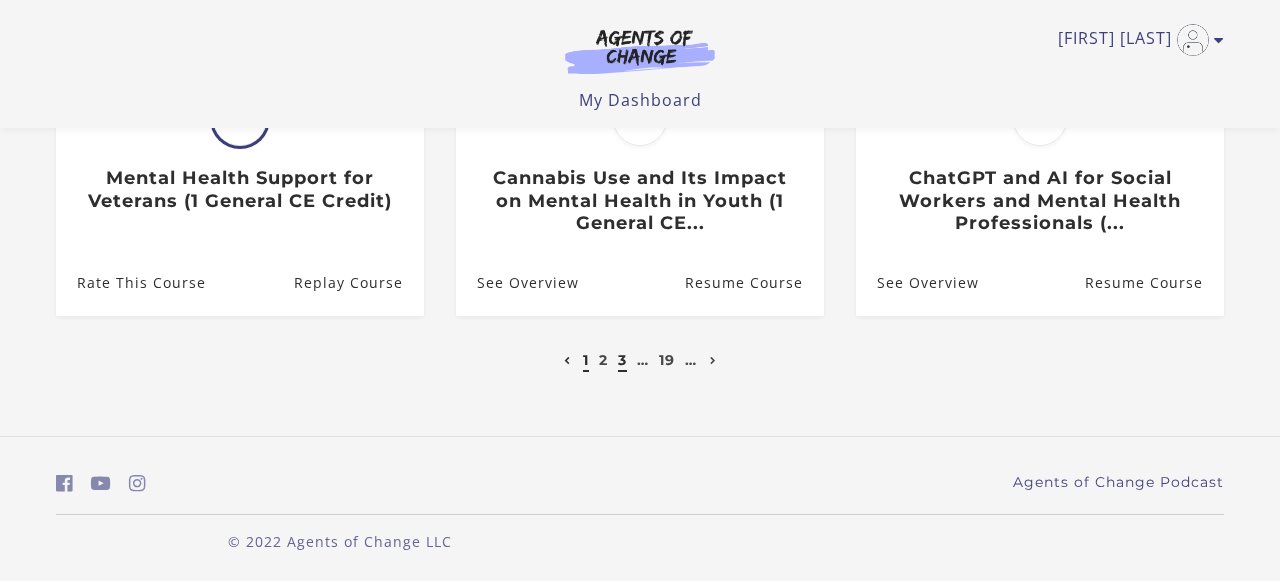 click on "3" at bounding box center (622, 360) 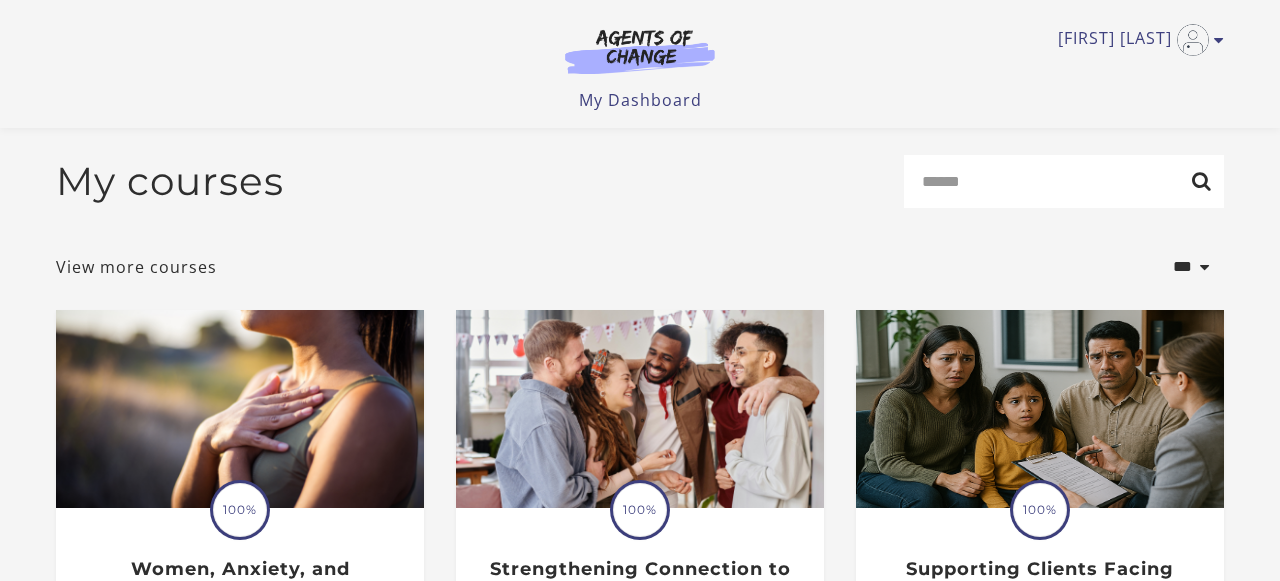 scroll, scrollTop: 680, scrollLeft: 0, axis: vertical 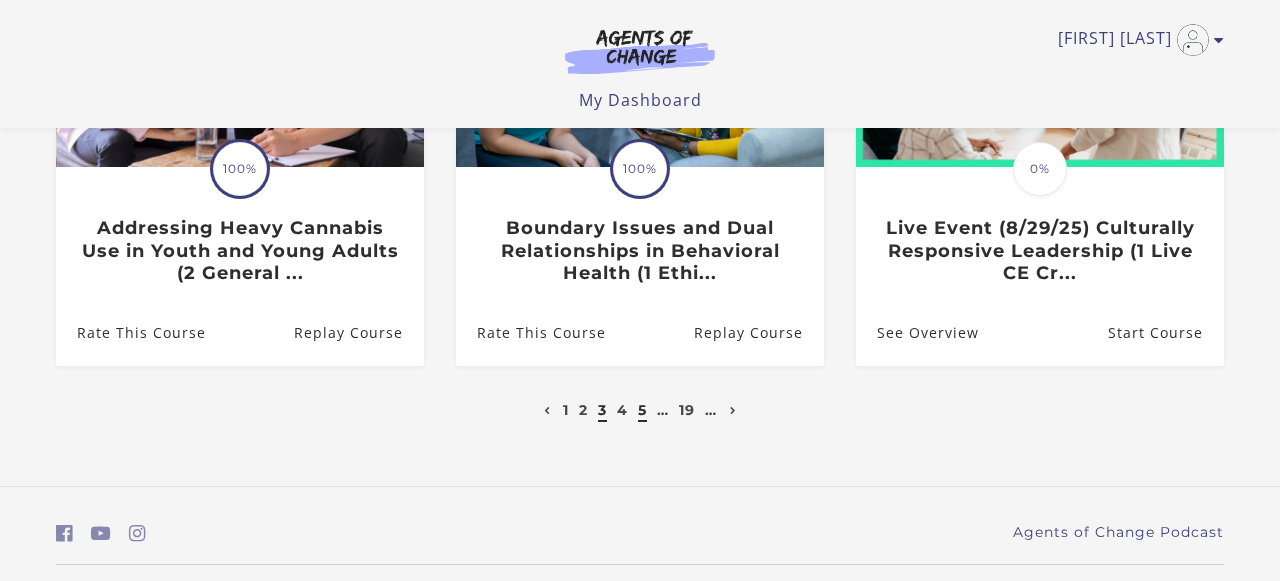 click on "5" at bounding box center [642, 410] 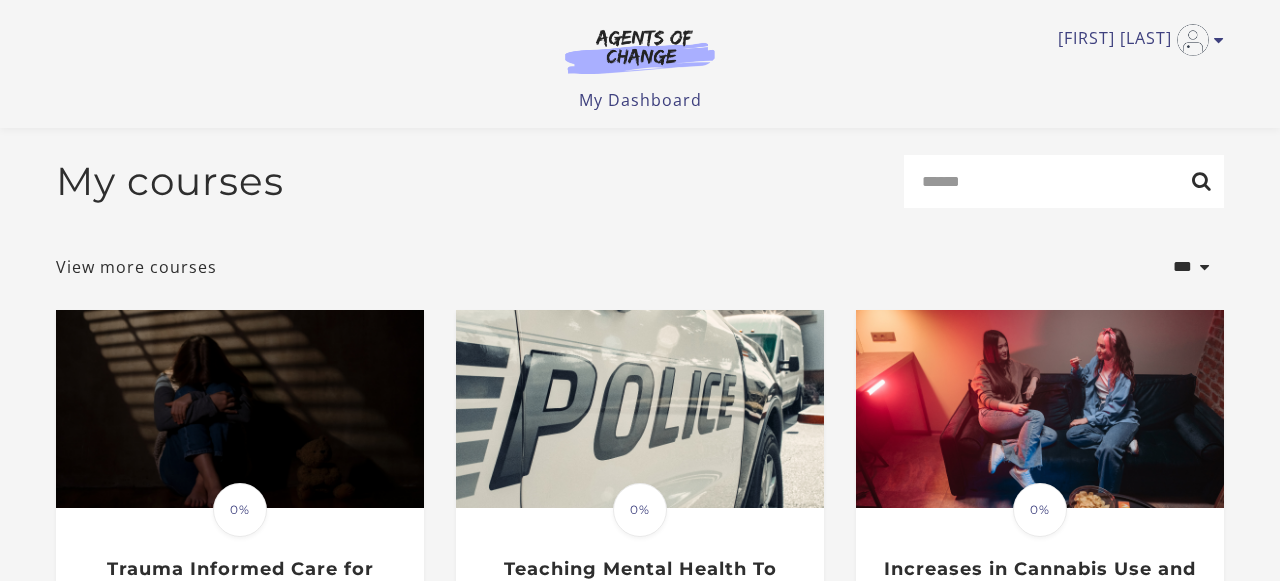 scroll, scrollTop: 337, scrollLeft: 0, axis: vertical 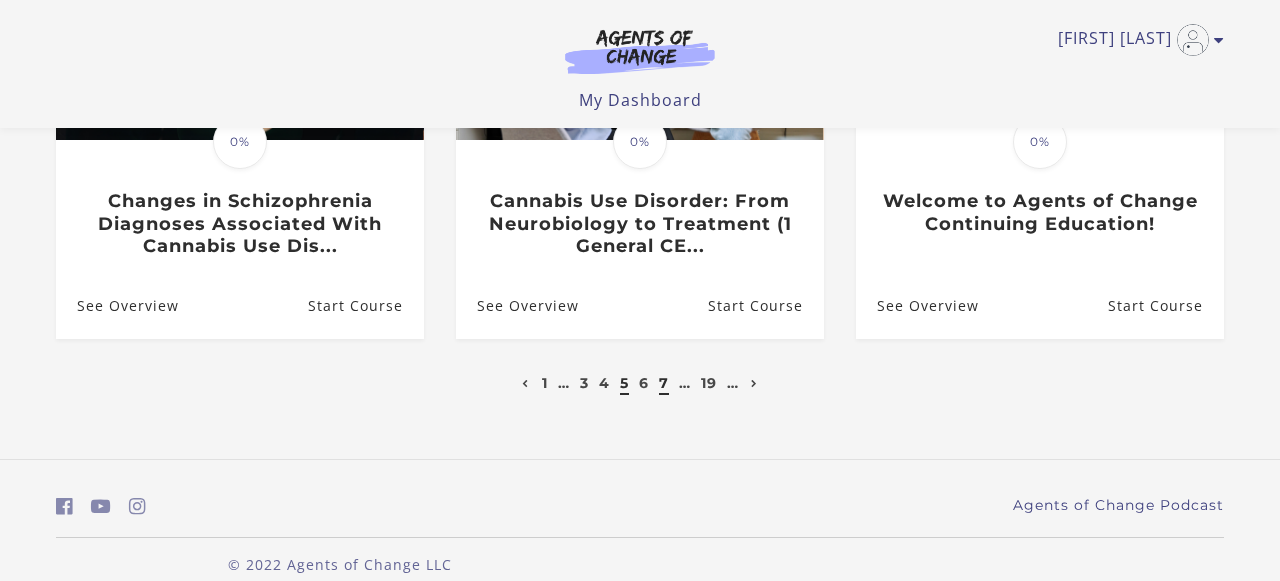 click on "7" at bounding box center (664, 383) 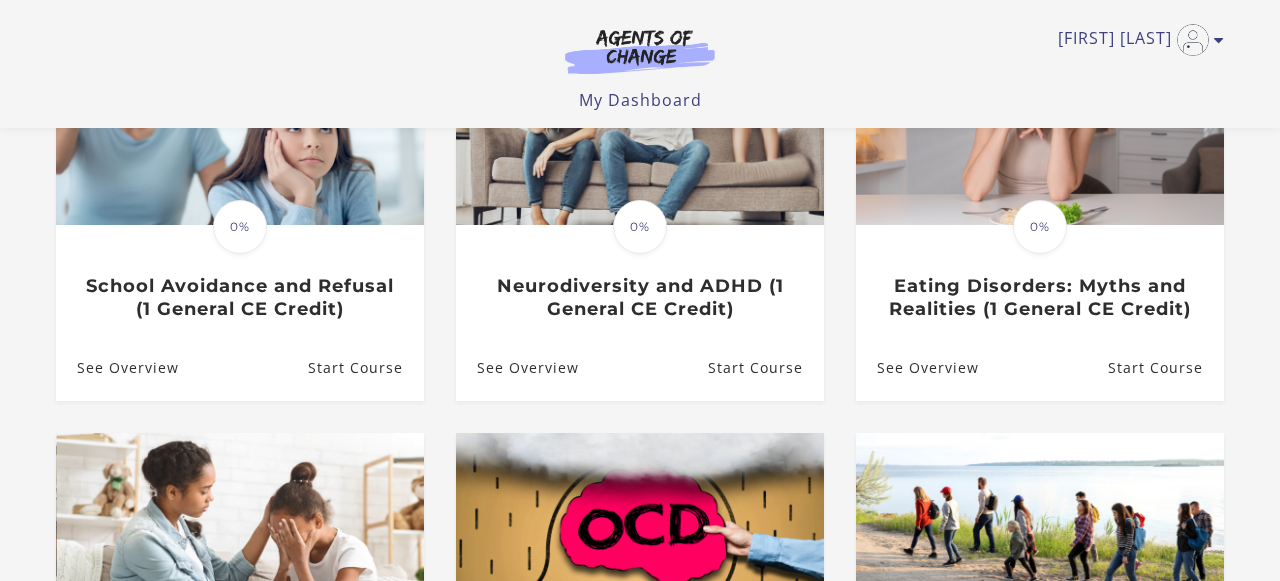 scroll, scrollTop: 0, scrollLeft: 0, axis: both 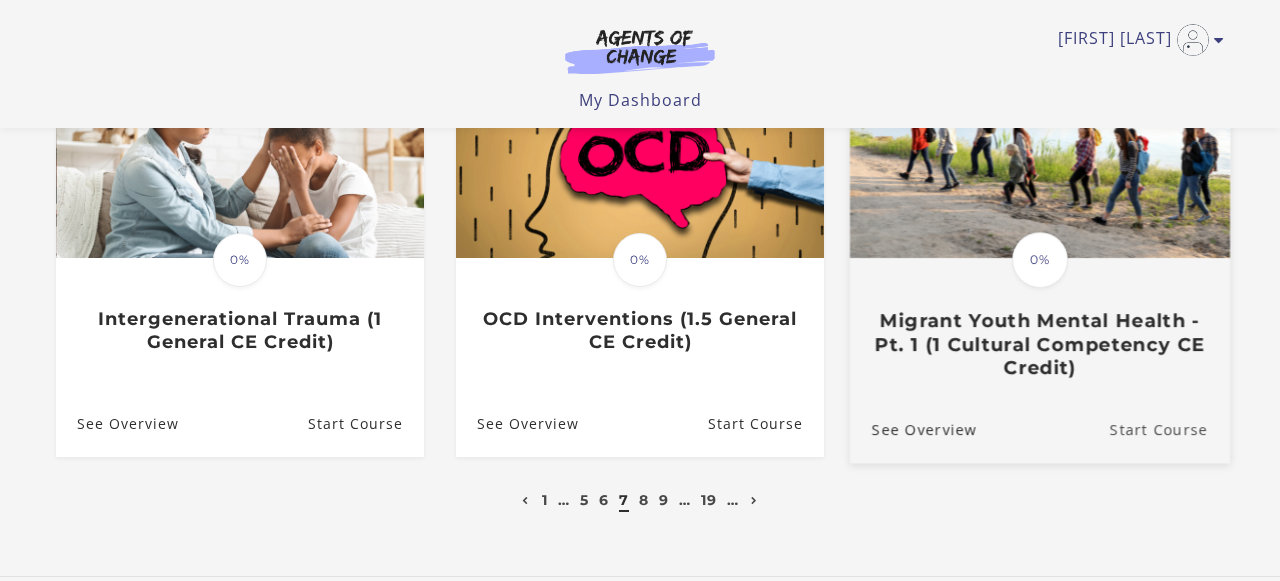 click on "Start Course" at bounding box center [1170, 429] 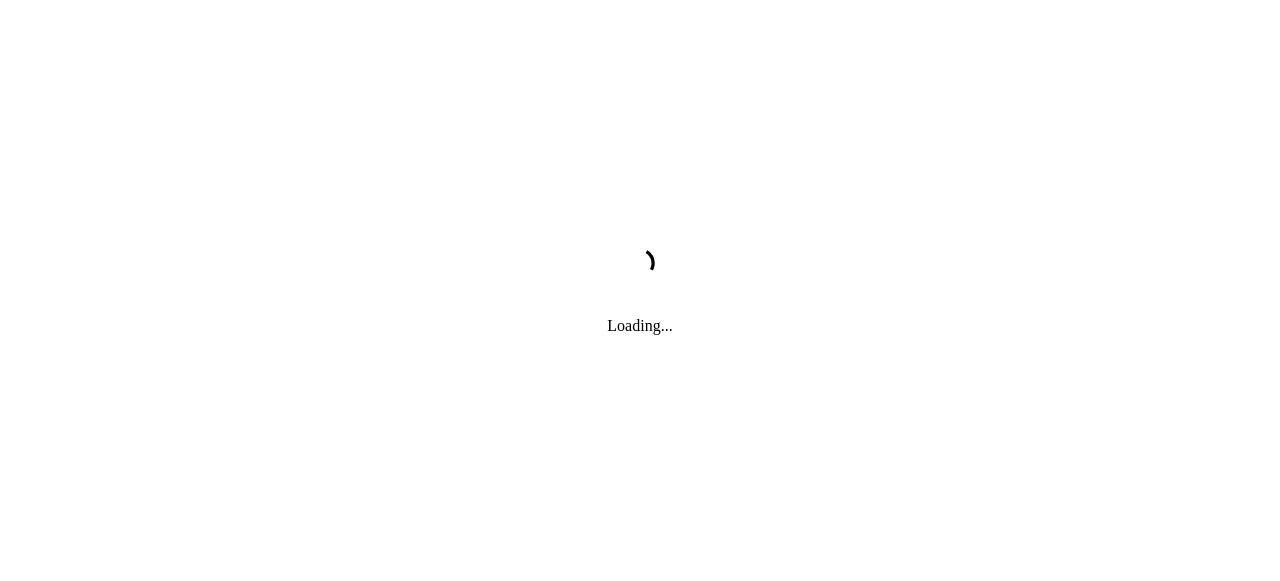 scroll, scrollTop: 0, scrollLeft: 0, axis: both 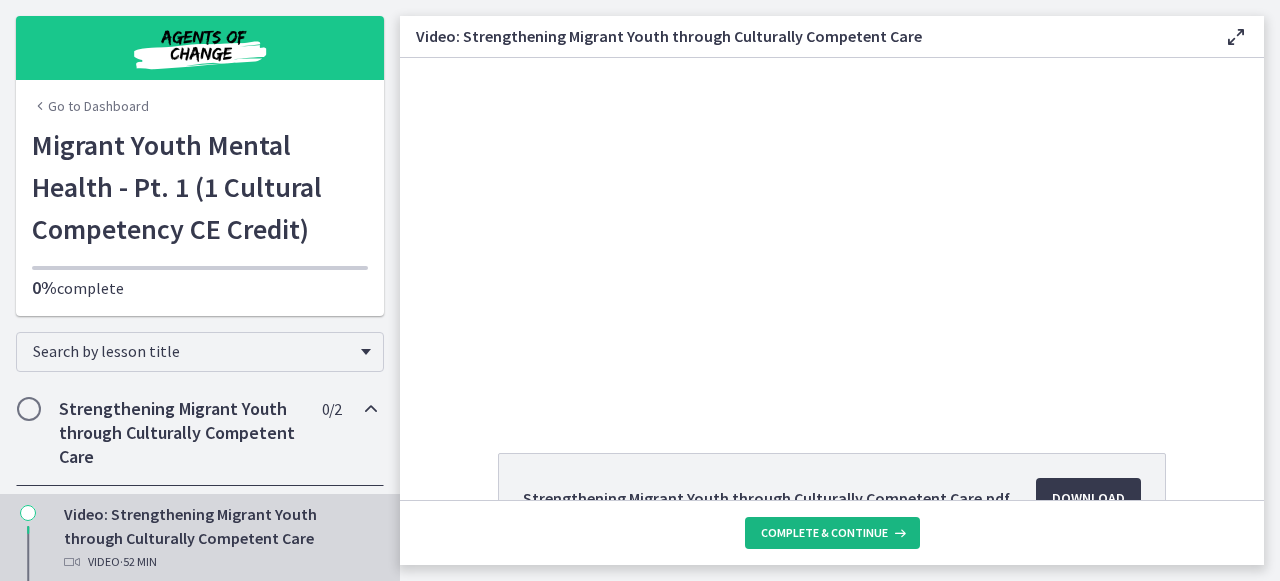 click on "Complete & continue" at bounding box center (824, 533) 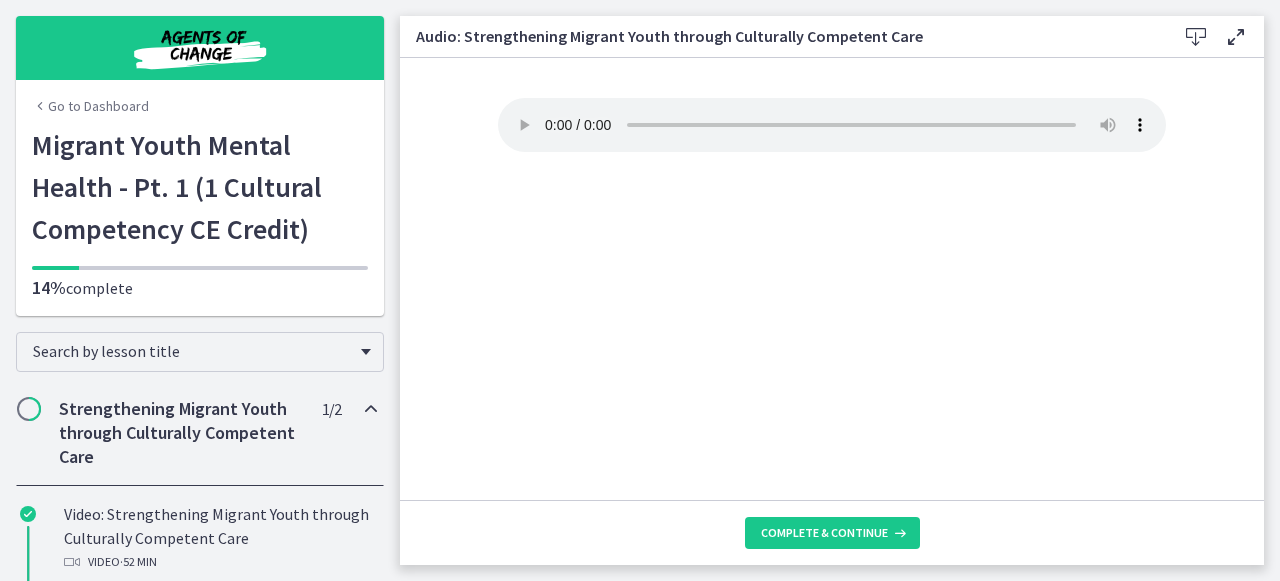 click on "Your browser doesn't support the audio element. Download it
here" at bounding box center (832, 125) 